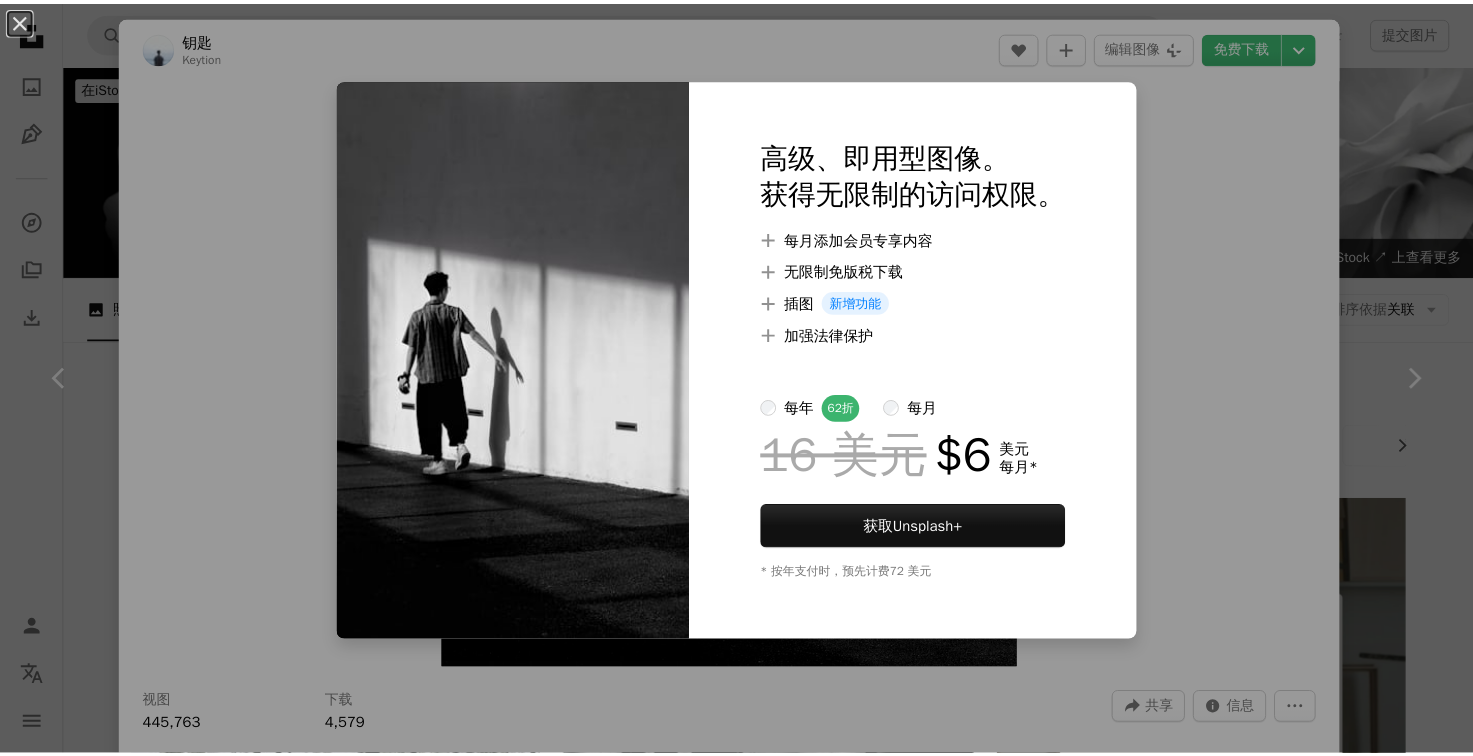 scroll, scrollTop: 1400, scrollLeft: 0, axis: vertical 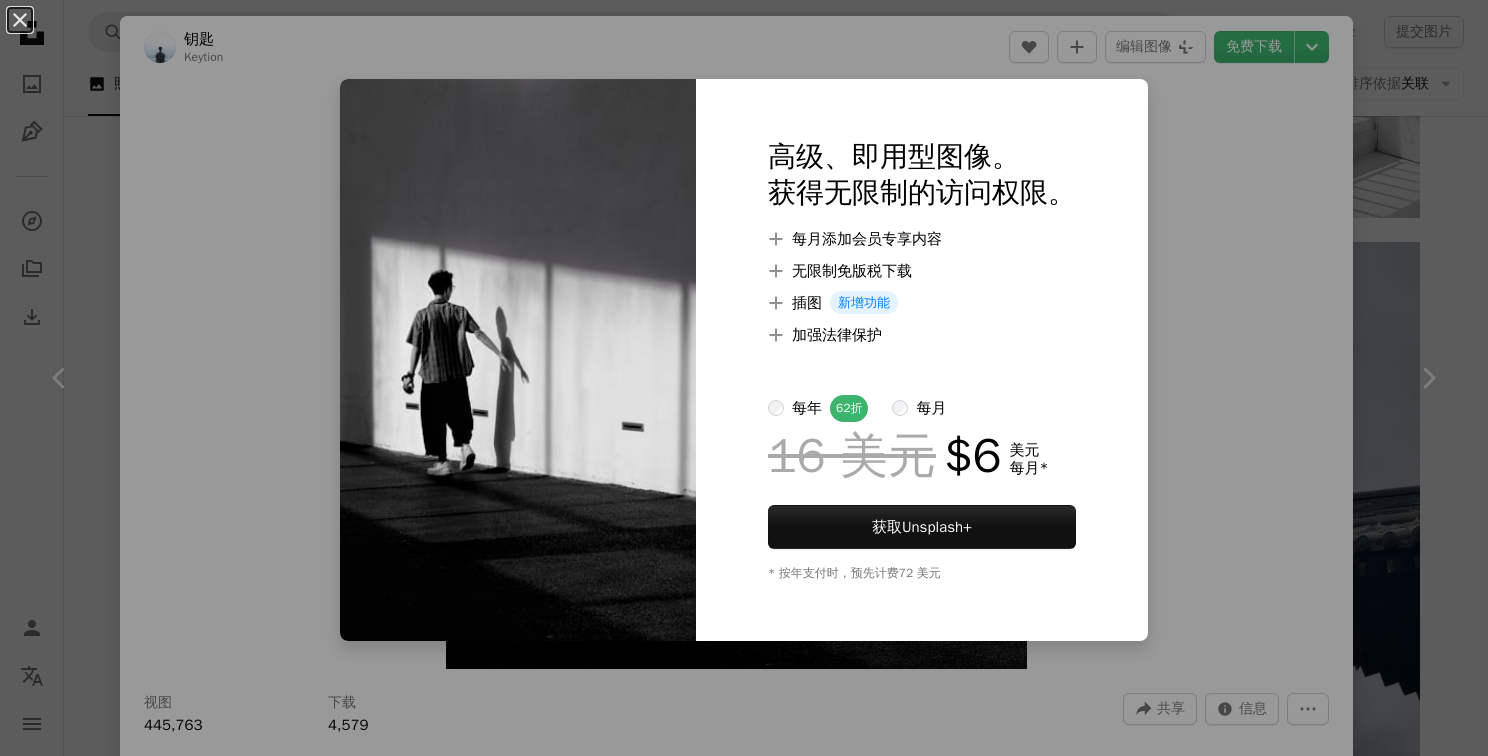 click on "An X shape 高级、即用型图像。 获得无限制的访问权限。 A plus sign 每月添加会员专享内容 A plus sign 无限制免版税下载 A plus sign 插图 新增功能 A plus sign 加强法律保护 每年 62折 每月 16 美元   $6 美元 每月 * 获取 Unsplash+ * 按年支付时，预先计费 72 美元   –– ––" at bounding box center (744, 378) 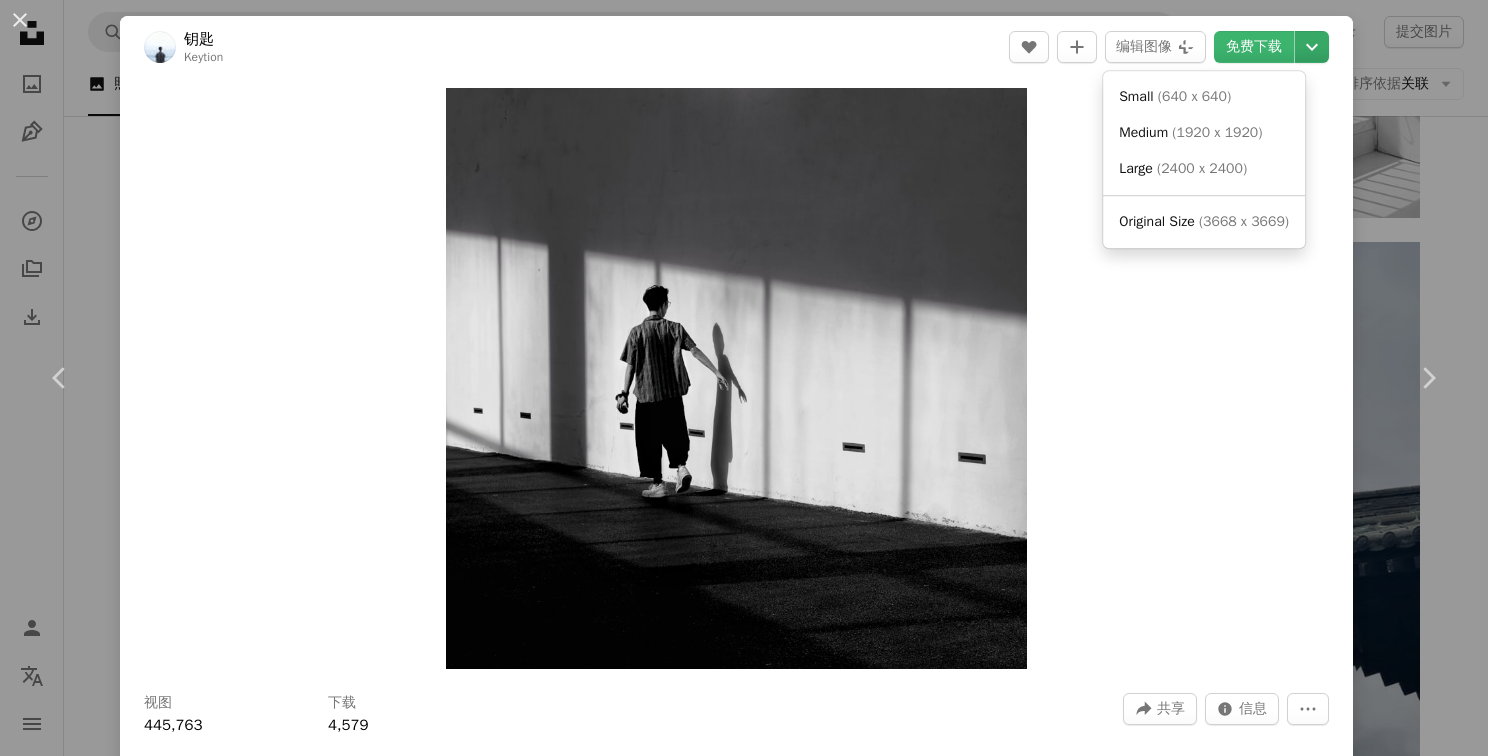 click on "Chevron down" 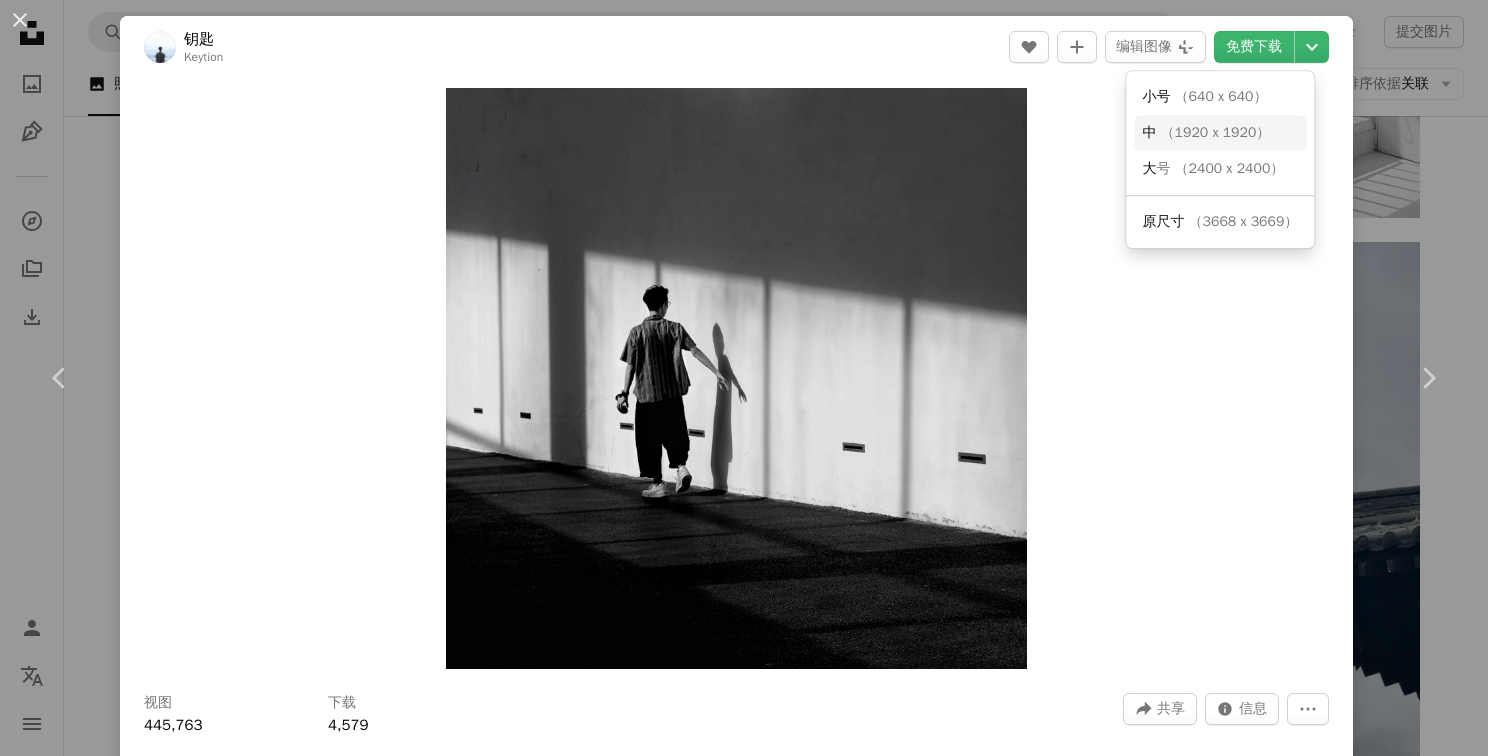 click on "（1920 x 1920）" at bounding box center [1216, 132] 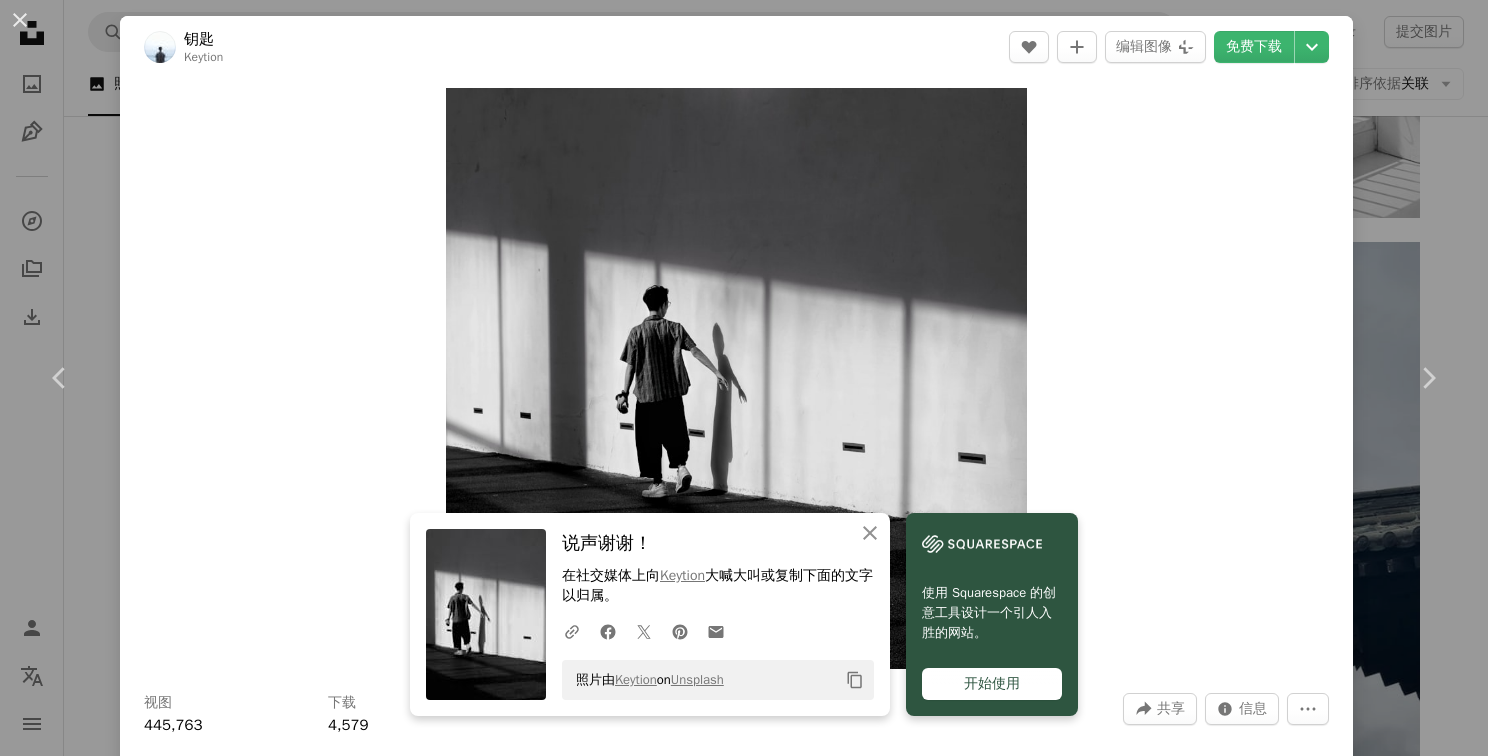 click on "An X shape Chevron left Chevron right An X shape 关闭 说声谢谢！ 在社交媒体上向  Keytion  大喊大叫或复制下面的文字以归属。 A URL sharing icon (chains) Facebook icon X (formerly Twitter) icon Pinterest icon An envelope 照片由  Keytion  on  Unsplash
Copy content 使用 Squarespace 的创意工具设计一个引人入胜的网站。 开始使用 钥匙 Keytion A heart A plus sign 编辑图像   Plus sign for Unsplash+ 免费下载 Chevron down Zoom in 视图 445,763 下载 4,579 A forward-right arrow 共享 Info icon 信息 More Actions Calendar outlined 发布时间： [YEAR] 年 [MONTH] 月 [DAY] 日 Camera 佳能， EOS 80D Safety 根据  Unsplash 许可证 免费使用 人 墙 灰色 服装 走 混凝土 剪影 服装 地板 沥青 地板 站 走廊 行人 停机坪 背景 浏览 iStock 上的优质相关图片 |使用代码节省 20% UNSPLASH20 在 iStock ↗ 上查看更多 相关图片 A heart A plus sign 黑暗叙事。 Arrow pointing down Plus sign for Unsplash+ A heart" at bounding box center (744, 378) 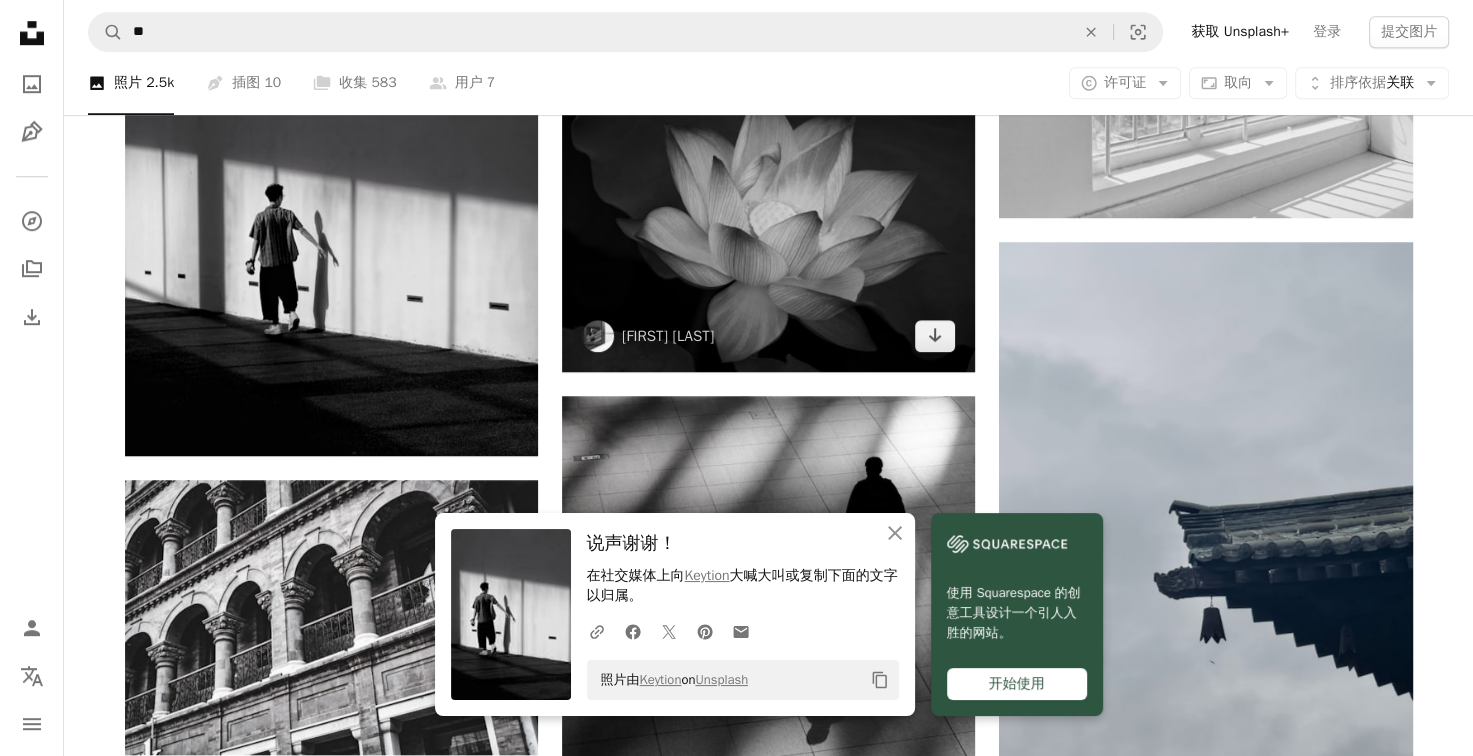click at bounding box center [768, 217] 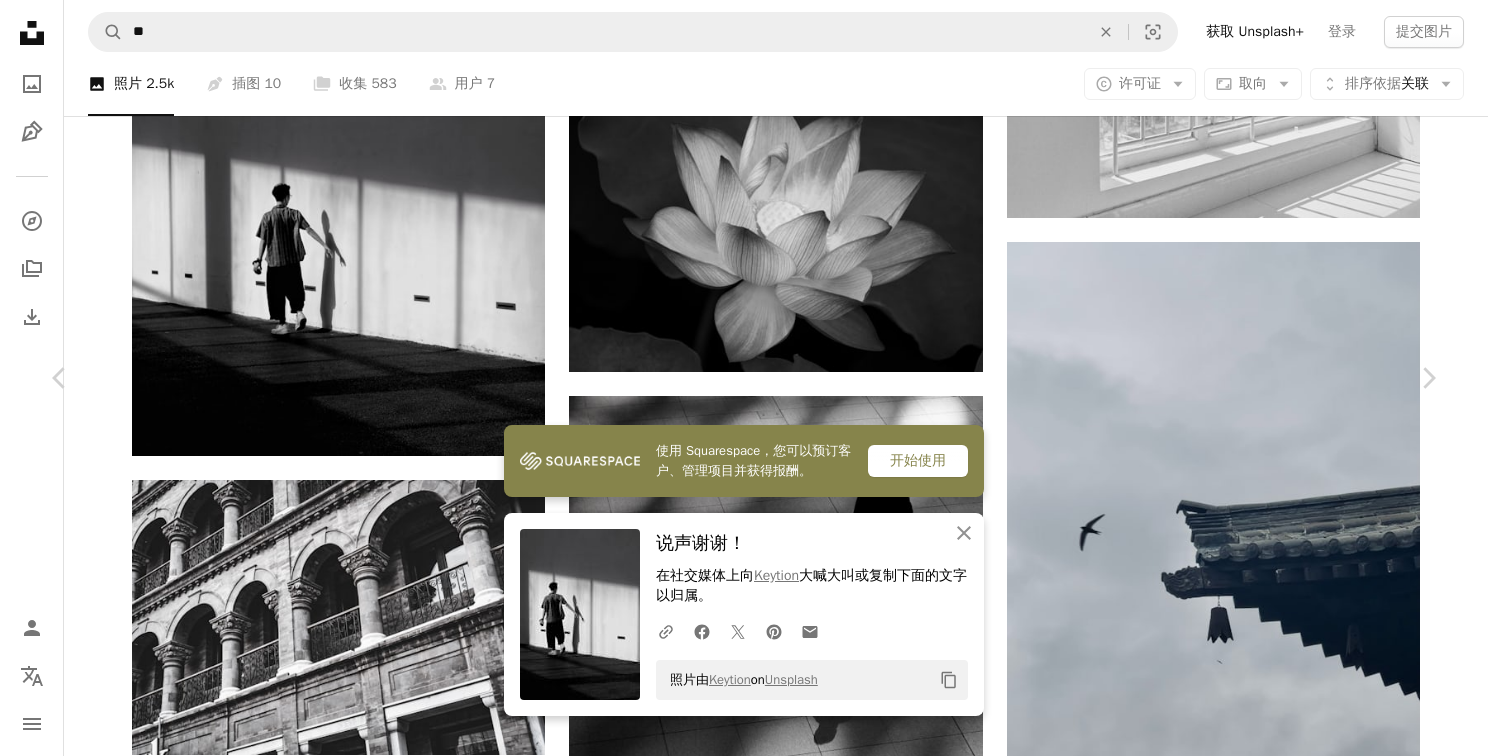 click on "Chevron down" 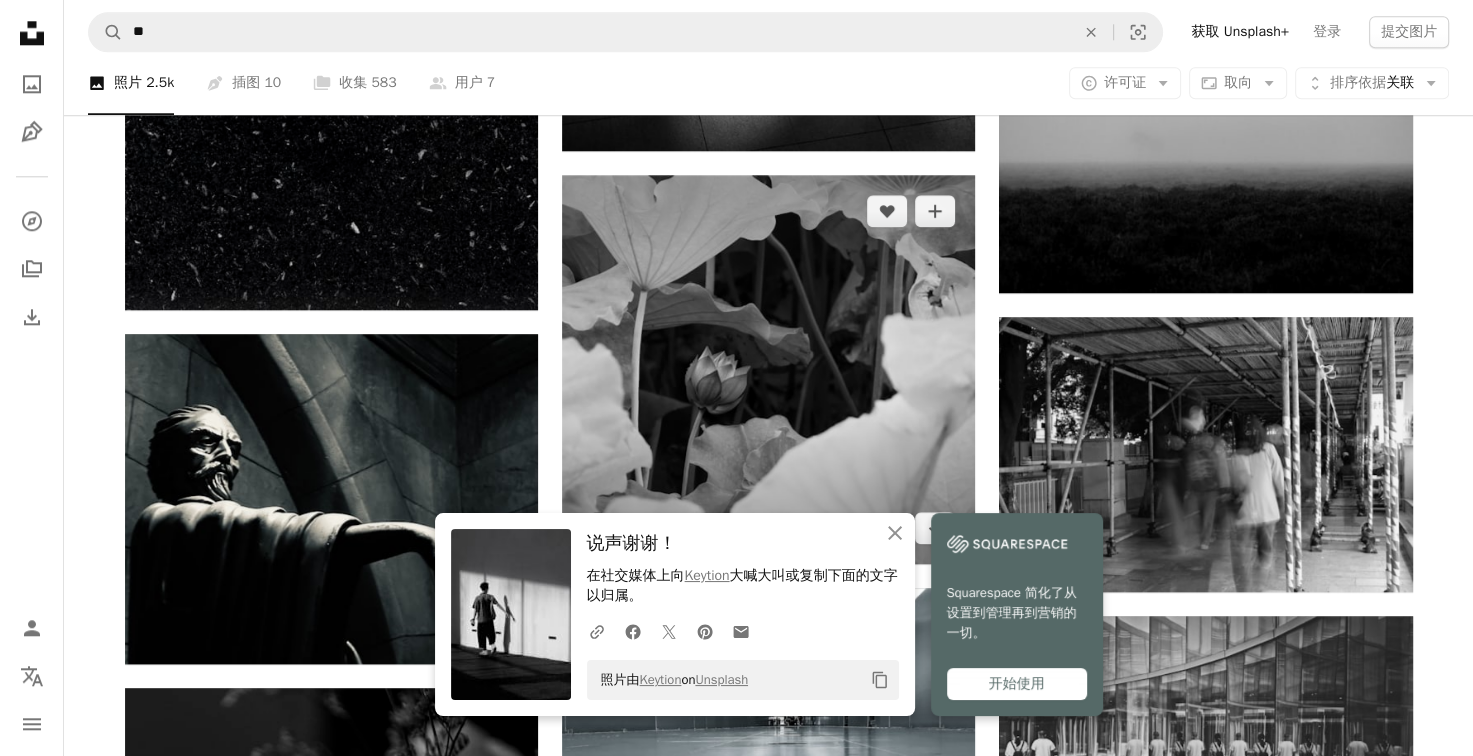 scroll, scrollTop: 2200, scrollLeft: 0, axis: vertical 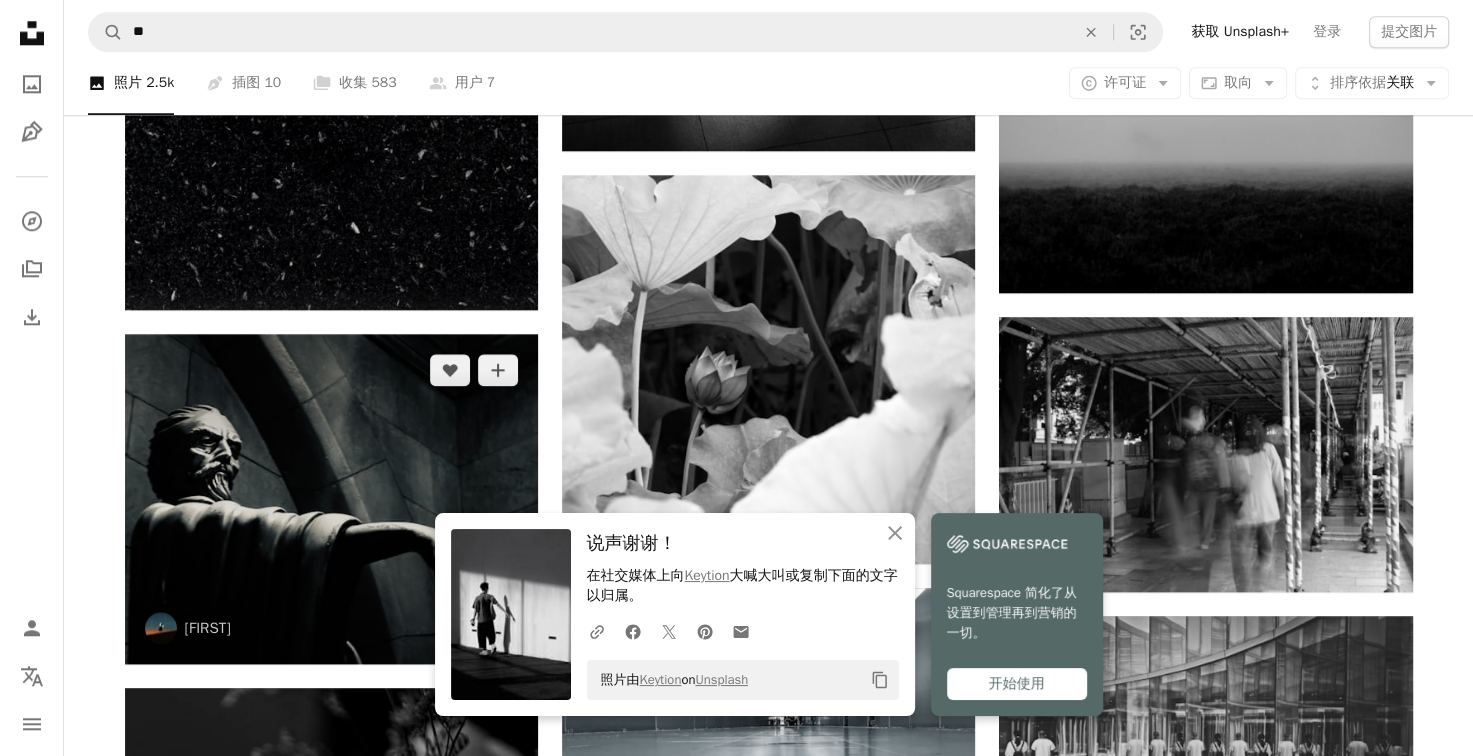 click at bounding box center [331, 499] 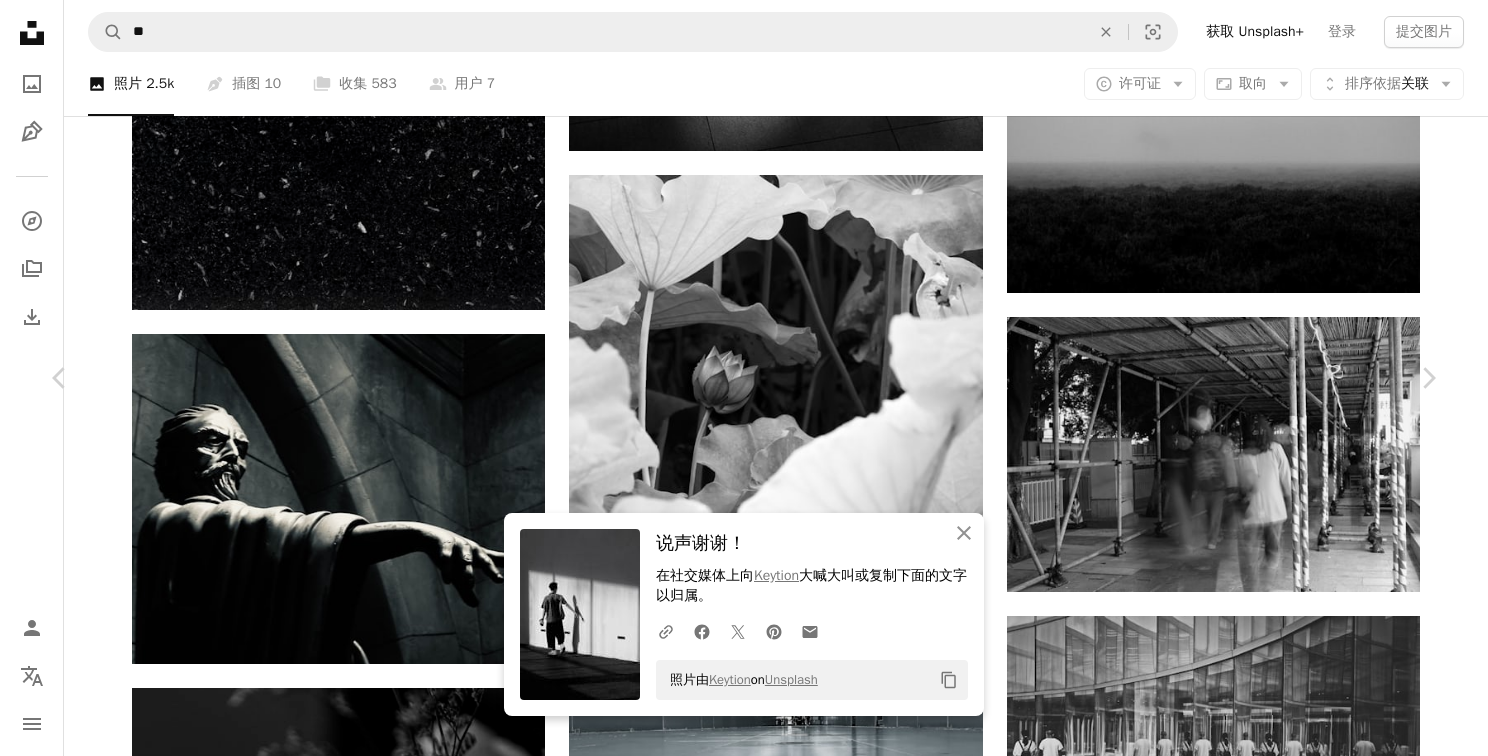 click on "Chevron down" 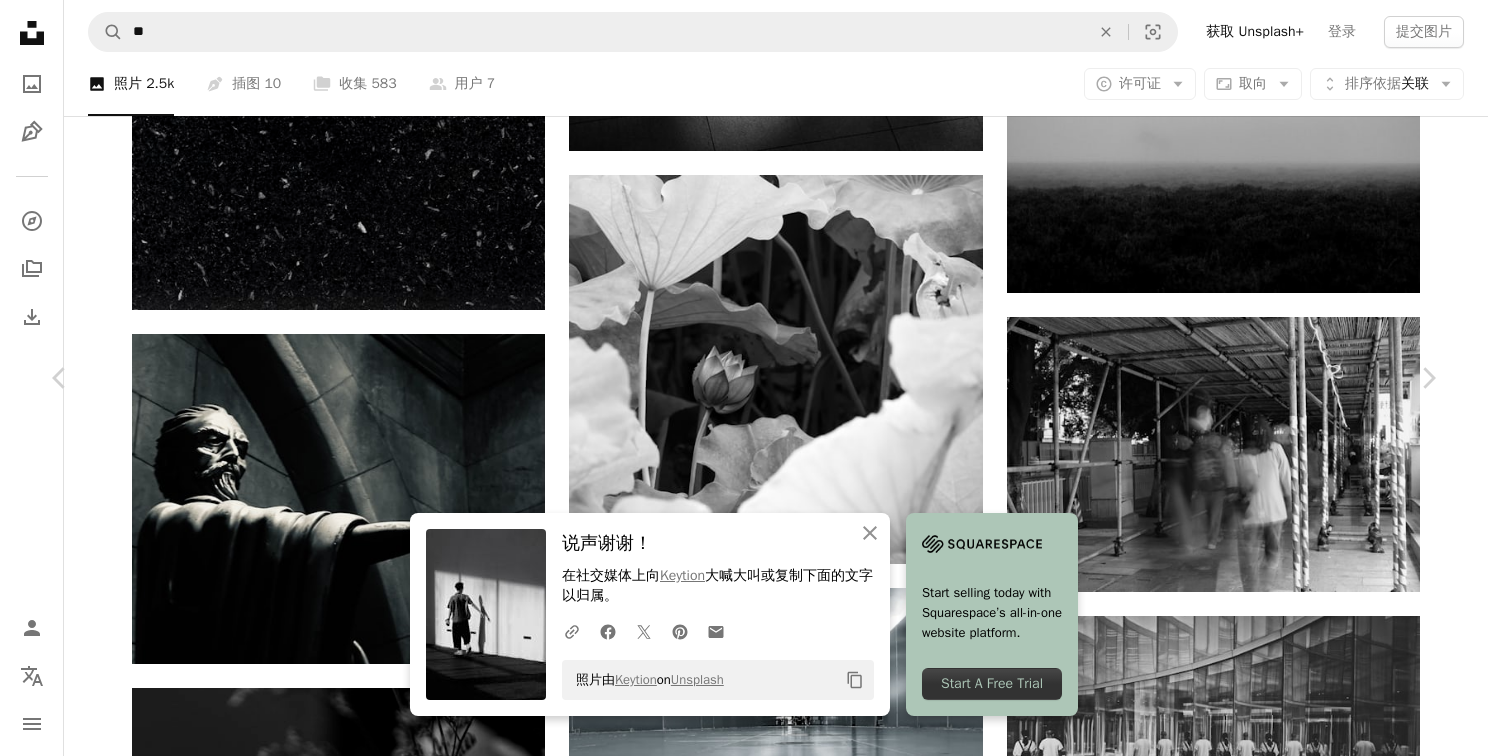 click on "Chevron down" 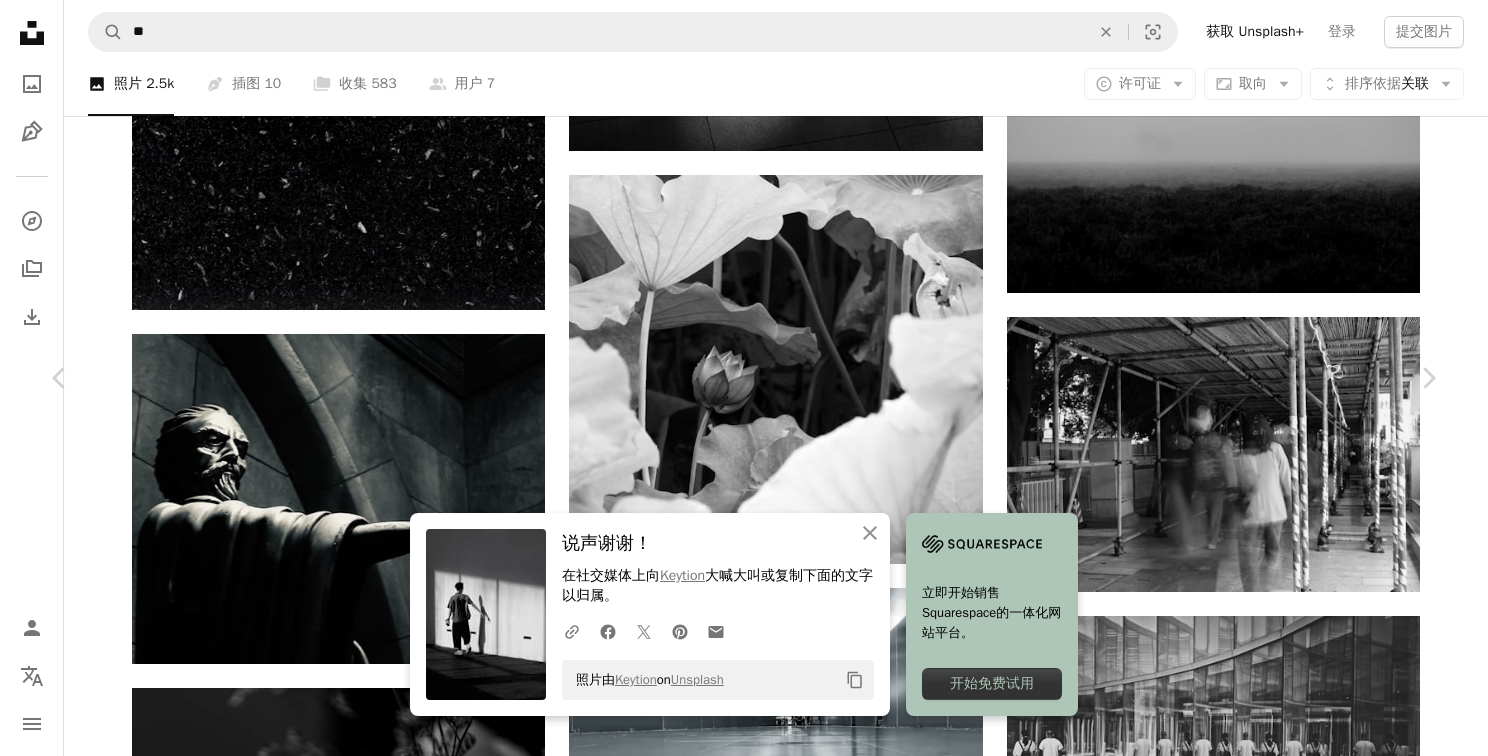 click on "An X shape Chevron left Chevron right An X shape 关闭 说声谢谢！ 在社交媒体上向  Keytion  大喊大叫或复制下面的文字以归属。 A URL sharing icon (chains) Facebook icon X (formerly Twitter) icon Pinterest icon An envelope 照片由  Keytion  on  Unsplash
Copy content 立即开始销售 Squarespace的一体化网站平台。 开始免费试用 彪宇 蒂弗 A heart A plus sign 编辑图像   Plus sign for Unsplash+ 免费下载 Chevron down Zoom in 视图 58,042 下载 484 A forward-right arrow 共享 Info icon 信息 More Actions Calendar outlined 发布时间： [YEAR] 年 [MONTH] 月 [DAY] 日 Safety 根据  Unsplash 许可证 免费使用 艺术 黑 男人 人 灰色 设计 成人 手 雄 雕塑 手指 明智 哈利·波特 脸 塑像 头 公共领域图片 浏览 iStock 上的优质相关图片 |使用代码节省 20% UNSPLASH20 在 iStock ↗ 上查看更多 相关图片 A heart A plus sign Elizabeth Miller Available for hire A checkmark inside of a circle Arrow pointing down For" at bounding box center [744, 5855] 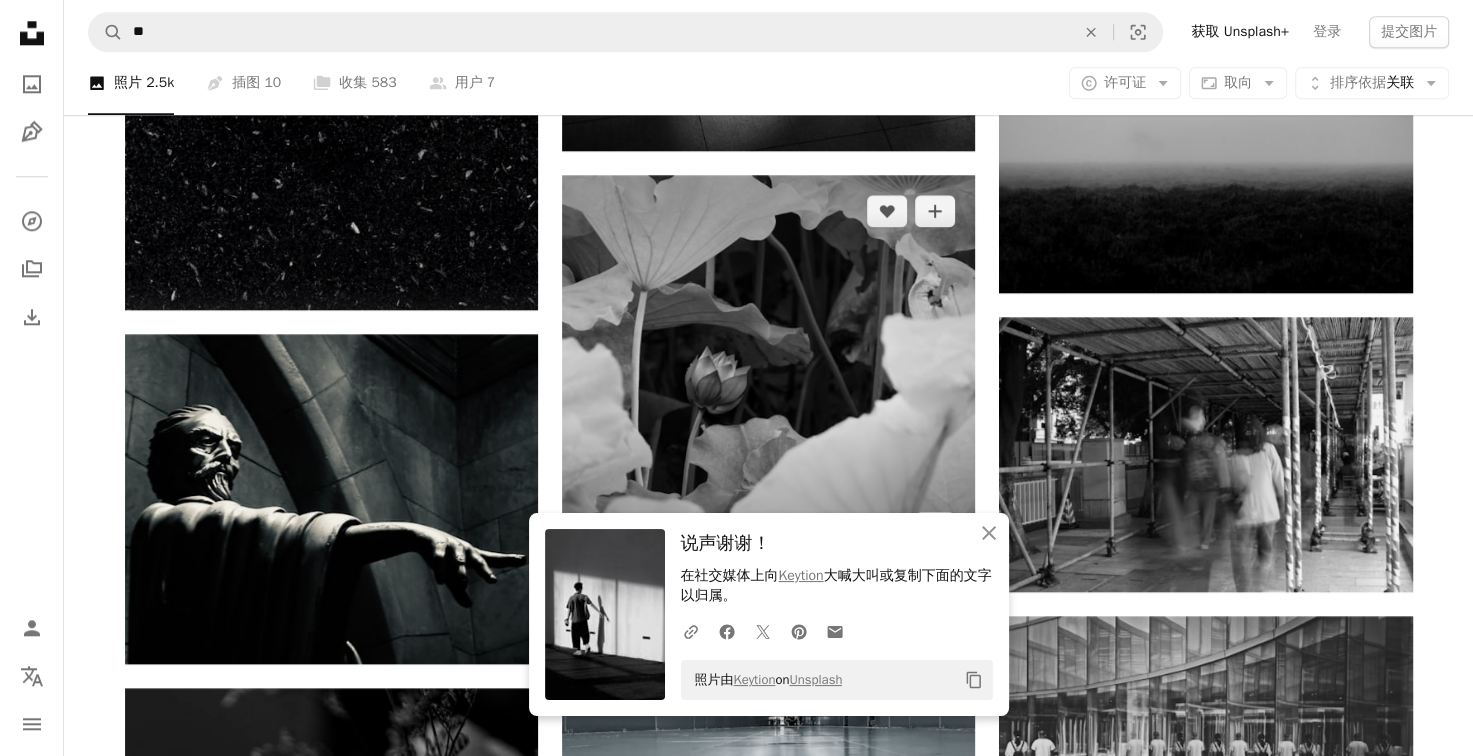 click at bounding box center (768, 369) 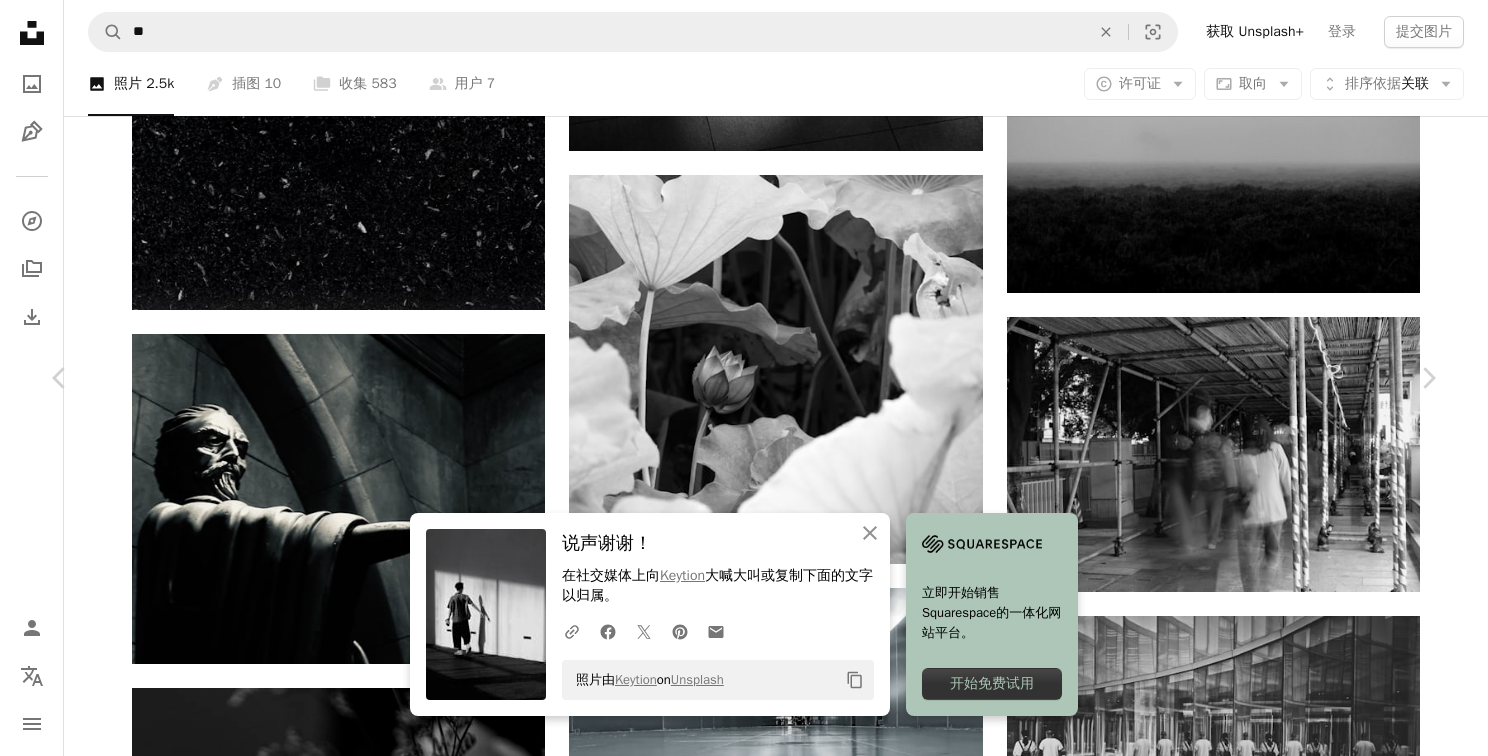 click on "Chevron down" 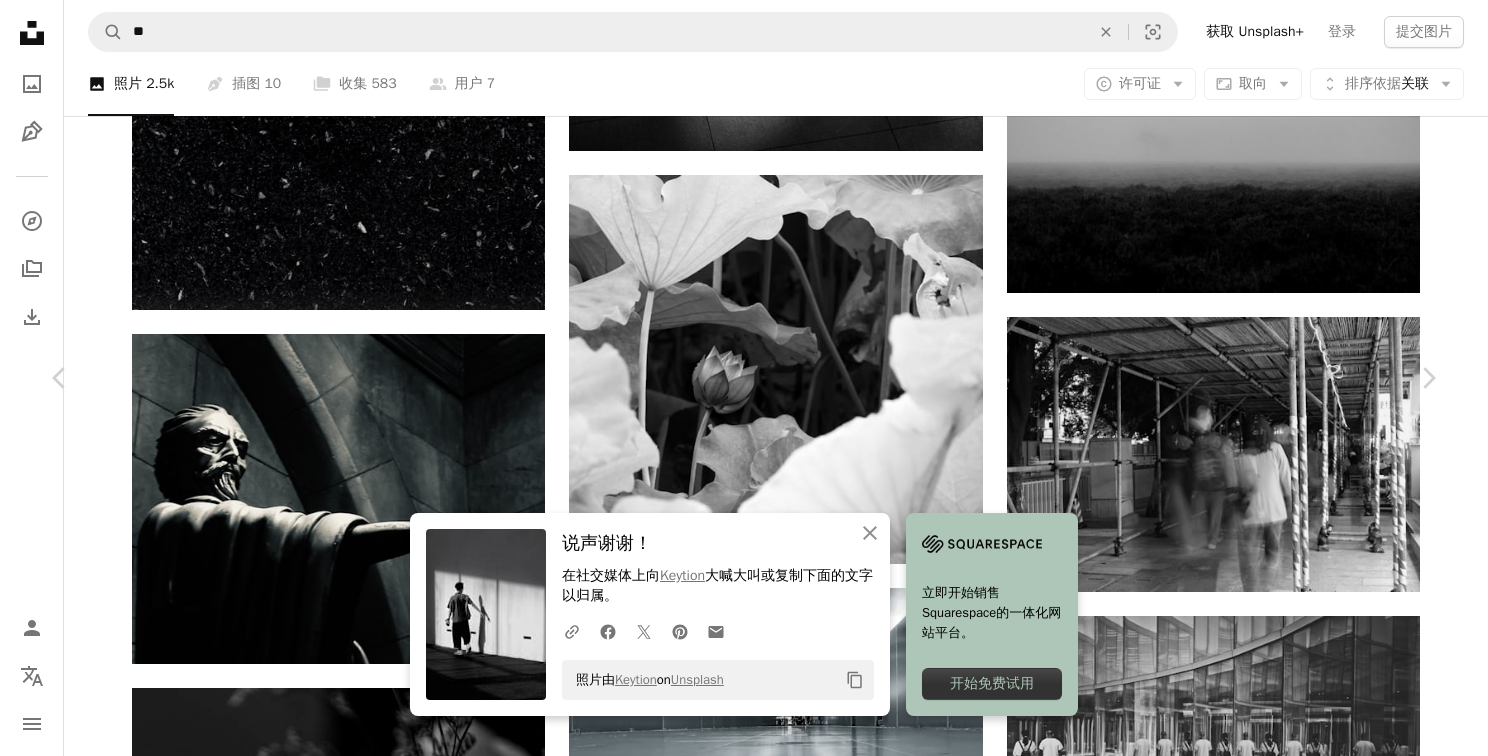 click on "An X shape Chevron left Chevron right An X shape 关闭 说声谢谢！ 在社交媒体上向 [BRAND] 大喊大叫或复制下面的文字以归属。 A URL sharing icon (chains) Facebook icon X (formerly Twitter) icon Pinterest icon An envelope 照片由 [BRAND] on Unsplash
Copy content 立即开始销售 Squarespace的一体化网站平台。 开始免费试用 J DDDD JDDDD的 A heart A plus sign 编辑图像   Plus sign for Unsplash+ 免费下载 Chevron down Zoom in 视图 8,152 下载 47 A forward-right arrow 共享 Info icon 信息 More Actions 拍摄于武科大黄家湖校区 Calendar outlined 发布时间： [YEAR] [MONTH] [DAY] Camera 佳能， EOS 80D Safety 根据 Unsplash 许可证 免费使用 花 女人 人 玫 婚礼 女性 成人 叶 花 百合 新娘 花瓣 发芽 天竺葵 芽 池塘百合 免费图片 浏览 iStock 上的优质相关图片 |使用代码节省 20% UNSPLASH20 在 iStock ↗ 上查看更多 相关图片 A heart A plus sign [BRAND] A heart [BRAND]" at bounding box center [744, 5855] 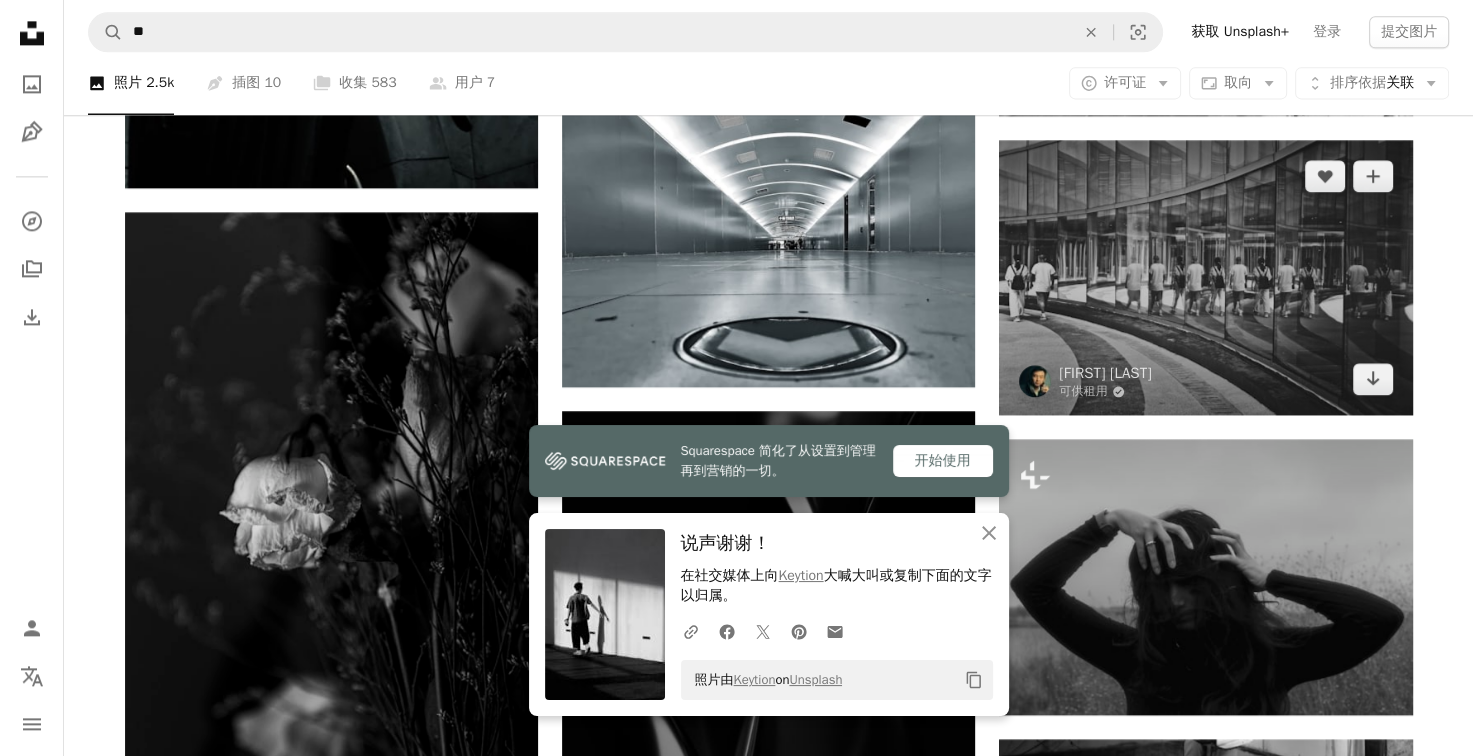 scroll, scrollTop: 2700, scrollLeft: 0, axis: vertical 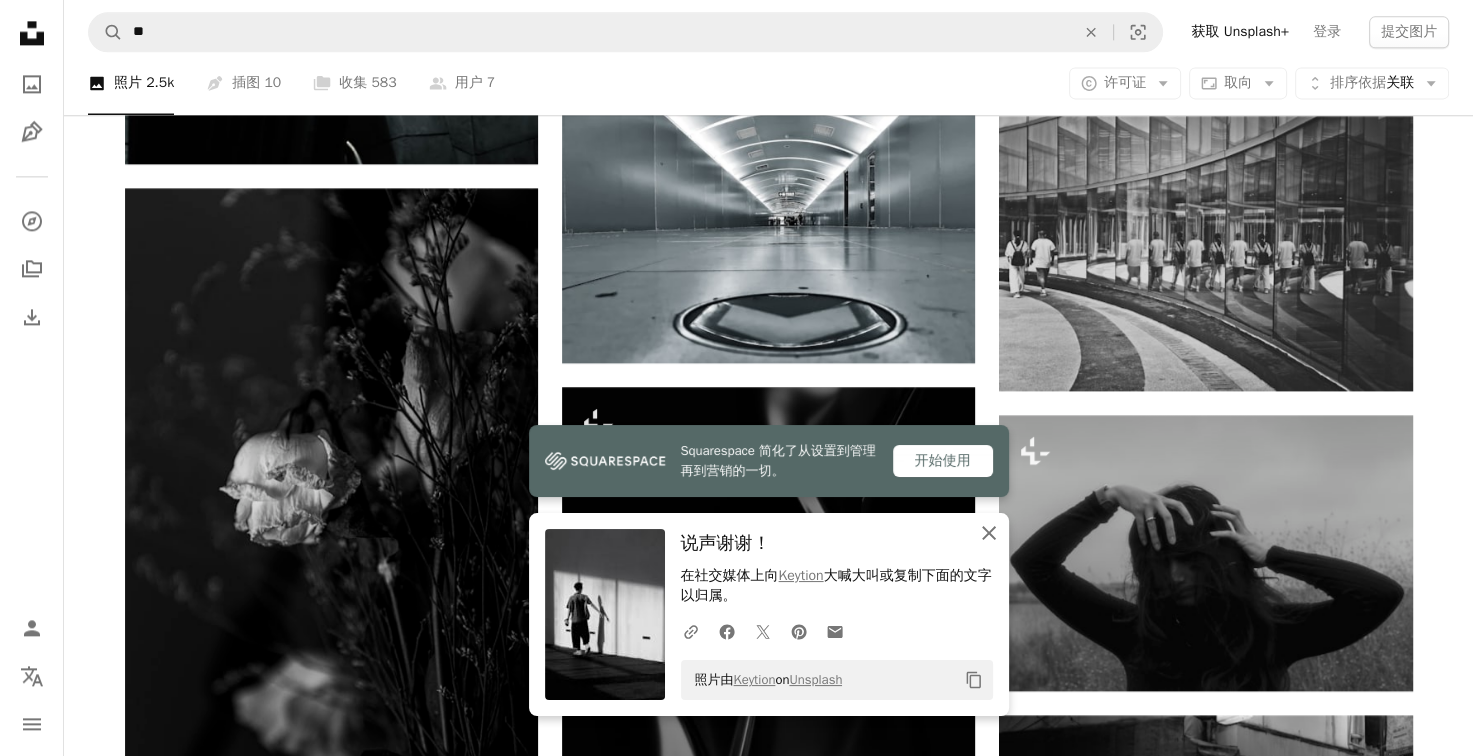 click on "An X shape" 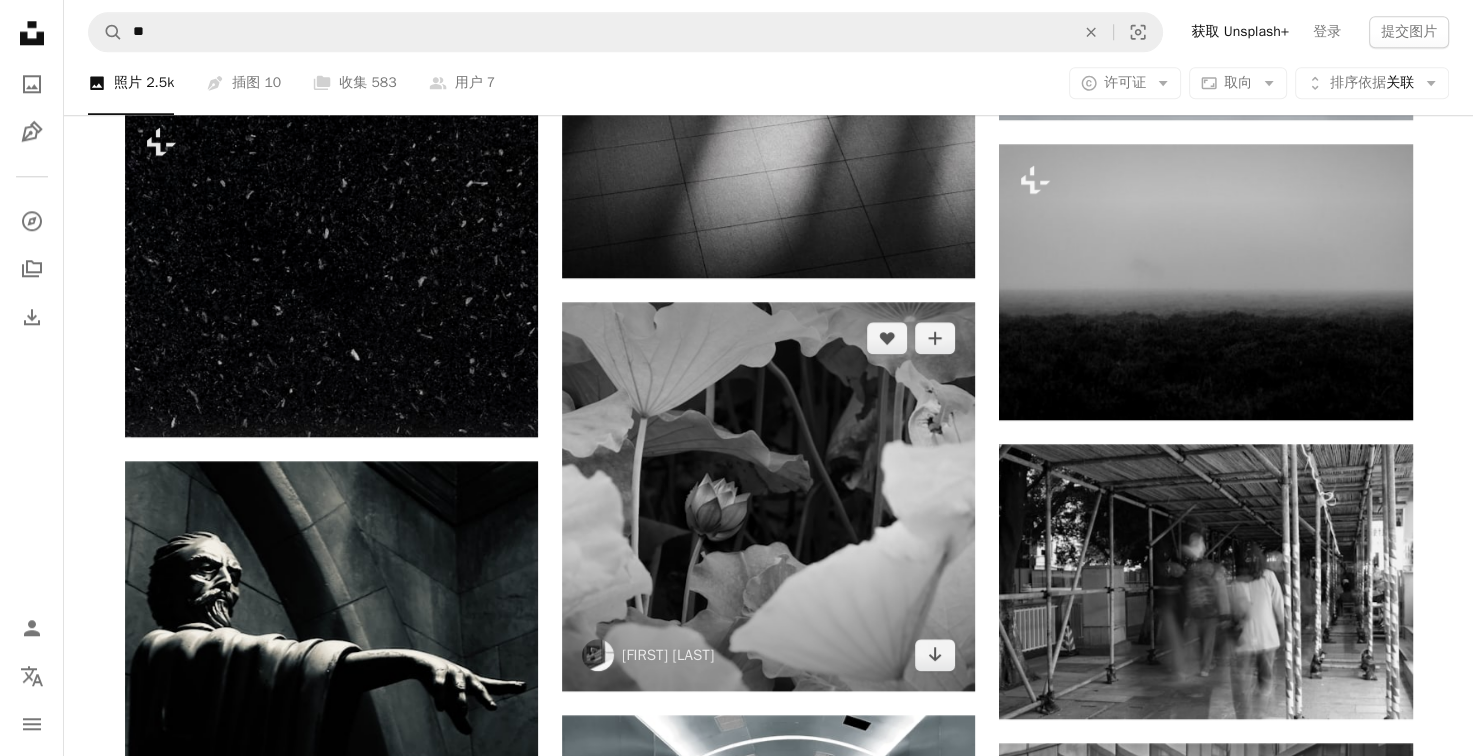scroll, scrollTop: 2100, scrollLeft: 0, axis: vertical 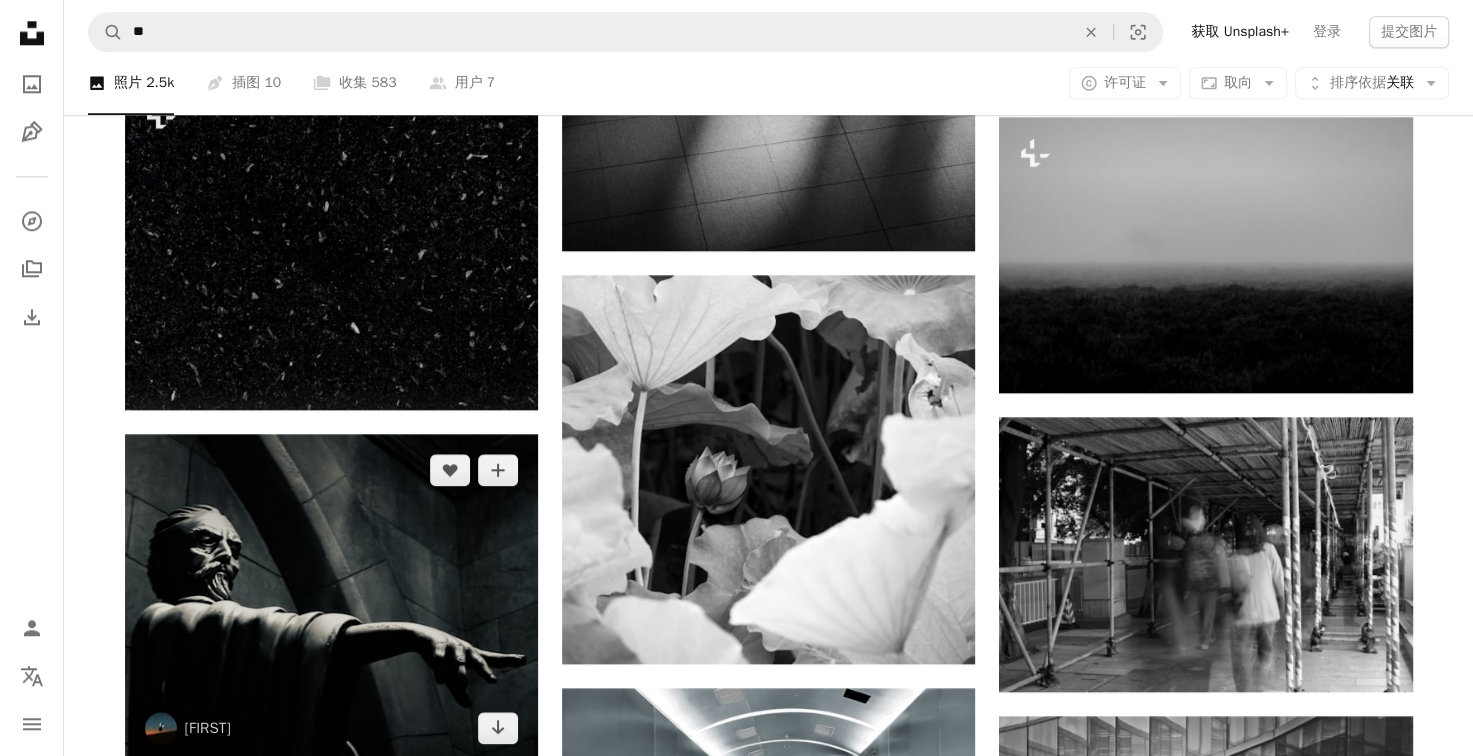 click at bounding box center (331, 599) 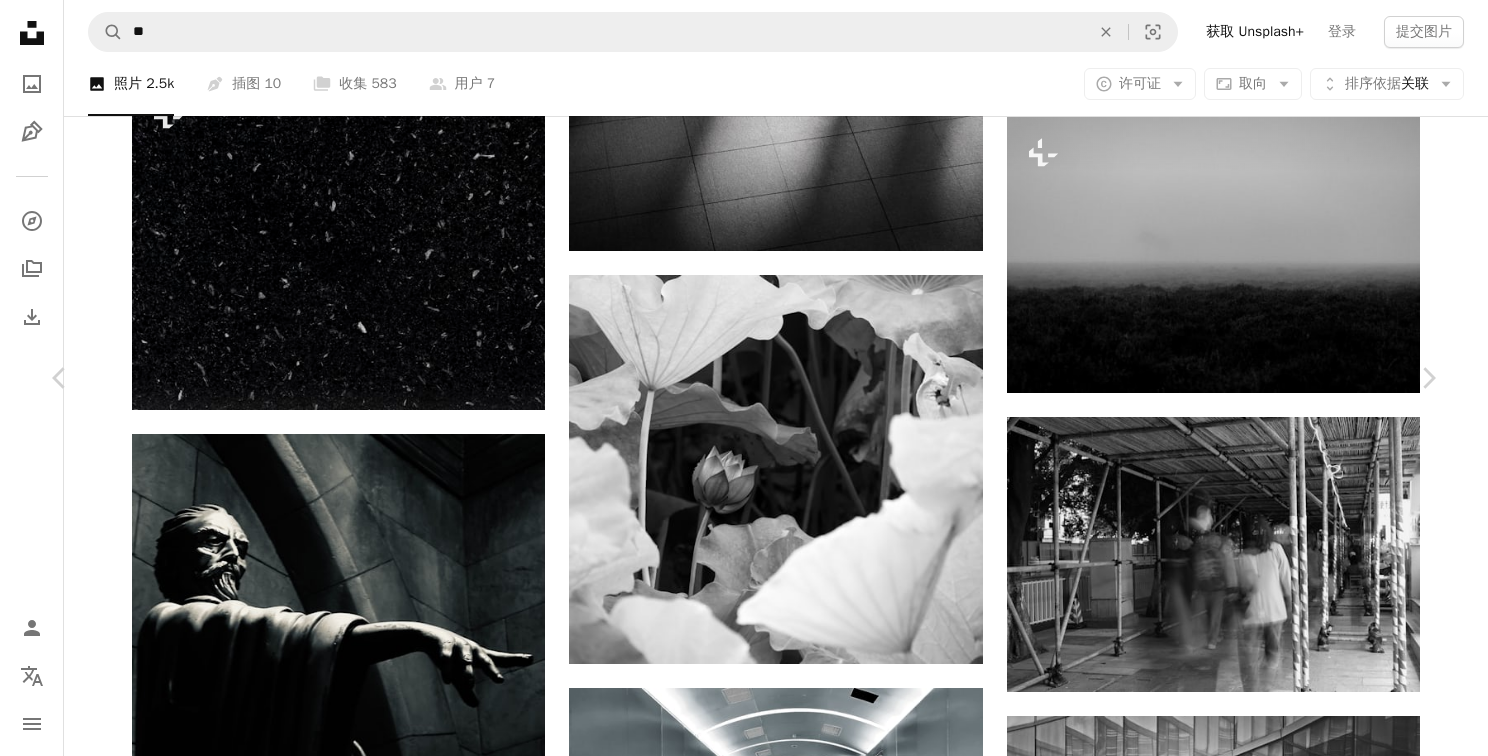 click on "Chevron down" 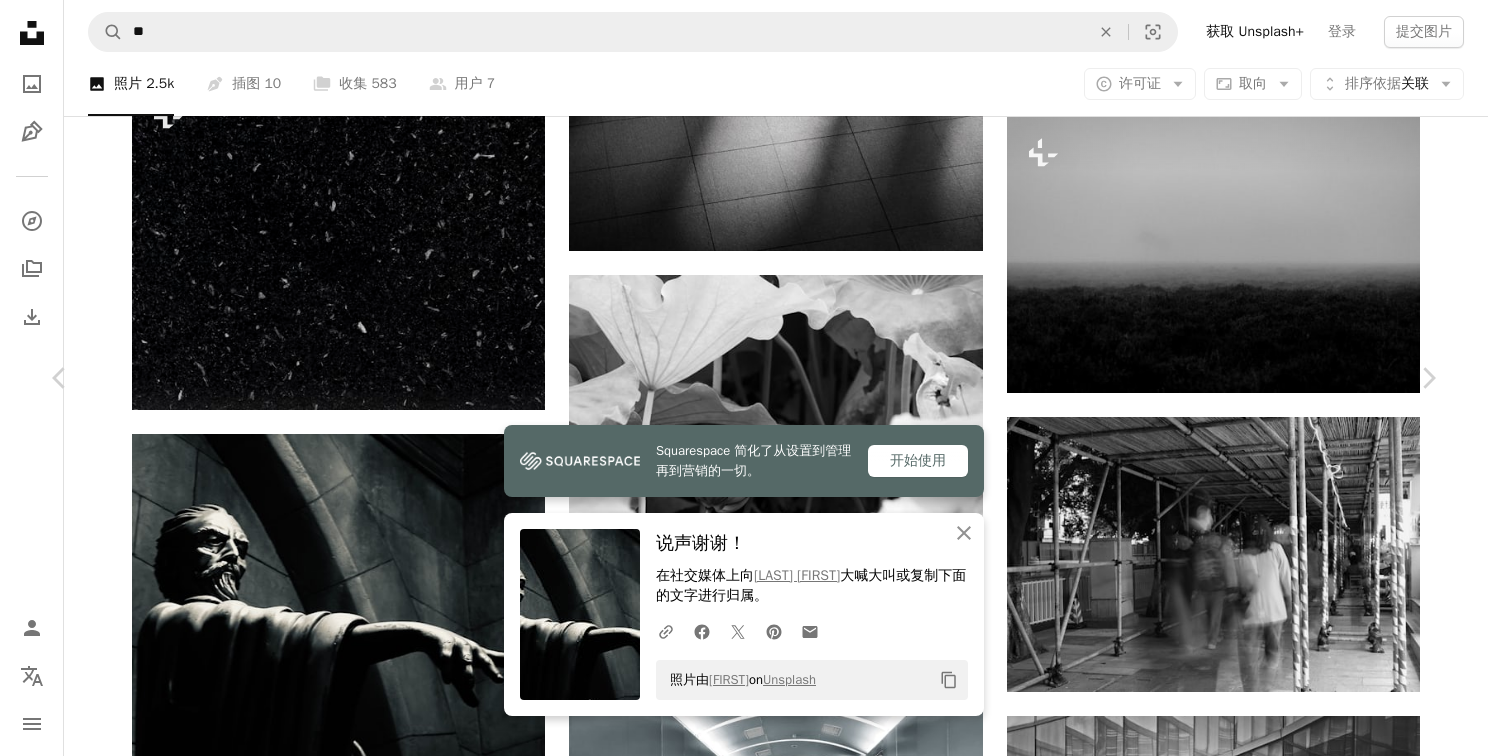 click on "照片由 [PERSON_NAME] on Unsplash
Copy content [PERSON_NAME] [INITIALS] A heart A plus sign 编辑图像   Plus sign for Unsplash+ 免费下载 Chevron down Zoom in 视图 58,042 下载 484 A forward-right arrow 共享 Info icon 信息 More Actions Calendar outlined 发布时间： [YEAR] 年 [MONTH] [DAY] 日 Safety 根据  Unsplash 许可证 免费使用 艺术 黑 男人 人 灰色 设计 成人 手 雄 雕塑 手指 明智 哈利·波特 脸 塑像 头 公共领域图片 浏览 iStock 上的优质相关图片 |使用代码节省 20% UNSPLASH20 在 iStock ↗ 上查看更多 相关图片 A heart A plus sign [FIRST] [LAST] Available for hire A checkmark inside of a circle Arrow pointing down For" at bounding box center (744, 5955) 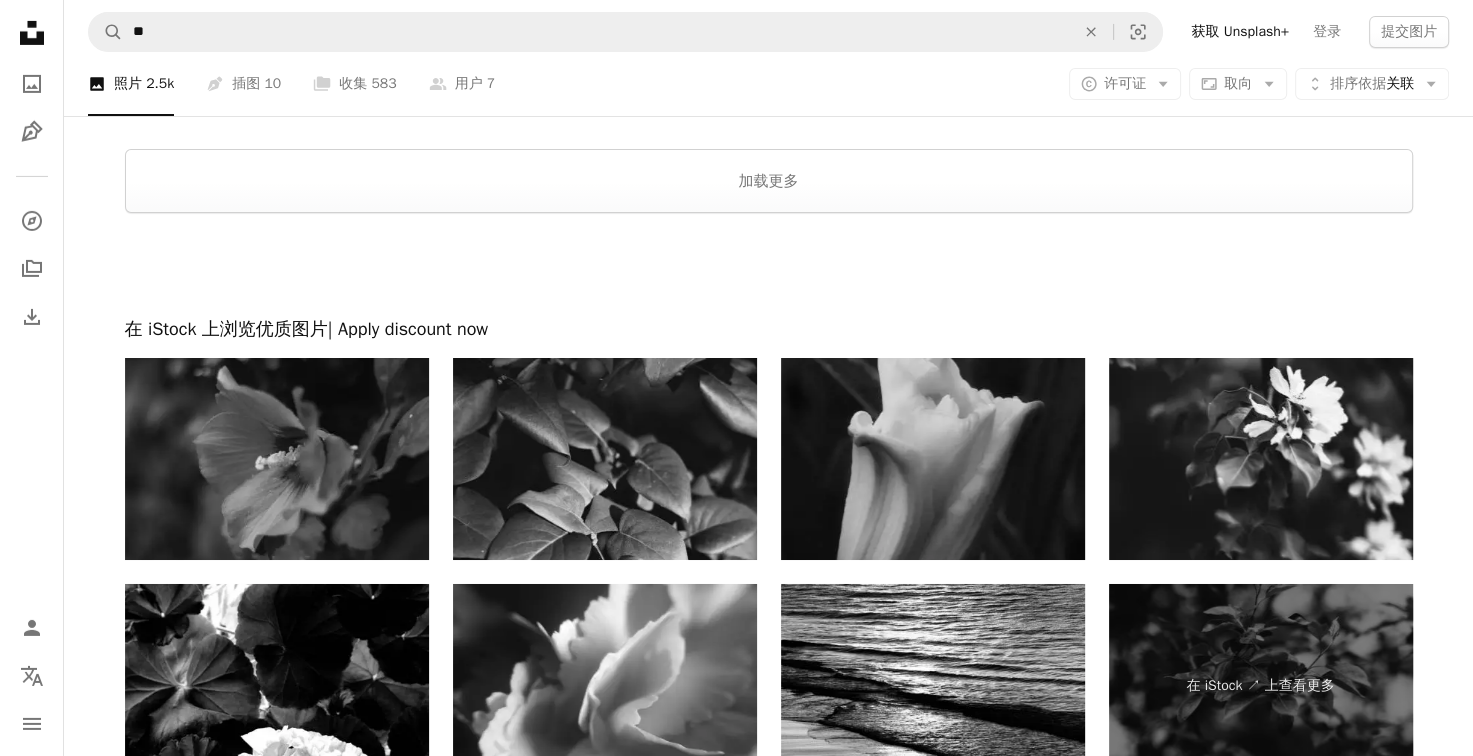 scroll, scrollTop: 6300, scrollLeft: 0, axis: vertical 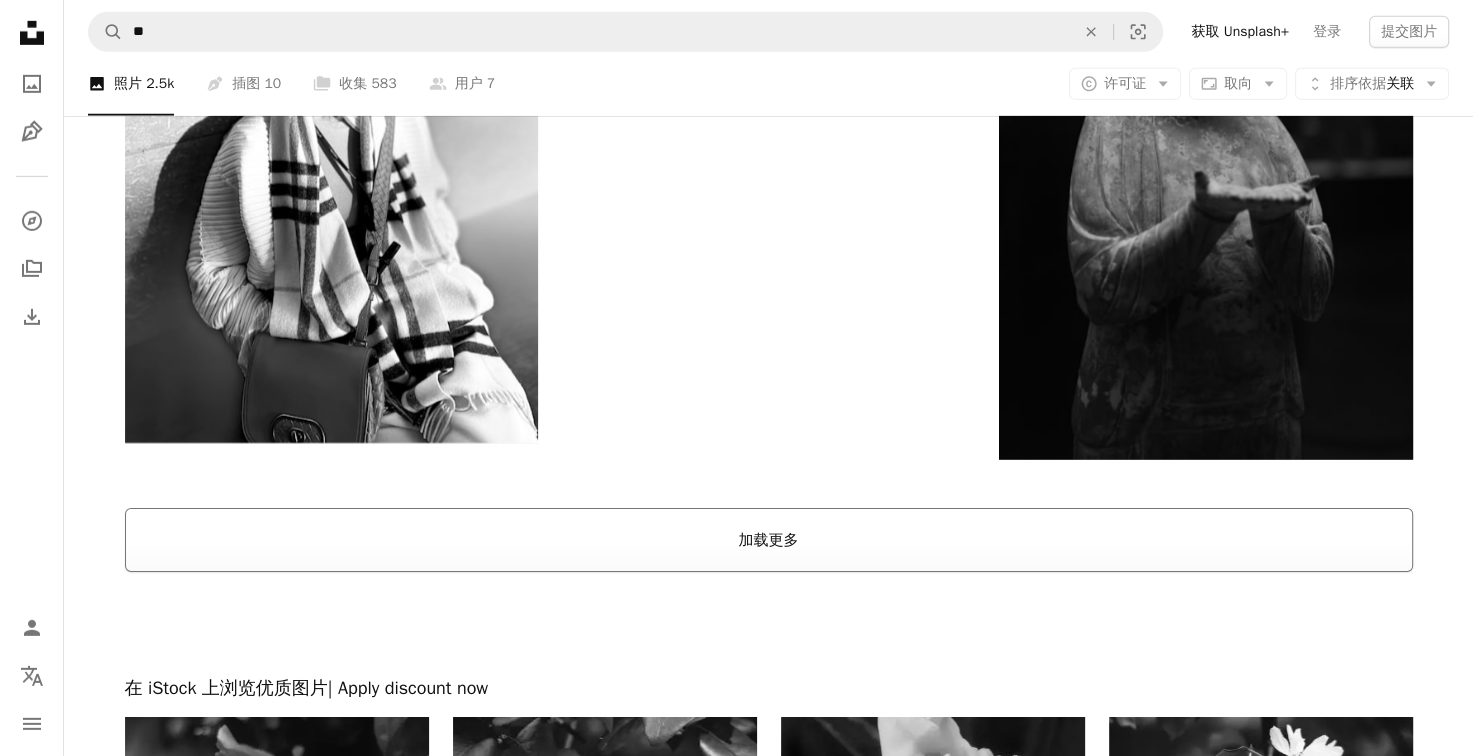 click on "加载更多" at bounding box center [769, 540] 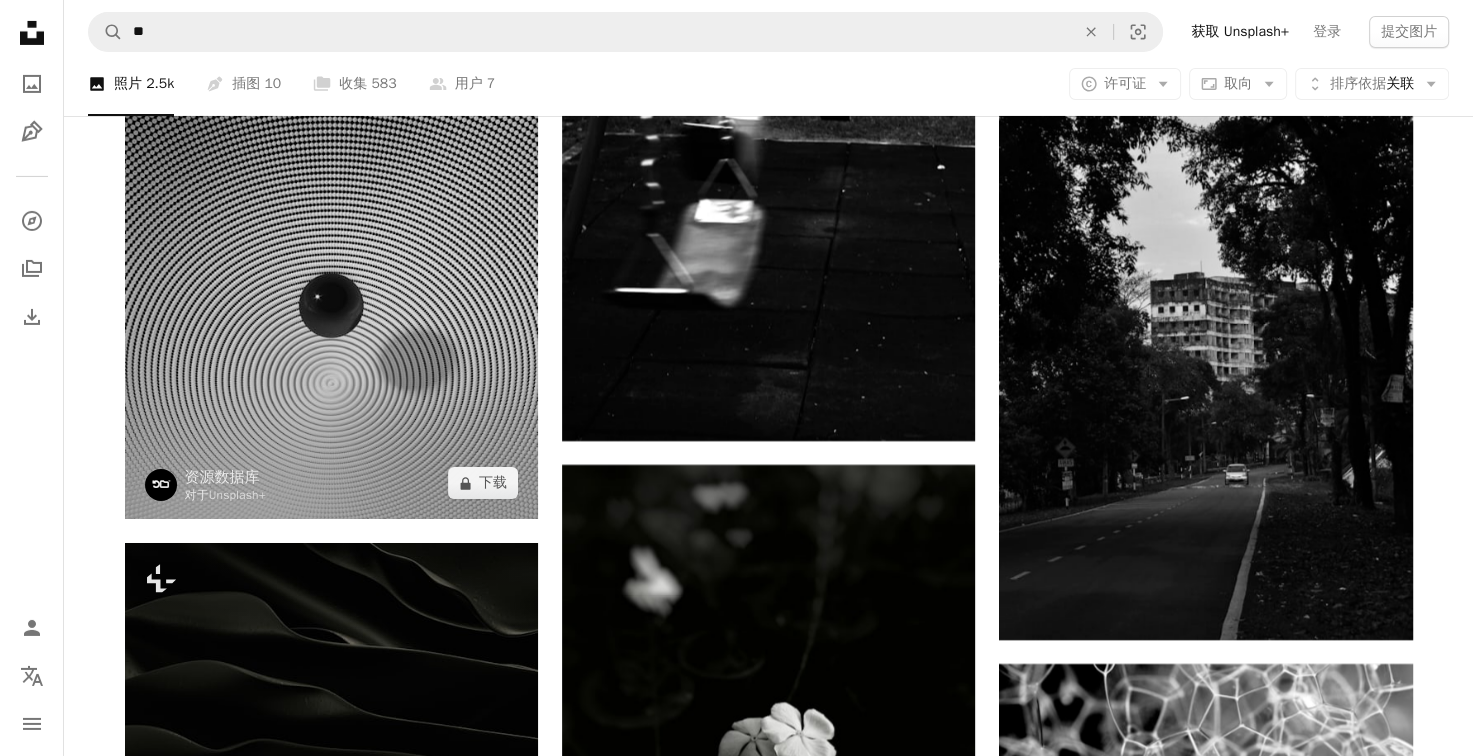 scroll, scrollTop: 6600, scrollLeft: 0, axis: vertical 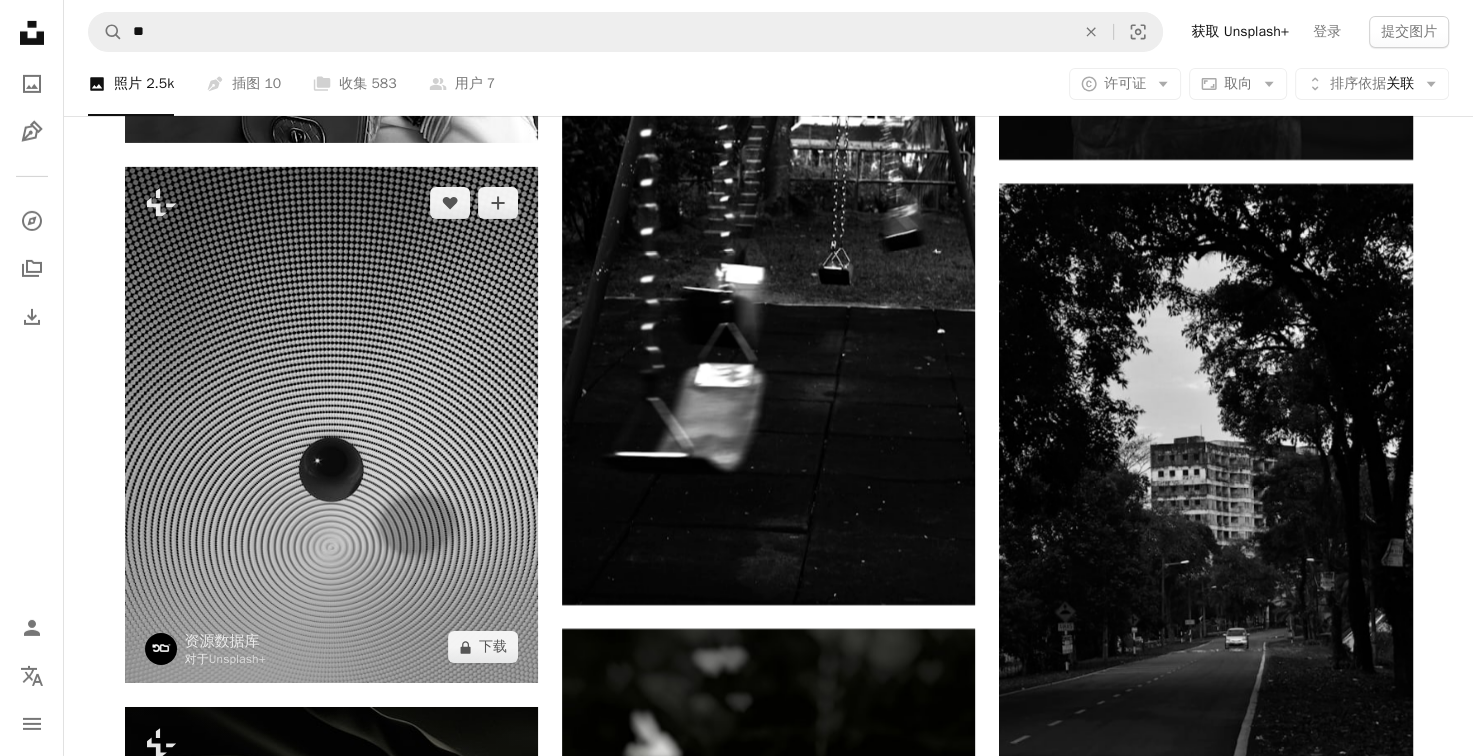 click at bounding box center [331, 425] 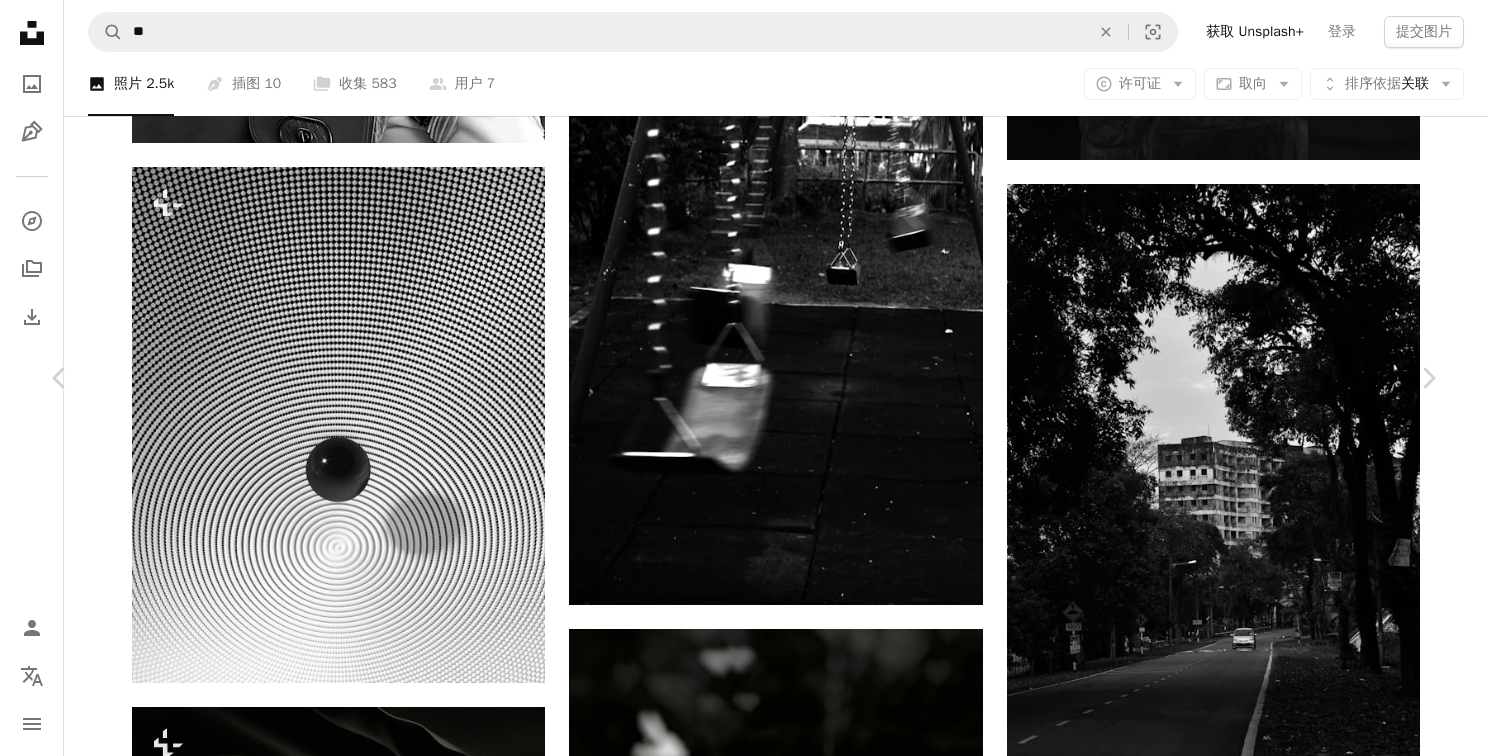 click on "下载" at bounding box center (1303, 4662) 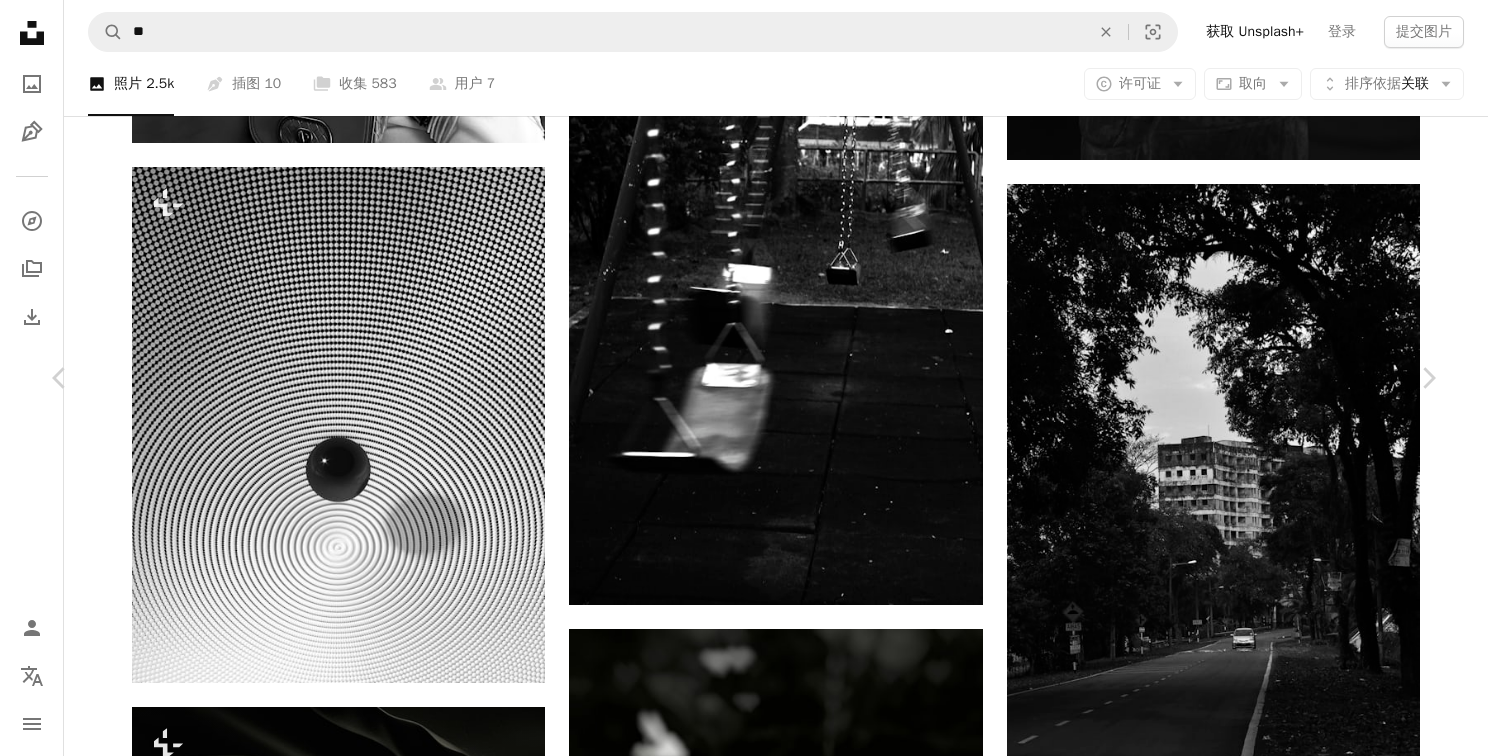 click on "An X shape 高级、即用型图像。 获得无限制的访问权限。 A plus sign 每月添加会员专享内容 A plus sign 无限制免版税下载 A plus sign 插图 新增功能 A plus sign 加强法律保护 每年 62折 每月 $6 美元 * 获取  Unsplash+ * 按年支付时，预付 72 美元的税费（如适用）。自动续订。随时取消。" at bounding box center [744, 4993] 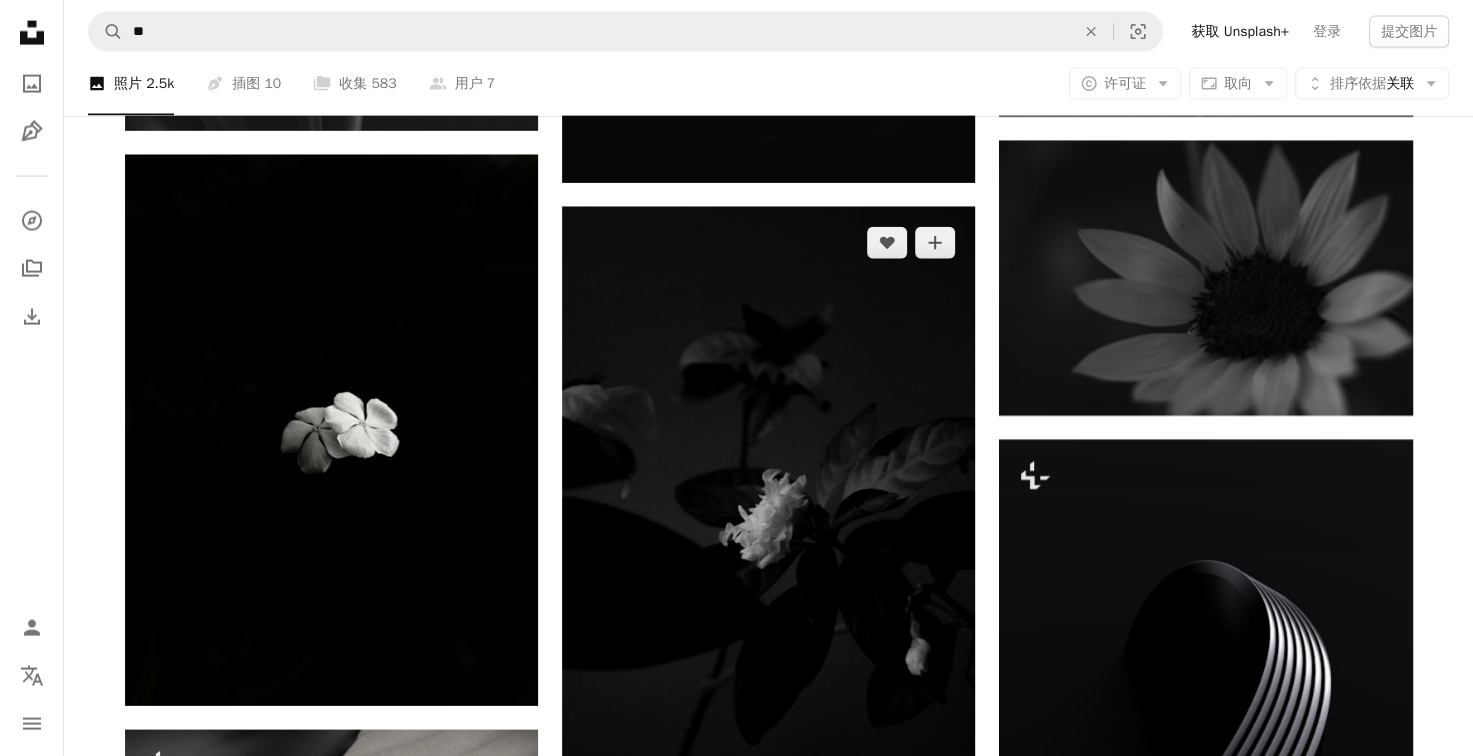 scroll, scrollTop: 11700, scrollLeft: 0, axis: vertical 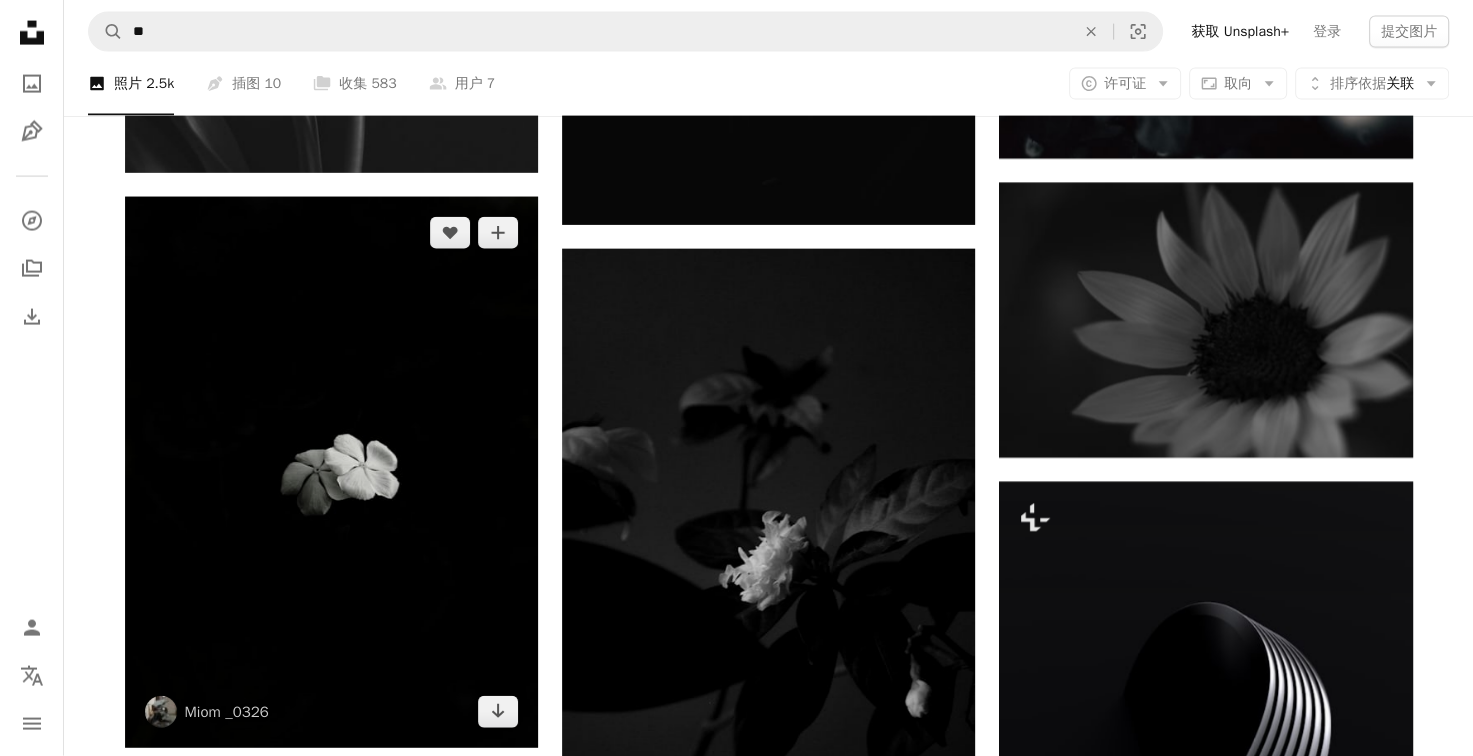 click at bounding box center (331, 472) 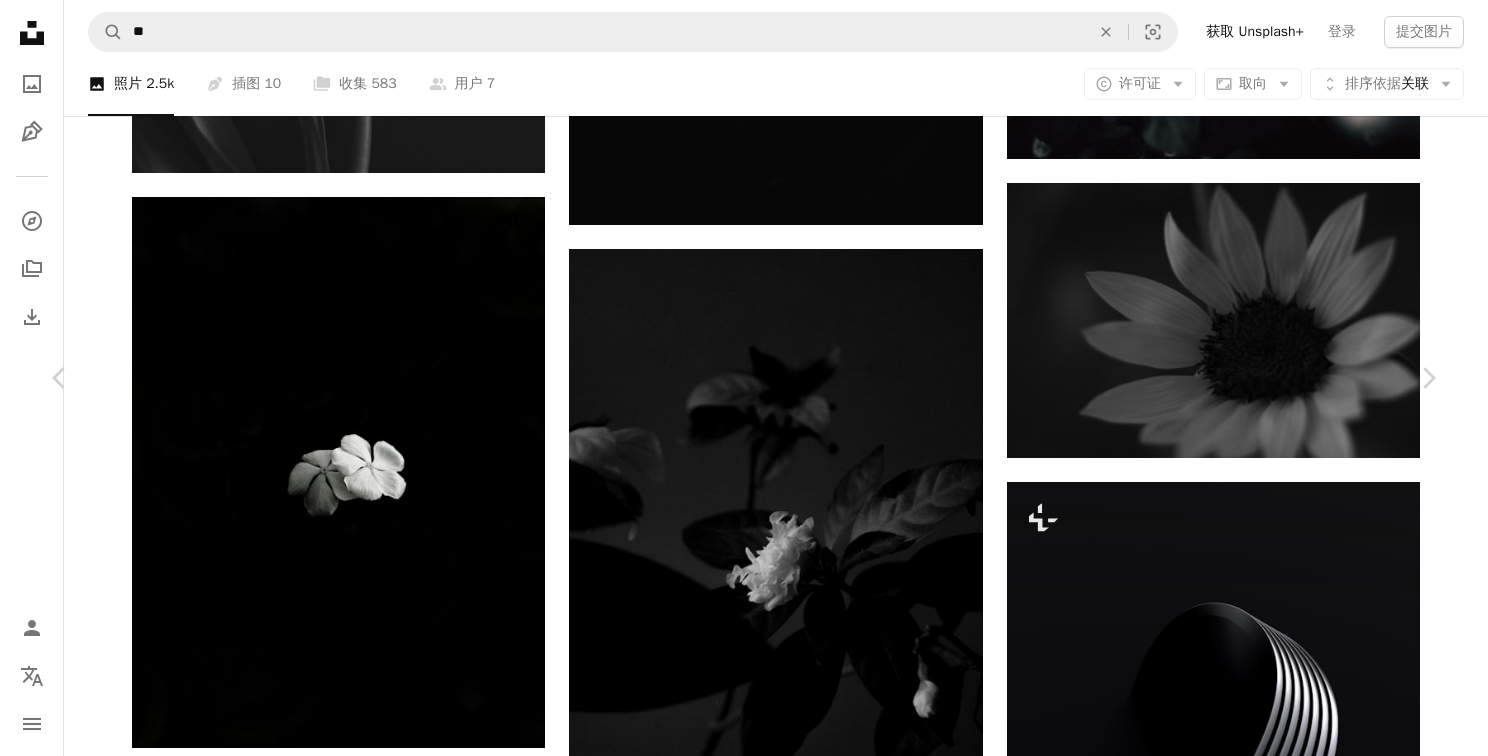 click on "免费下载" at bounding box center (1254, 6612) 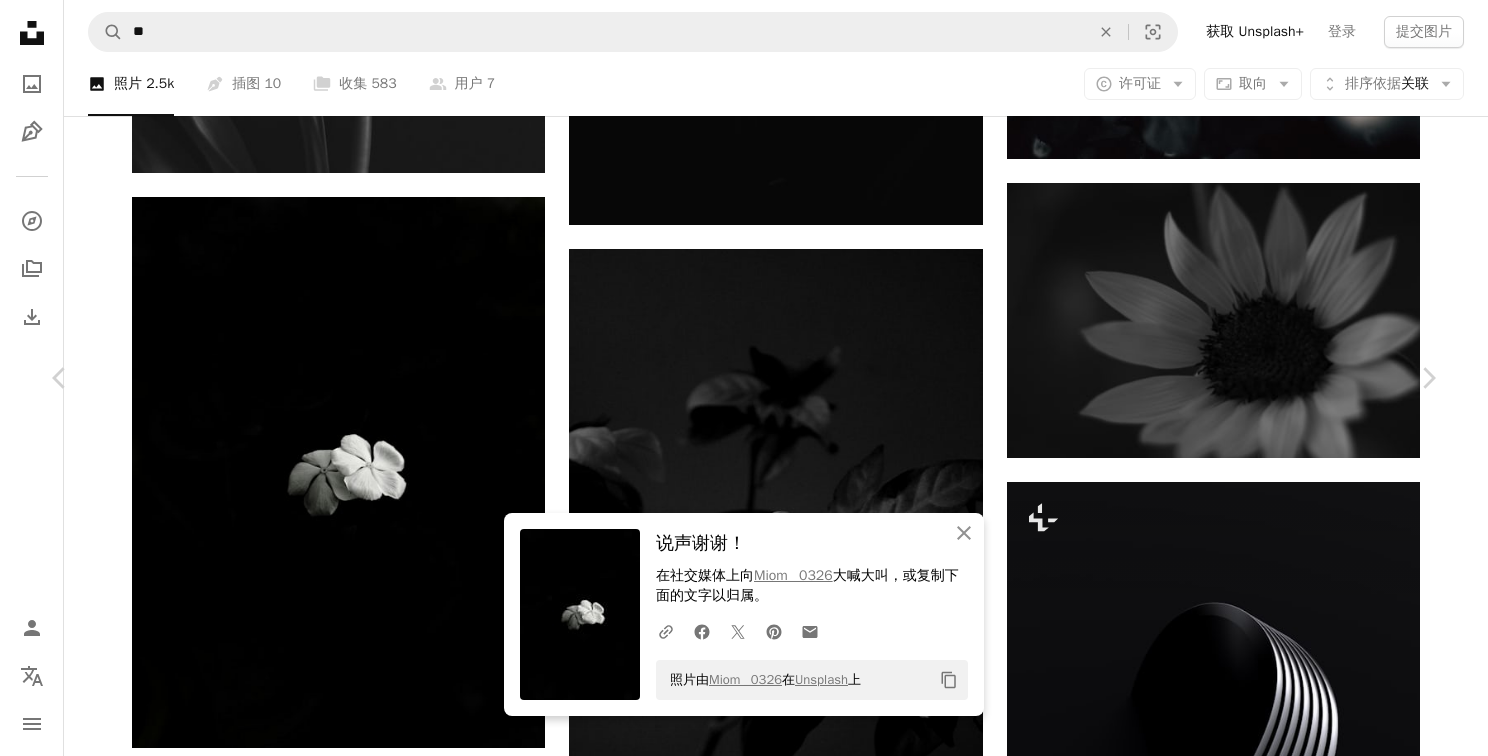 click on "Chevron down" 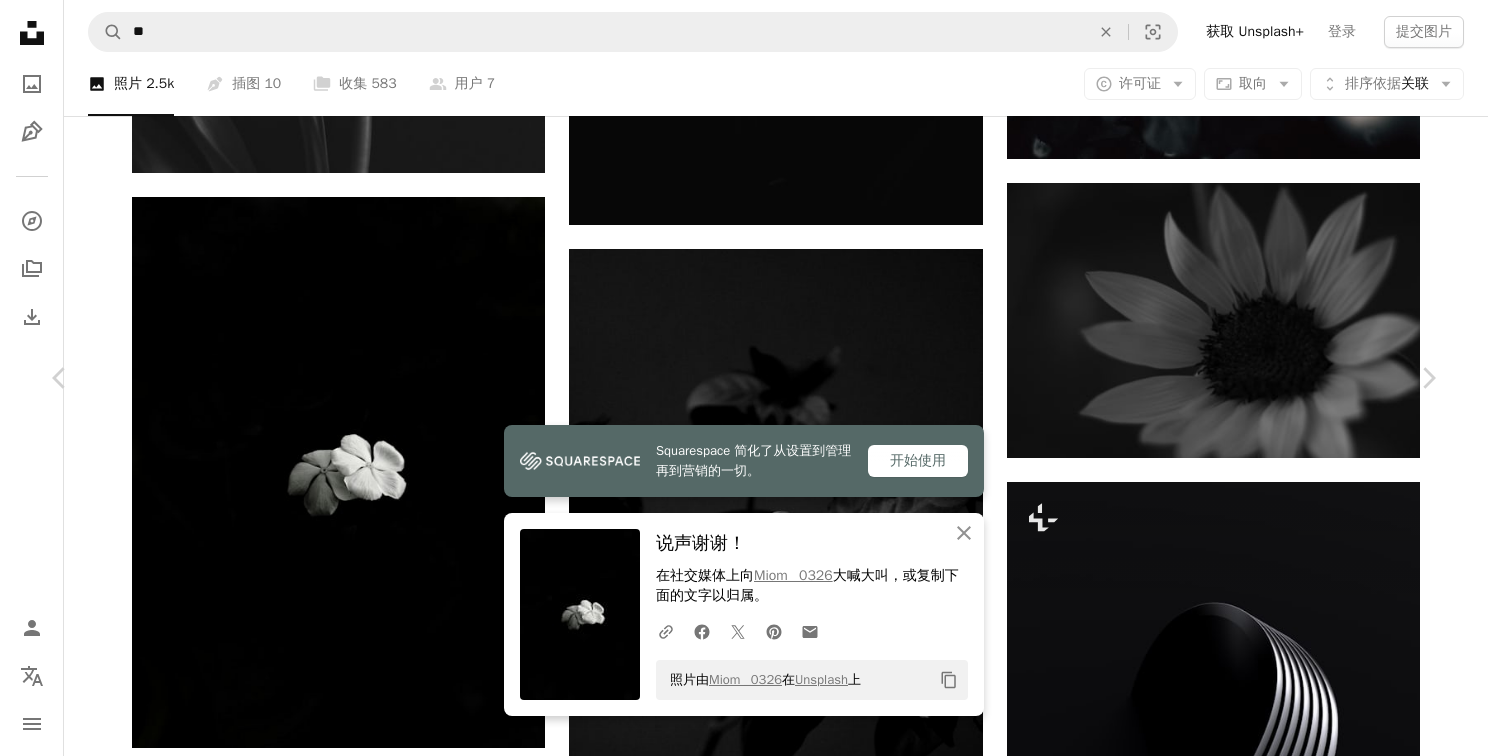 click on "（1920 x 2560）" at bounding box center [1216, 6697] 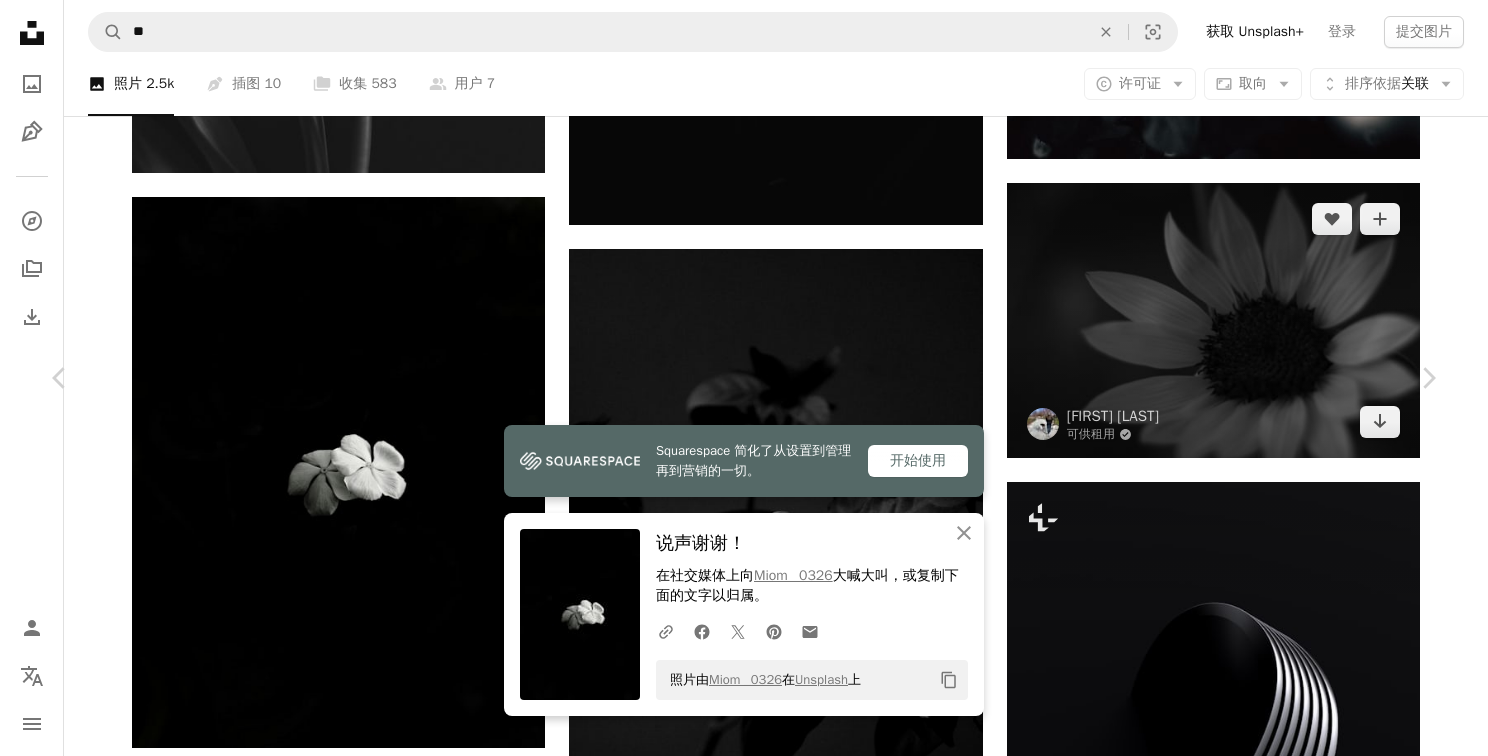 drag, startPoint x: 1372, startPoint y: 234, endPoint x: 1363, endPoint y: 239, distance: 10.29563 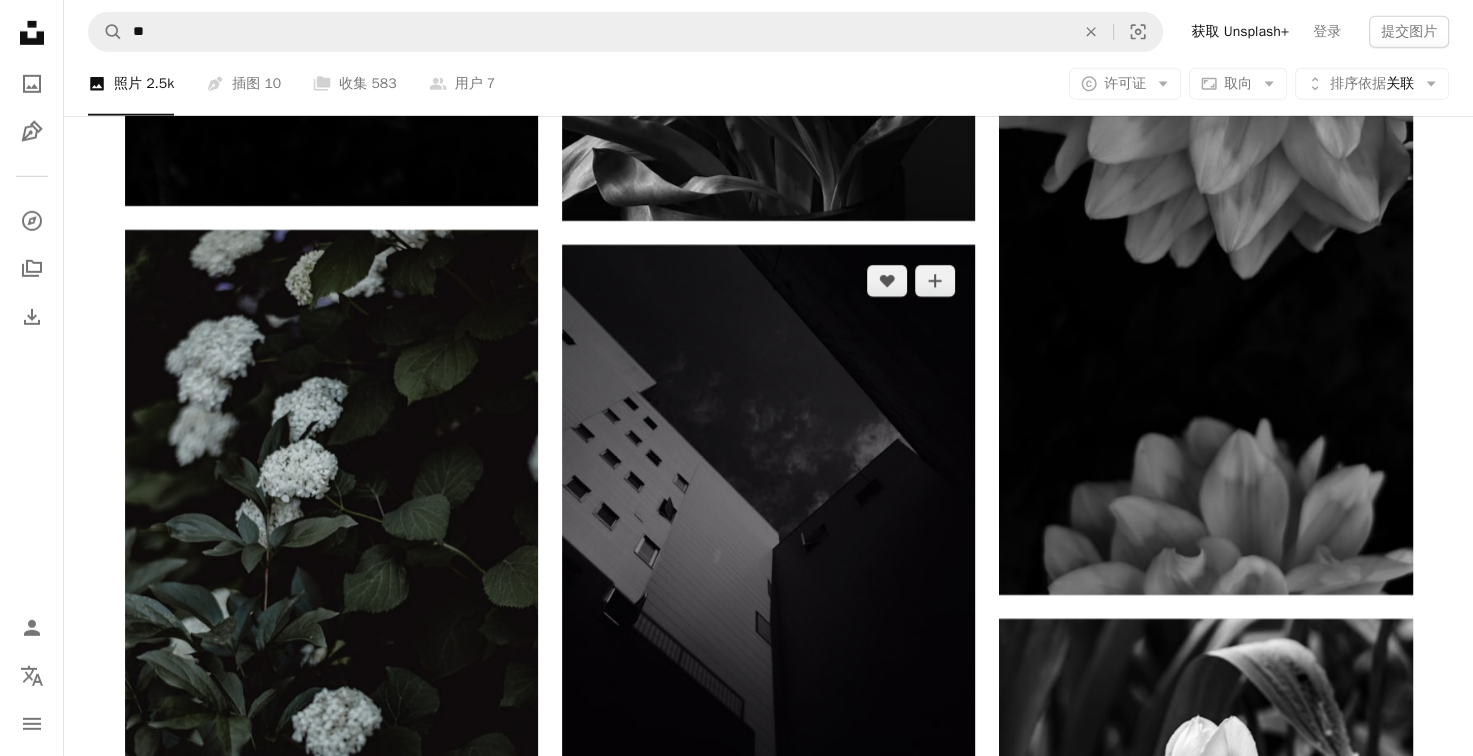 scroll, scrollTop: 13700, scrollLeft: 0, axis: vertical 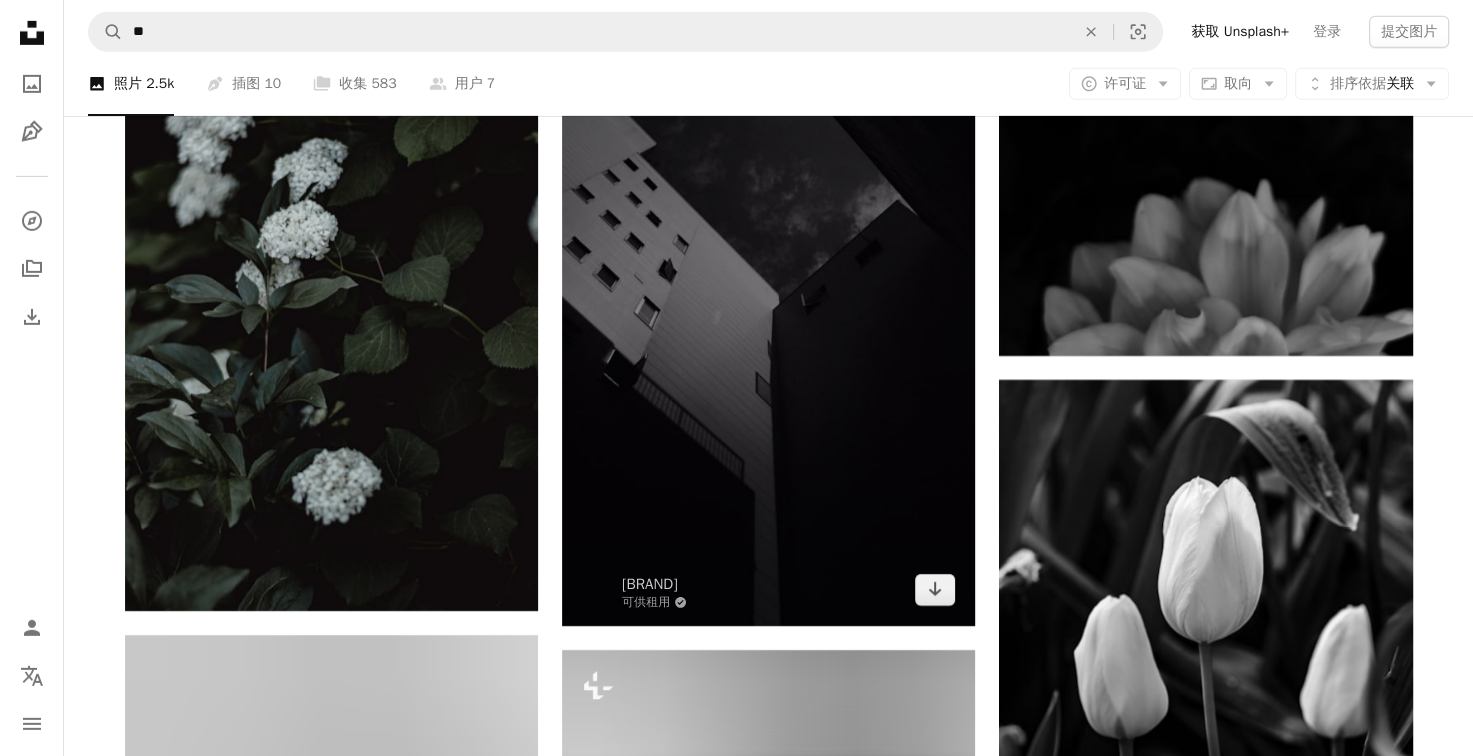 click at bounding box center [768, 316] 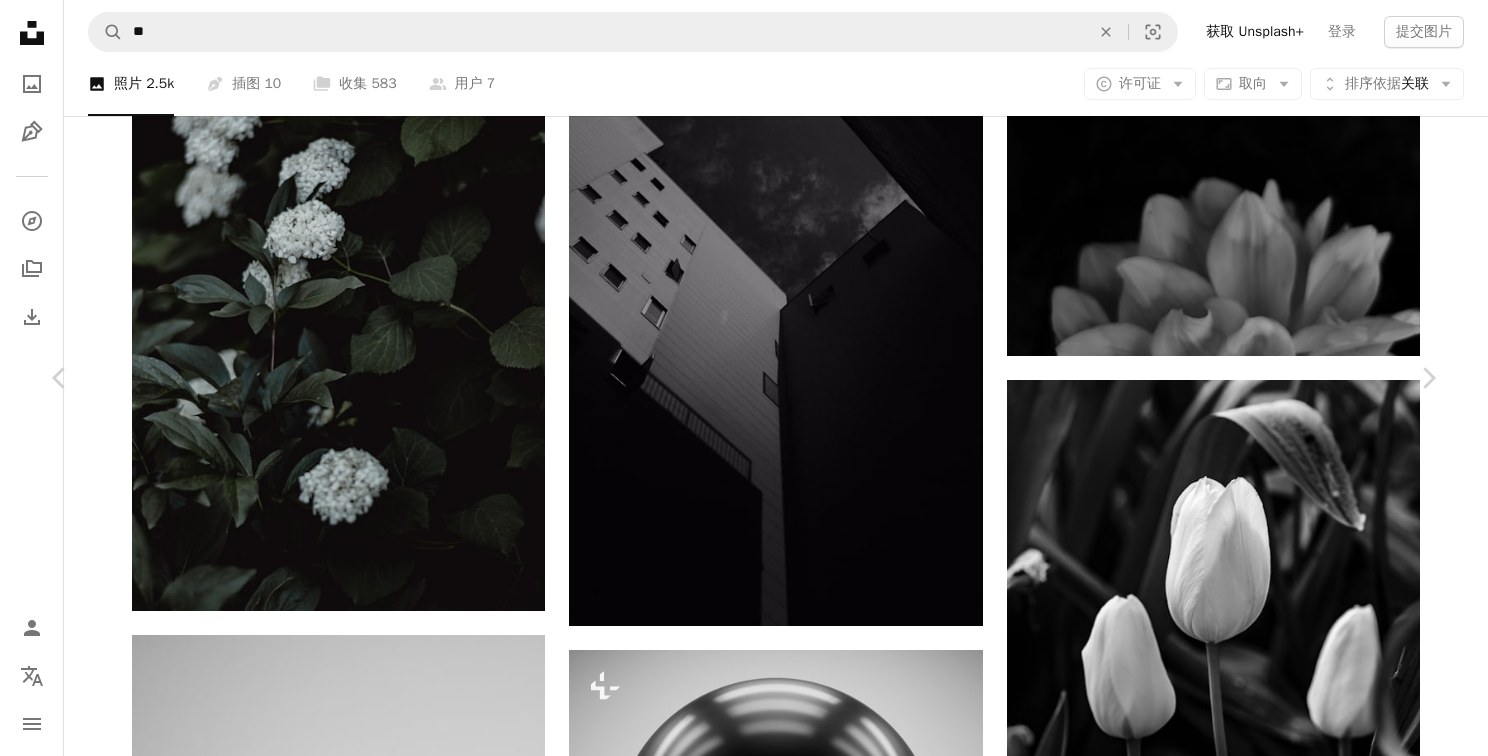 click on "A map marker [CITY], [STATE] [COUNTRY] Calendar outlined 发布时间： [MONTH] [DAY], [YEAR] Safety 根据 Unsplash 许可证 免费使用 A heart A plus sign [FIRST] [LAST] Available for hire A checkmark inside of a circle Arrow pointing down Plus sign for Unsplash+ A heart A plus sign [FIRST] [LAST] For Unsplash+ A lock Download A heart A plus sign [FIRST] Available for hire A checkmark inside of a circle Arrow pointing down A heart A plus sign [FIRST] Available for hire" at bounding box center [744, 4943] 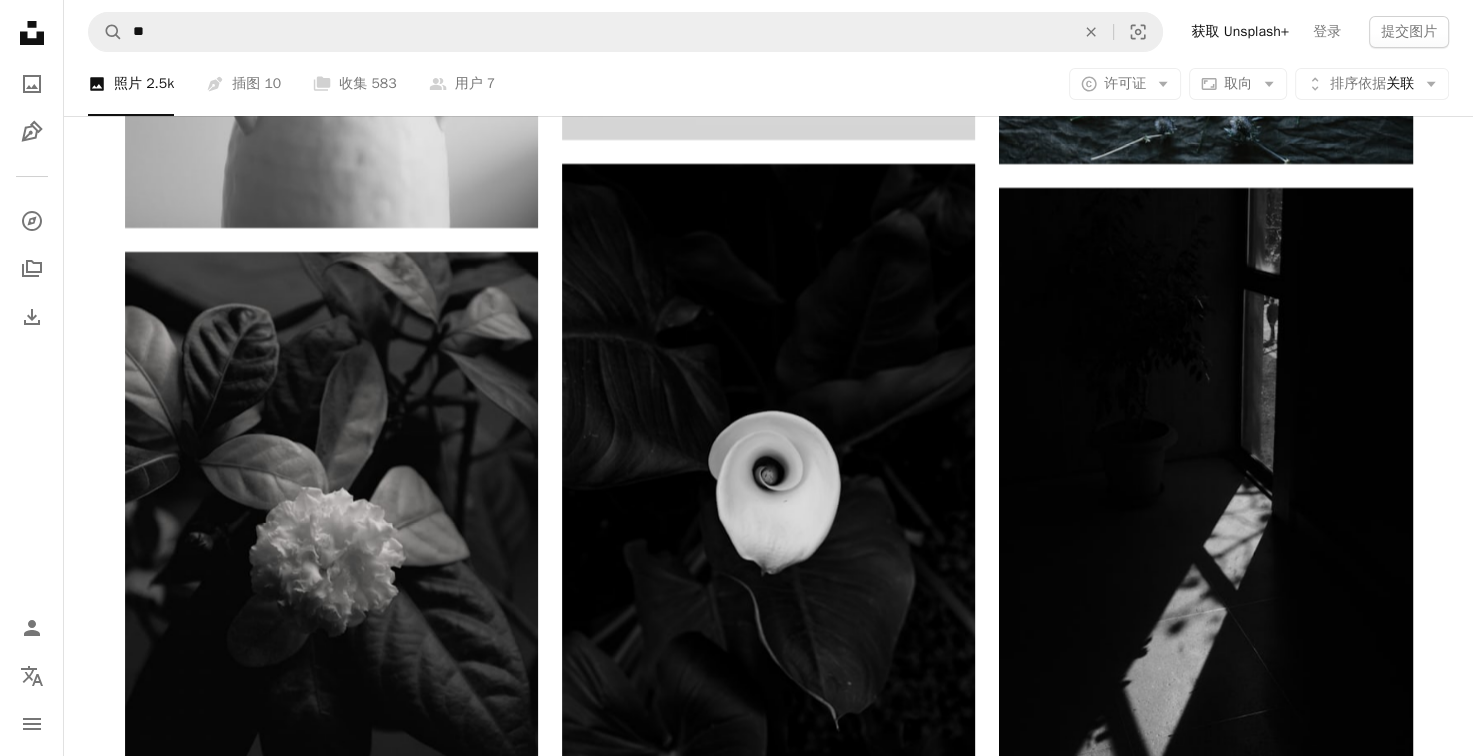 scroll, scrollTop: 14700, scrollLeft: 0, axis: vertical 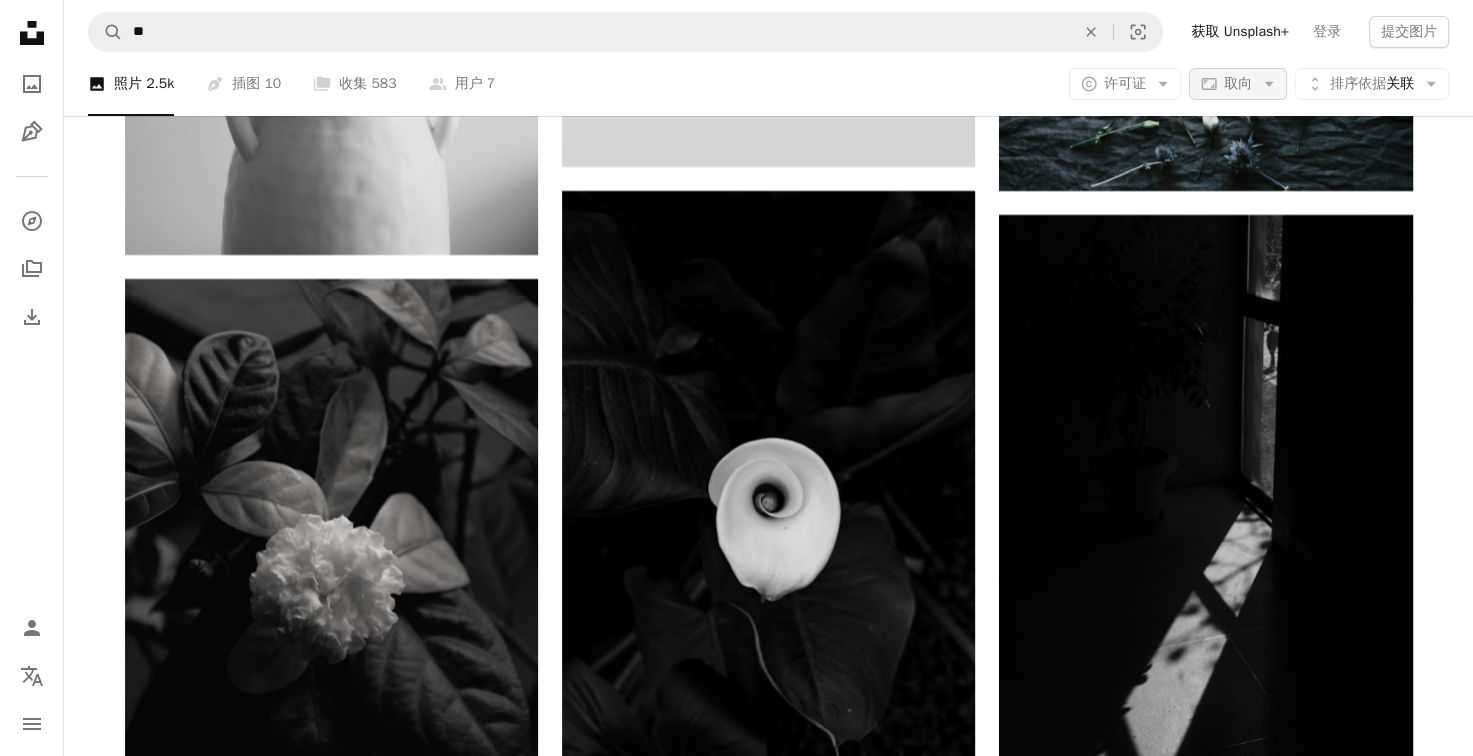 click on "取向" at bounding box center [1238, 83] 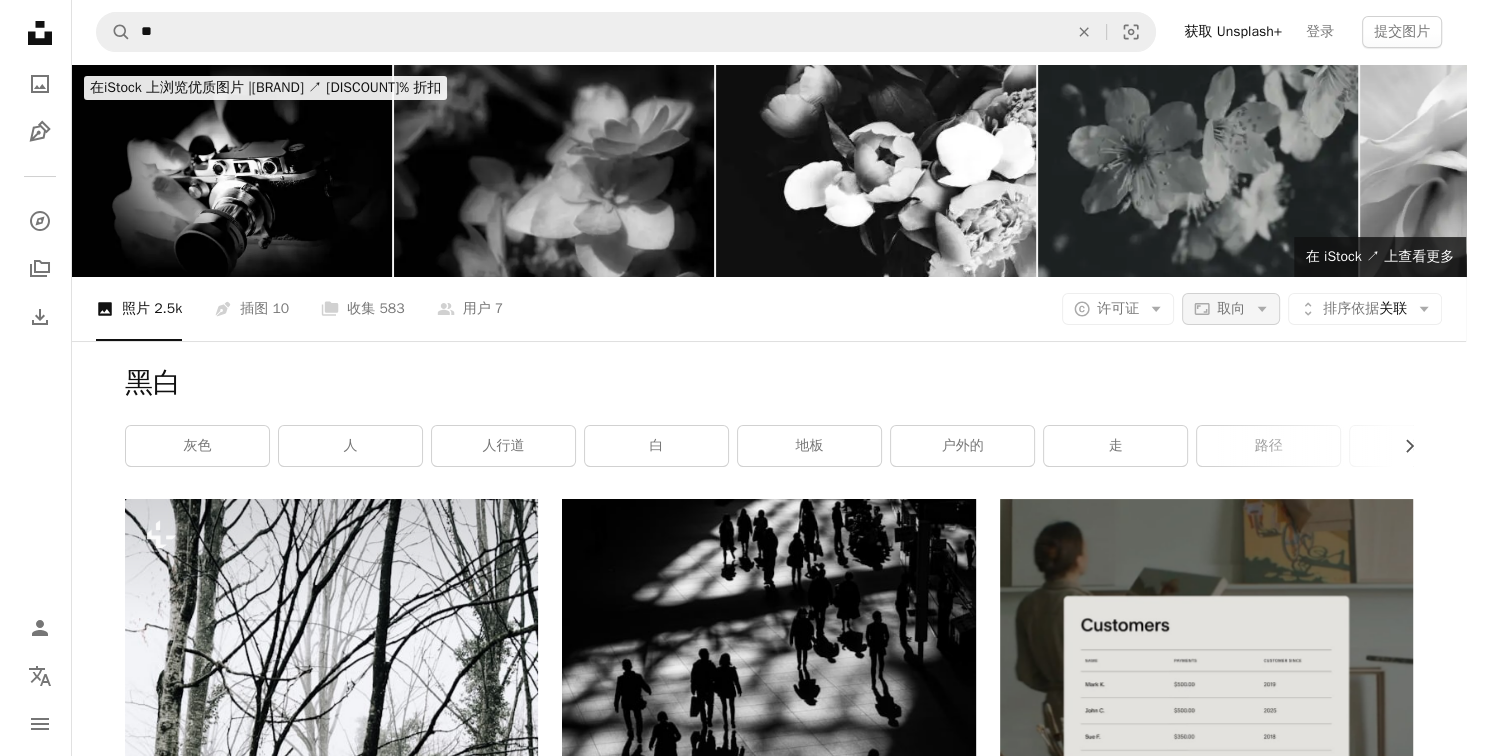 scroll, scrollTop: 0, scrollLeft: 0, axis: both 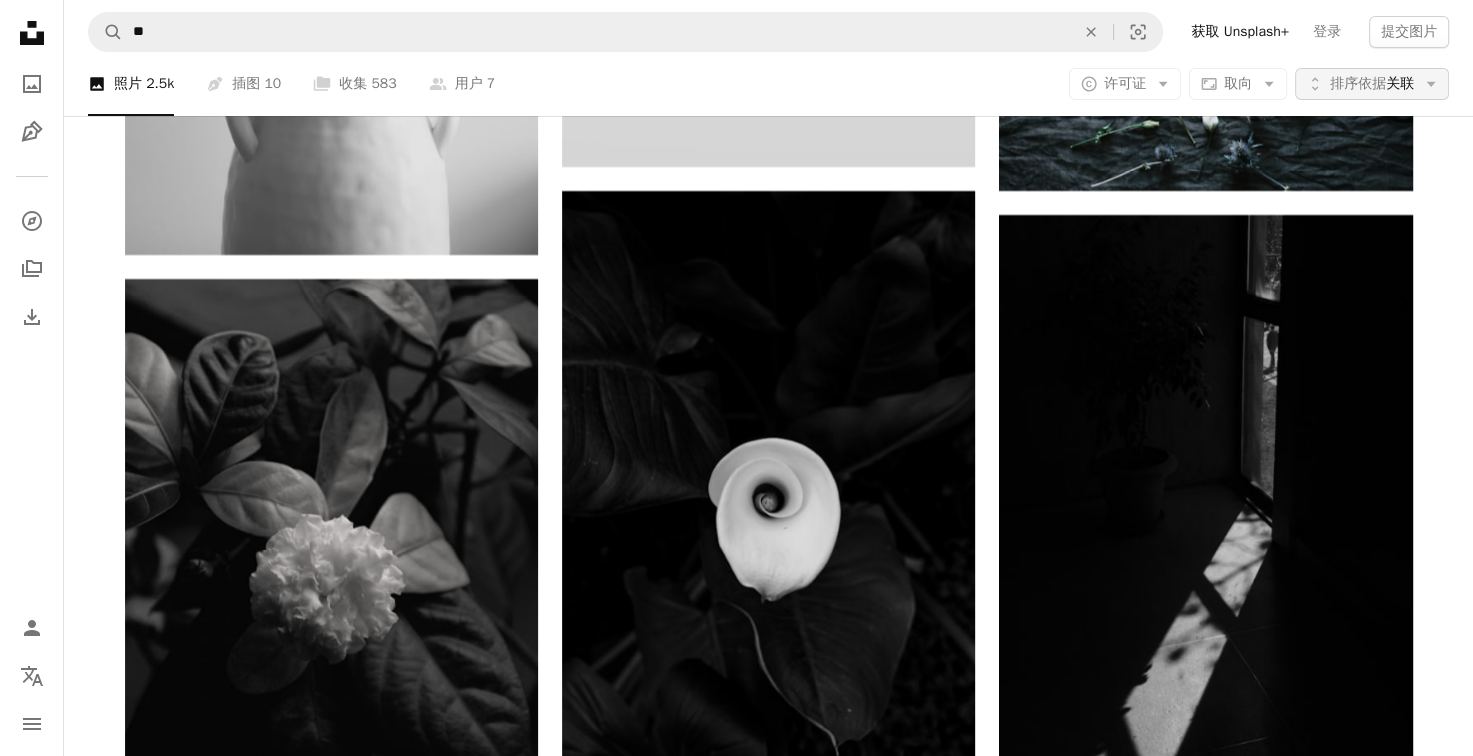 click on "A heart A plus sign [PERSON_NAME] For  Unsplash+ A lock   Download Plus sign for Unsplash+ A heart A plus sign [PERSON_NAME] For  Unsplash+ A lock   Download Plus sign for Unsplash+ A heart A plus sign" at bounding box center [736, -5568] 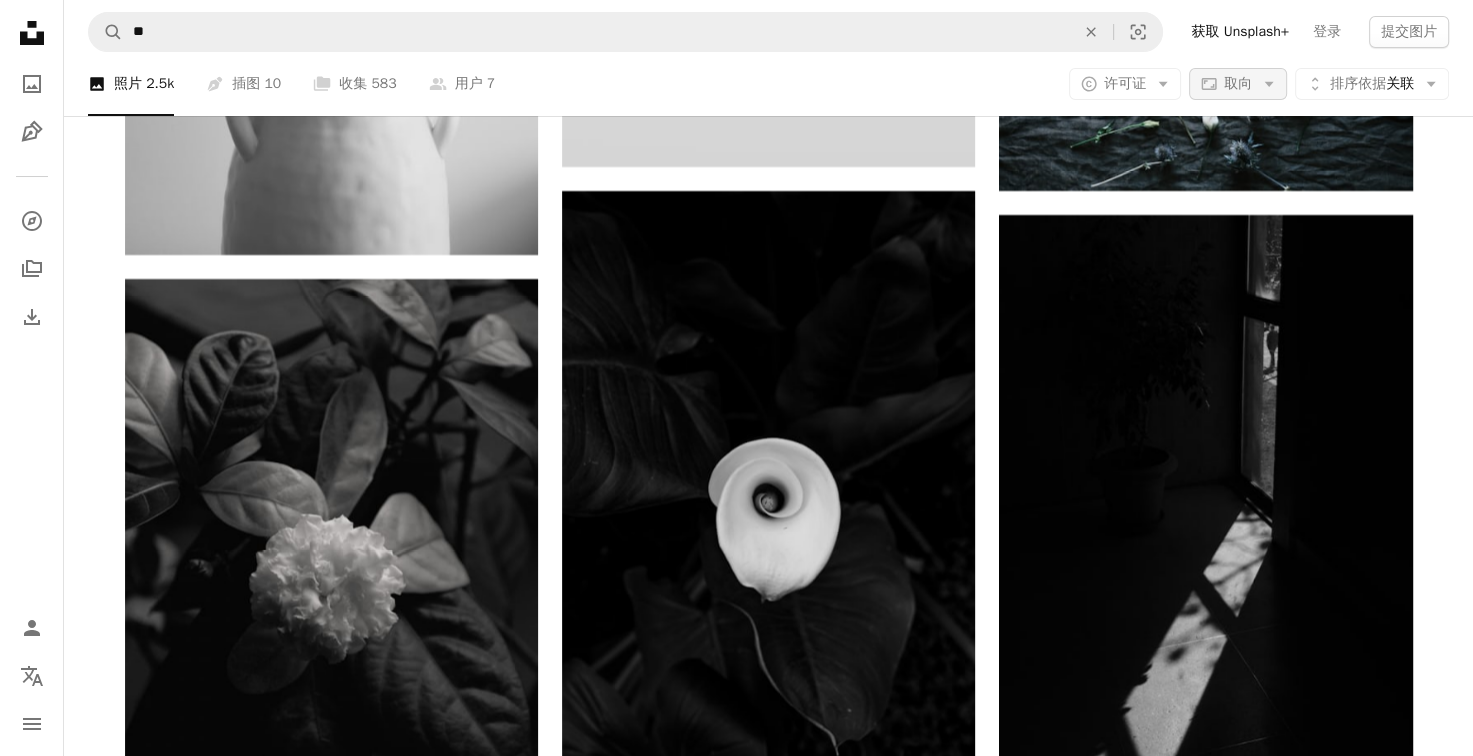 click on "Aspect ratio 取向 Arrow down" at bounding box center (1238, 84) 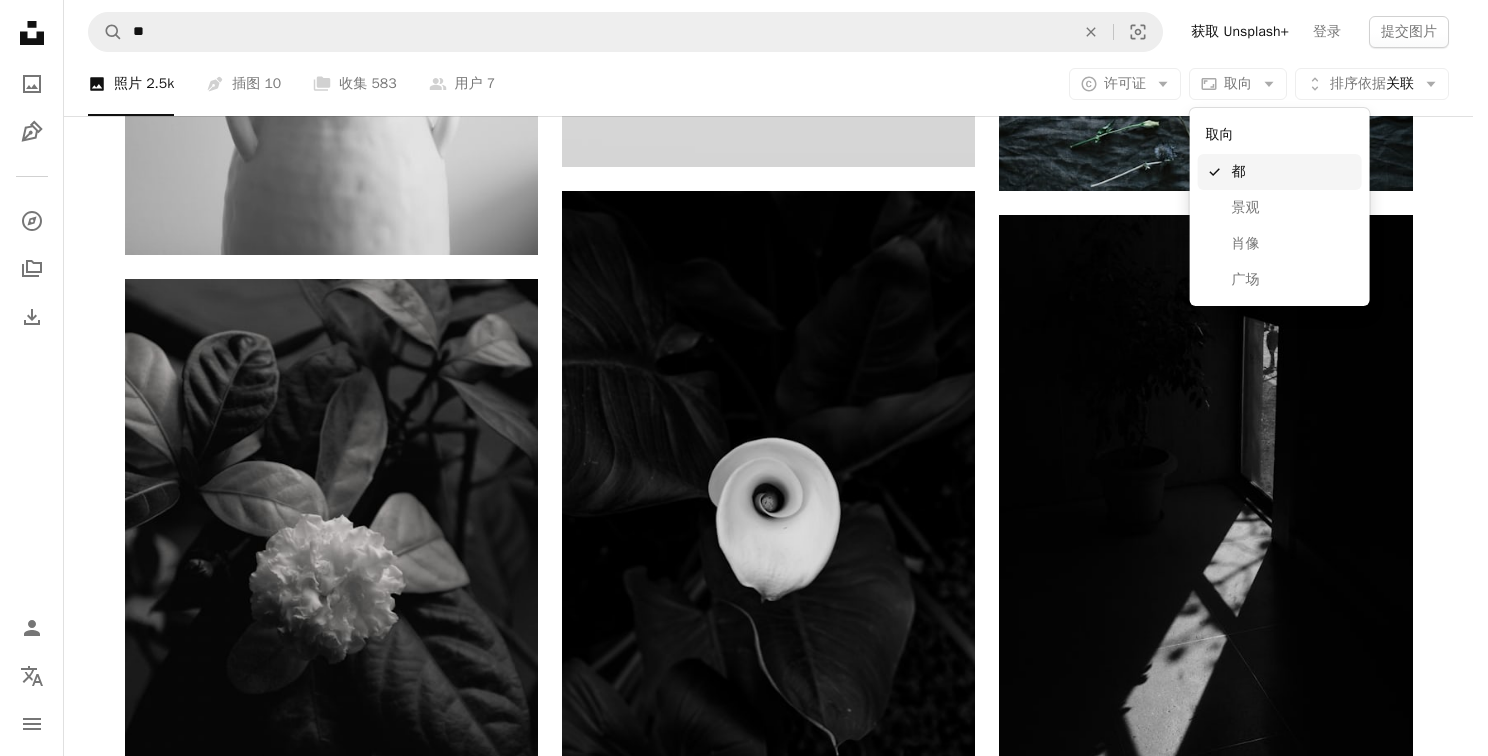 click on "景观" at bounding box center [1280, 208] 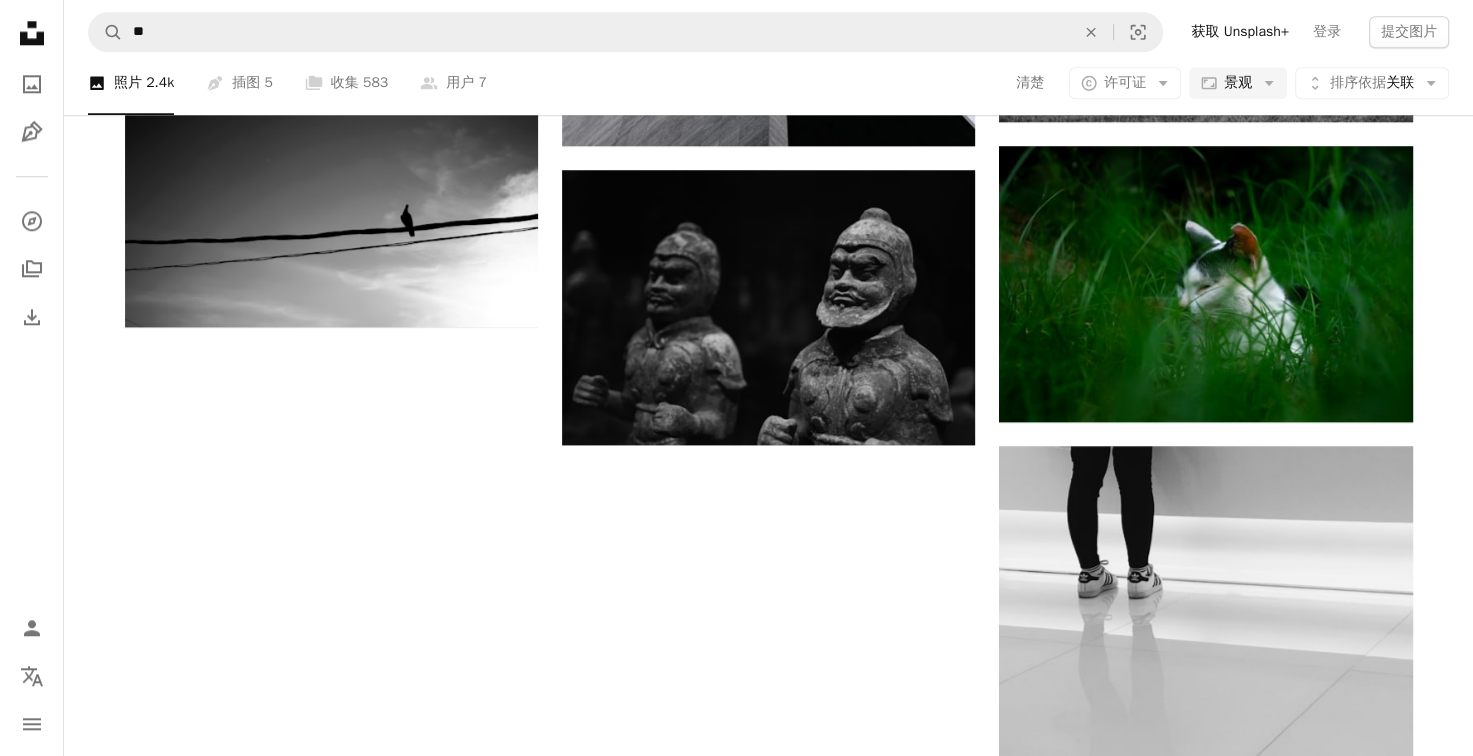 scroll, scrollTop: 300, scrollLeft: 0, axis: vertical 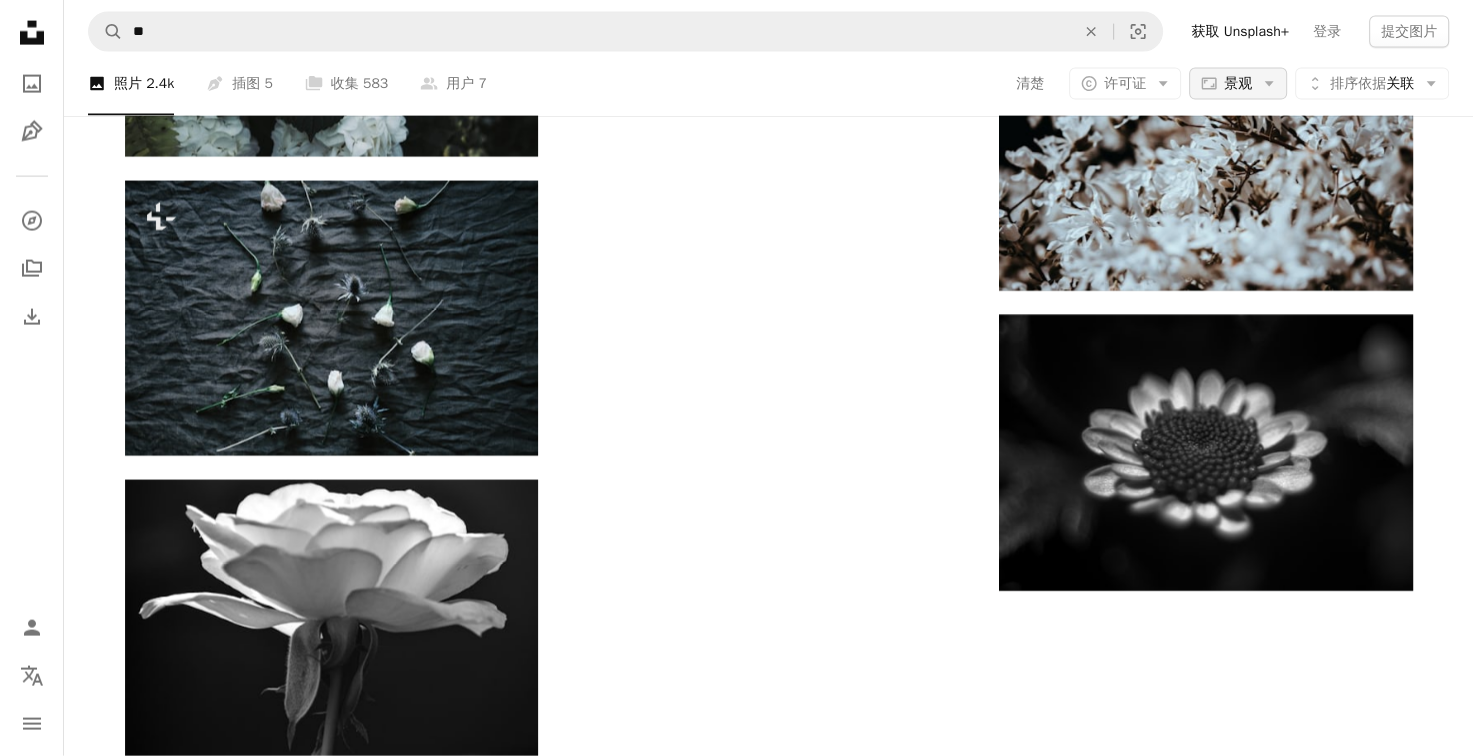 click on "Aspect ratio 景观 Arrow down" at bounding box center (1238, 84) 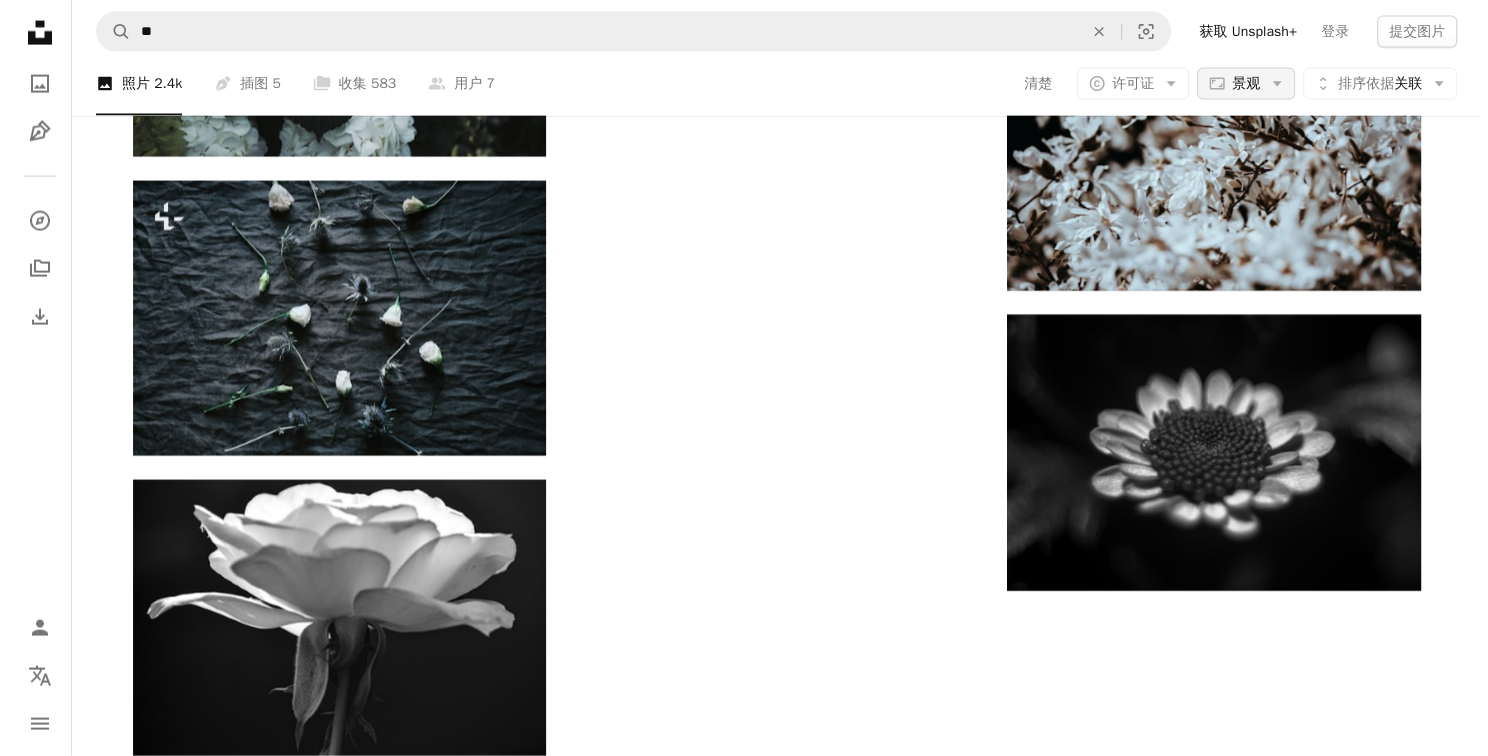 scroll, scrollTop: 0, scrollLeft: 0, axis: both 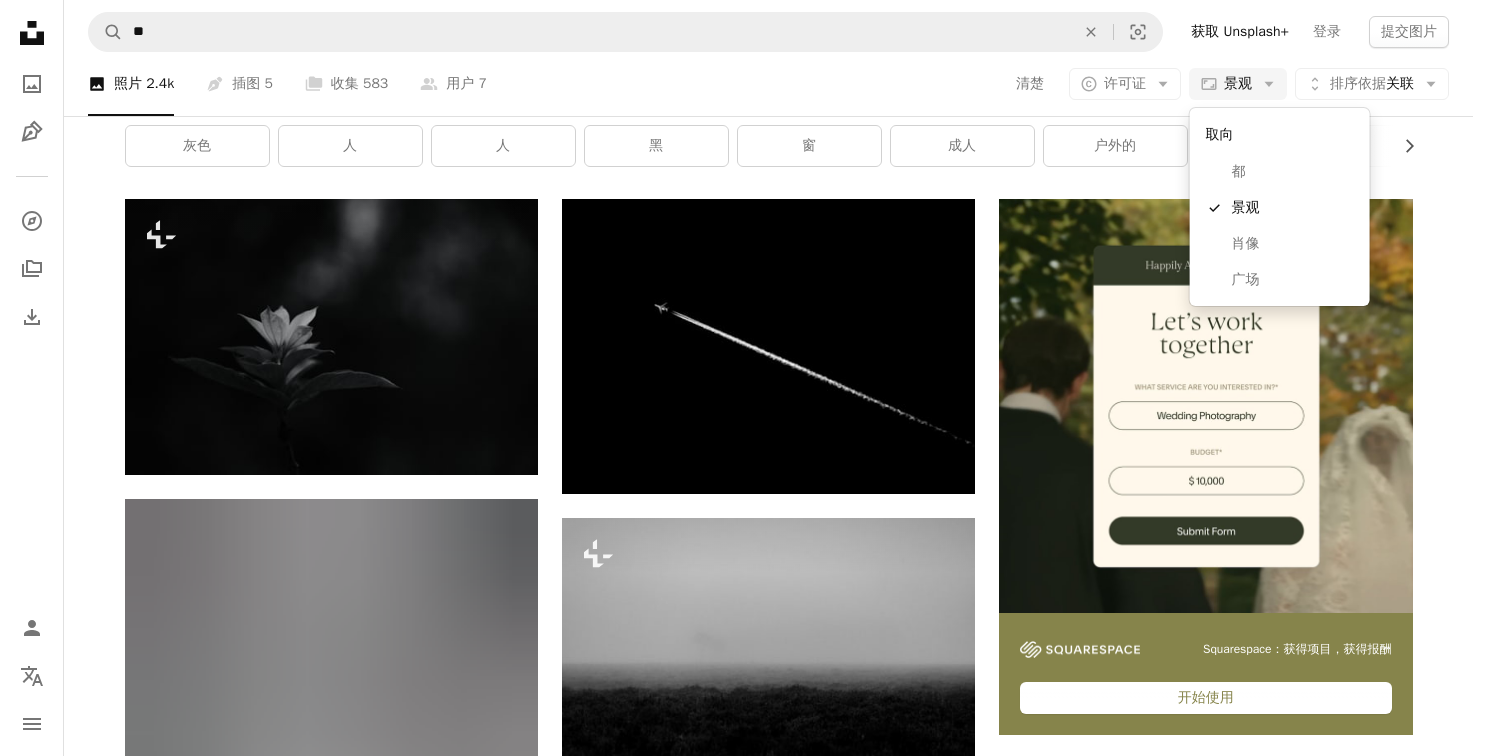 click on "取向" at bounding box center [1280, 135] 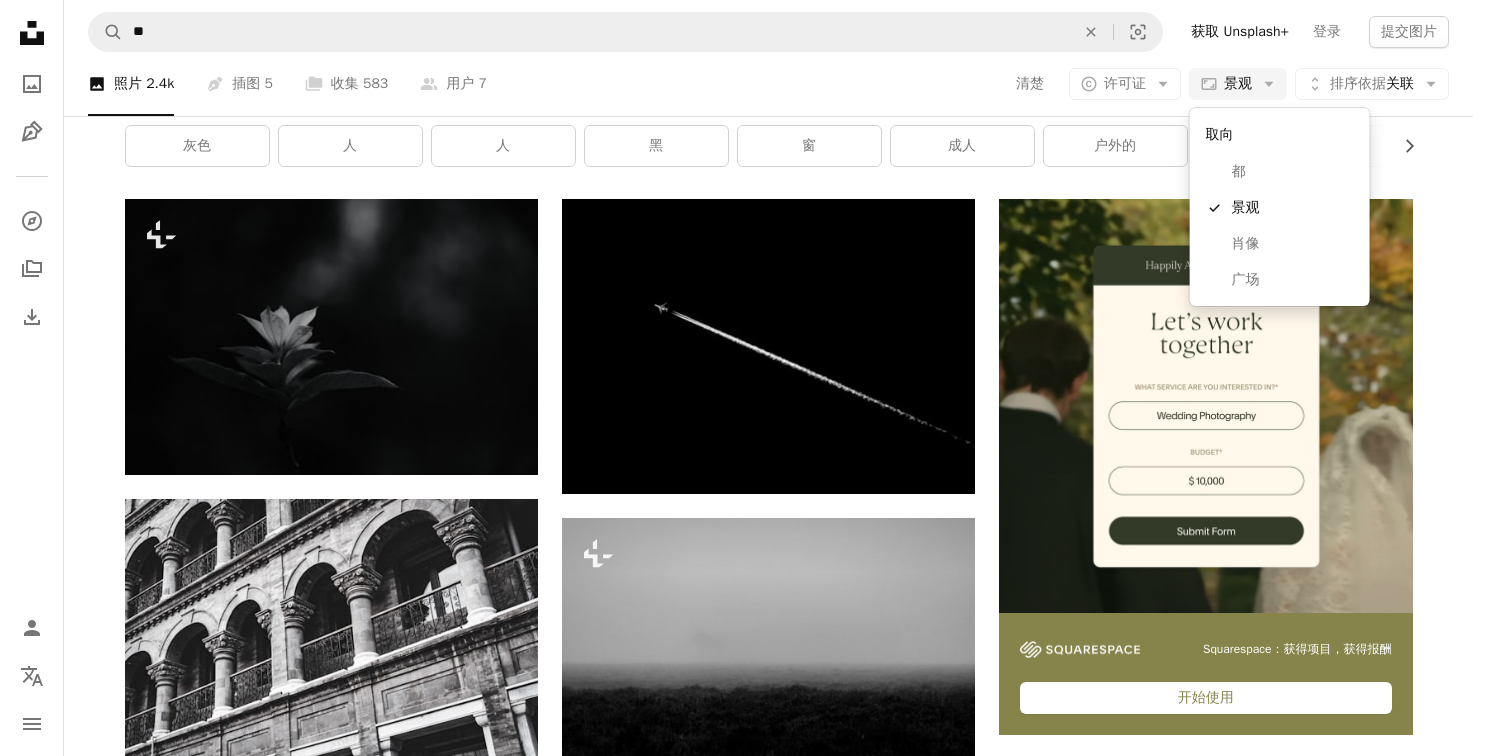 click on "都" at bounding box center (1293, 172) 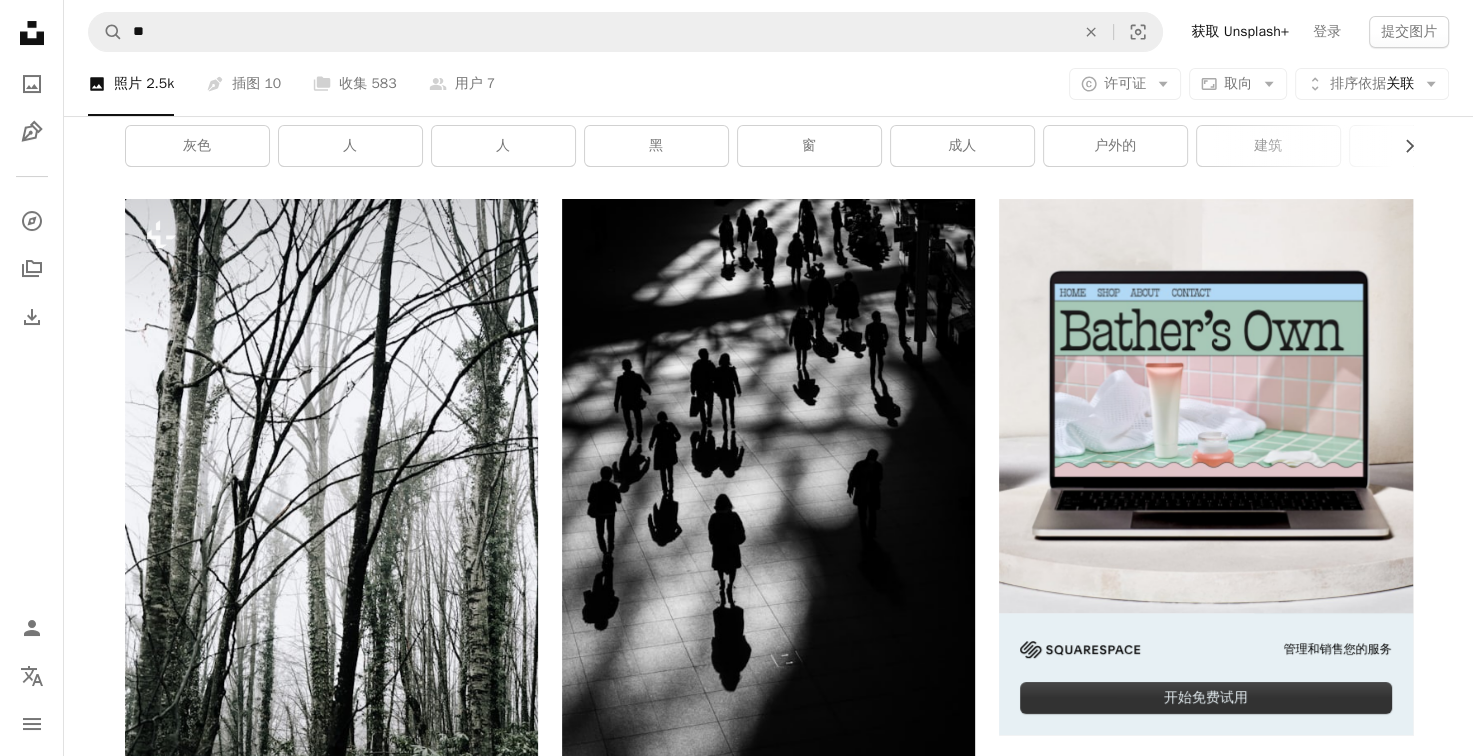 scroll, scrollTop: 1500, scrollLeft: 0, axis: vertical 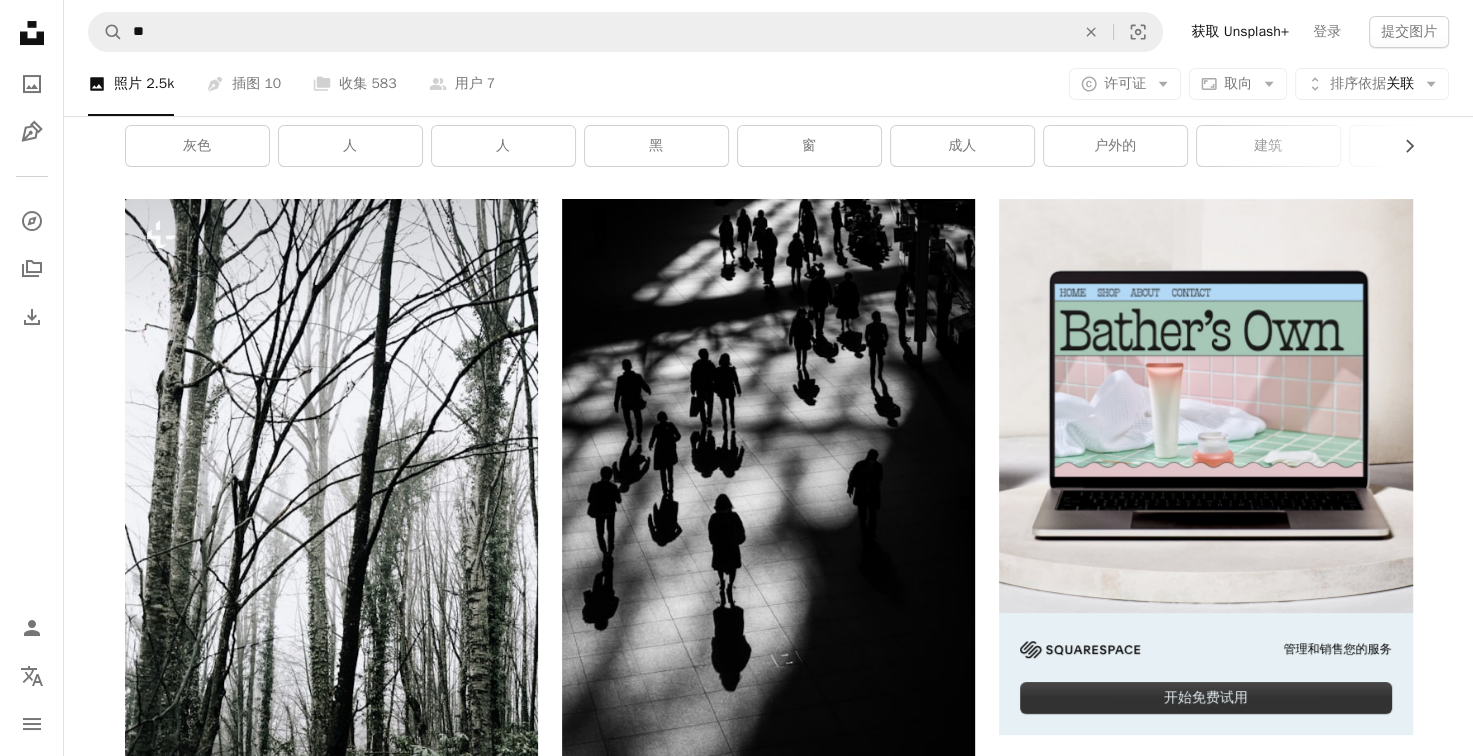 click at bounding box center [331, 8089] 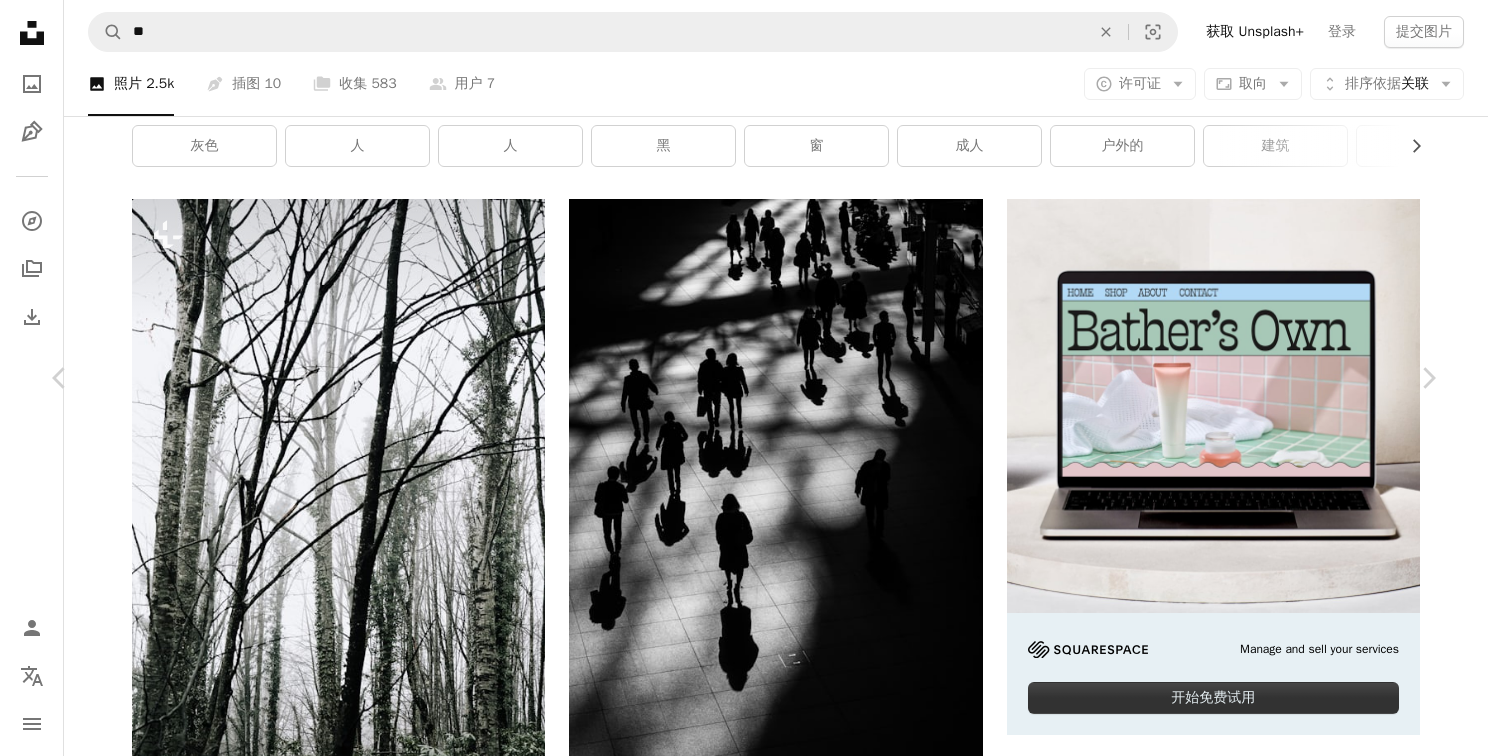 click on "Chevron down" 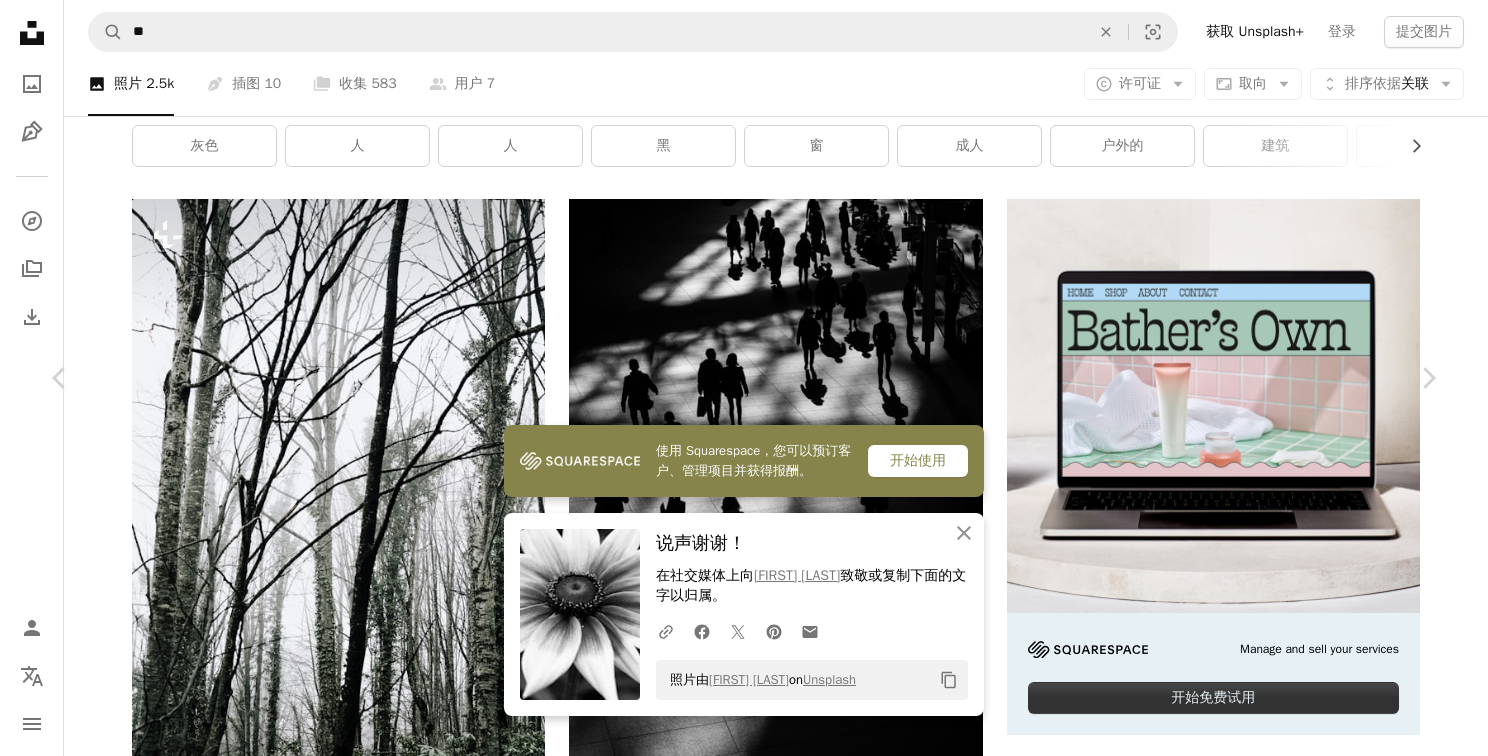 click on "照片由 [PERSON_NAME] on Unsplash
Copy content [PERSON_NAME] 可供租用 A checkmark inside of a circle A heart A plus sign 编辑图像   Plus sign for Unsplash+ 免费下载 Chevron down Zoom in 视图 39,599 下载 187 A forward-right arrow 共享 Info icon 信息 More Actions Calendar outlined 发布时间： [YEAR] 年 [MONTH] [DAY] 日 Camera [CAMERA_BRAND], [CAMERA_MODEL] Safety 根据  Unsplash 许可证 免费使用 花 植物 灰色 花 雏菊 花瓣 花粉 海葵 紫菀 菊科 公共领域图片 浏览 iStock 上的优质相关图片 |使用代码节省 20% UNSPLASH20 在 iStock ↗ 上查看更多 相关图片 A heart A plus sign [PERSON_NAME] A heart" at bounding box center (744, 18343) 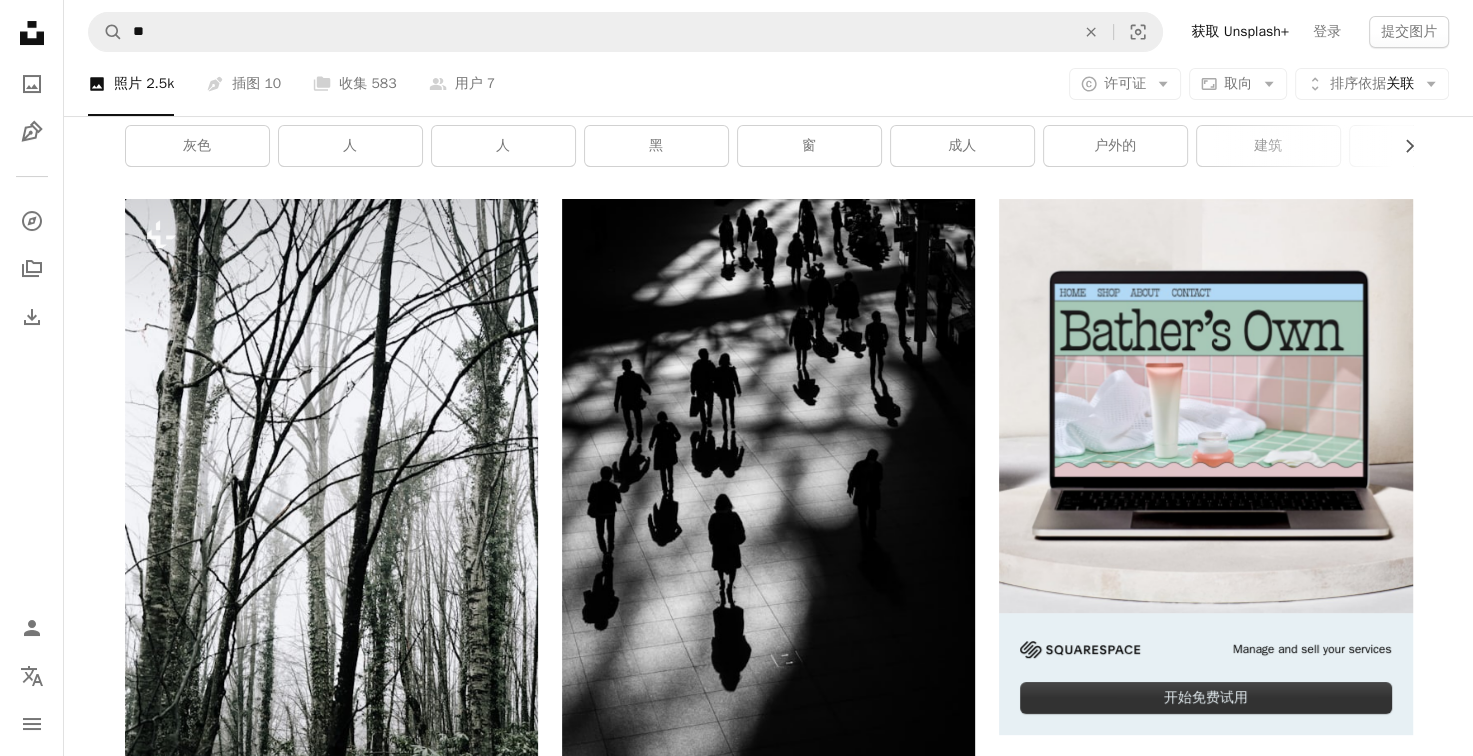 scroll, scrollTop: 13500, scrollLeft: 0, axis: vertical 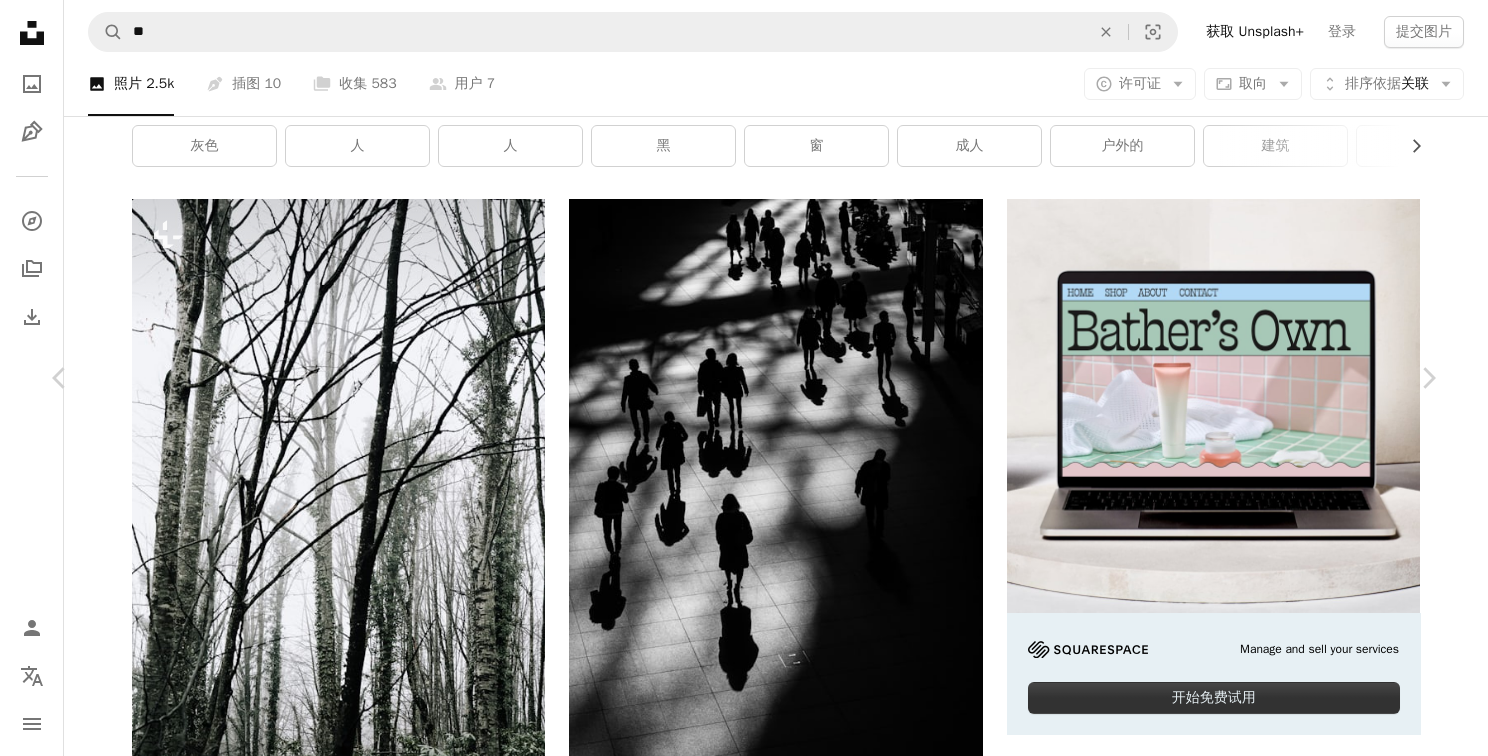 click on "A heart A plus sign Edit Image Plus sign for Unsplash+ Free Download Chevron down Zoom in View 14,002 Downloads 48 A forward-right arrow Share Info icon Information More Actions Two black and white dahlia flowers. Dahlia flower is white on a black background. Dark Wallpaper with flowers Calendar outlined Published on [MONTH] [DAY], [YEAR] Safety According to Unsplash License Free to Use Flowers Woman Rose Wedding Female Adult Daisy Petals Dahlia Free Stock Photos Browse premium related images on iStock | Save 20% with code UNSPLASH20 Related Images" at bounding box center [744, 18343] 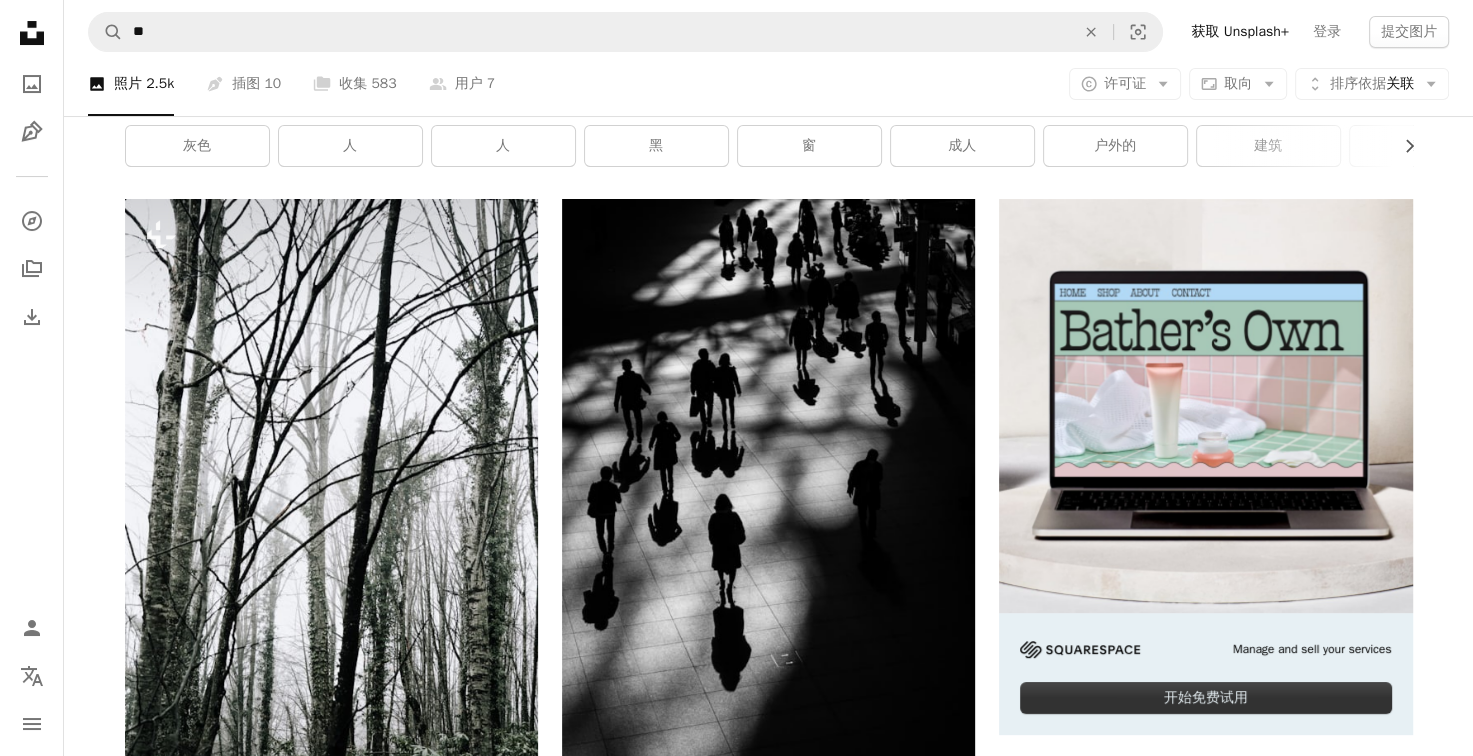 scroll, scrollTop: 22300, scrollLeft: 0, axis: vertical 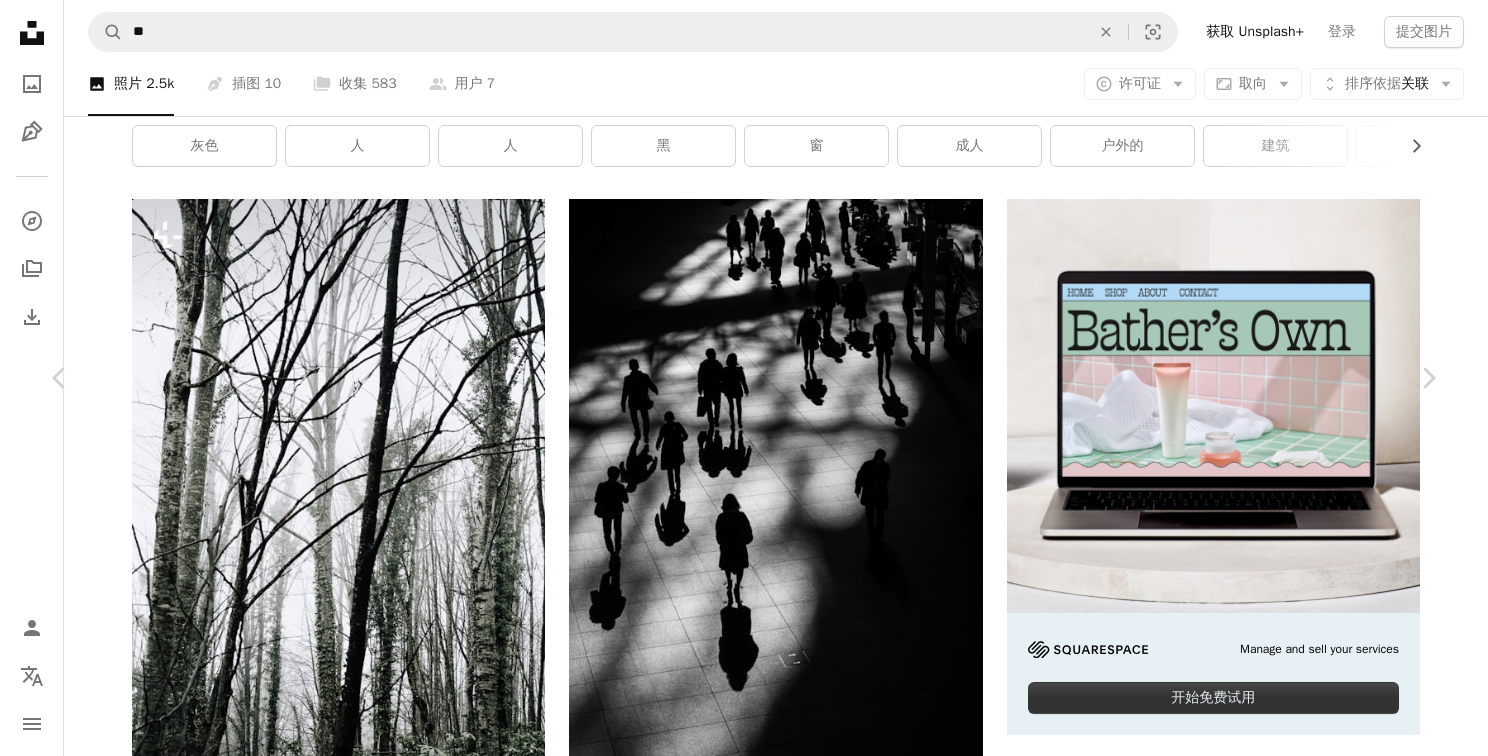 click on "免费下载" at bounding box center (1254, 25648) 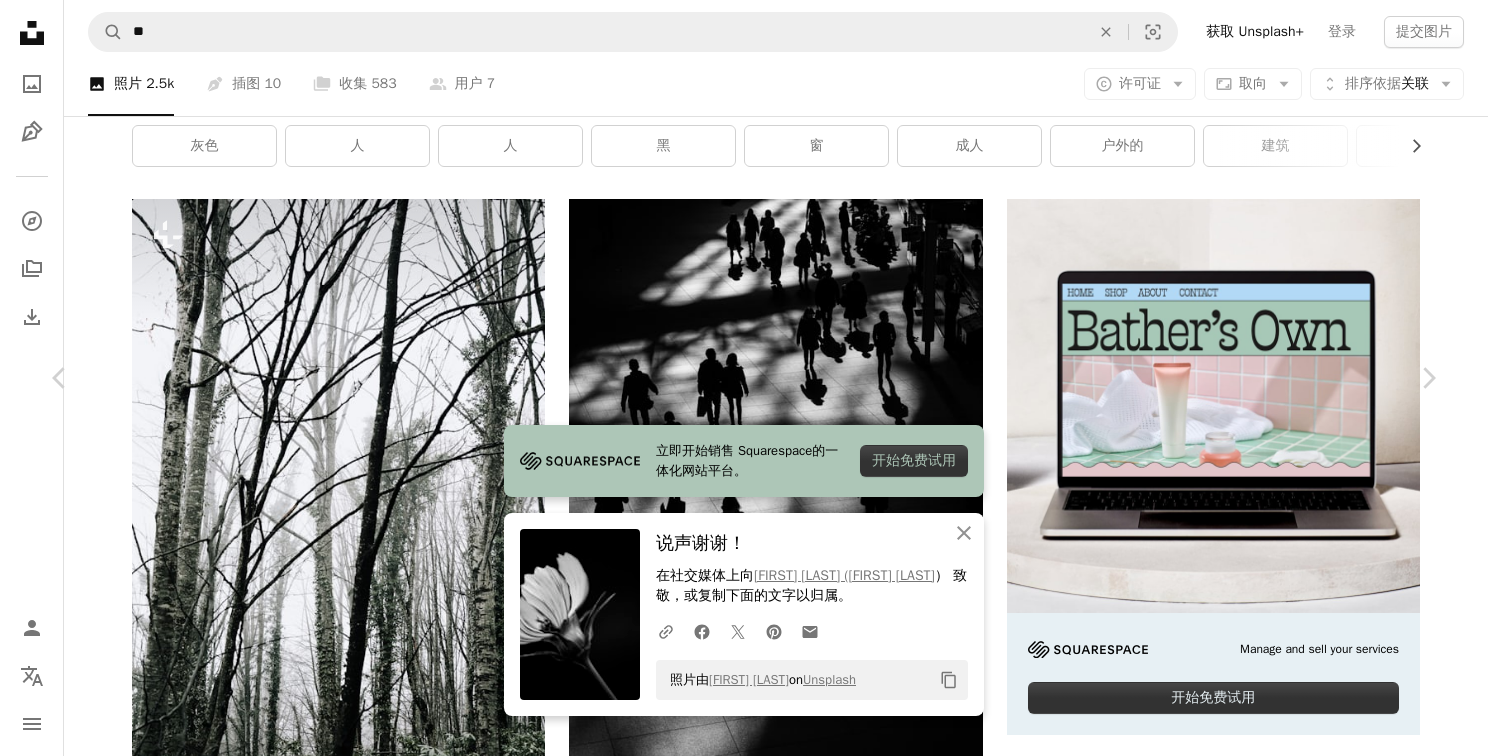 click on "Zoom in" at bounding box center (736, 25979) 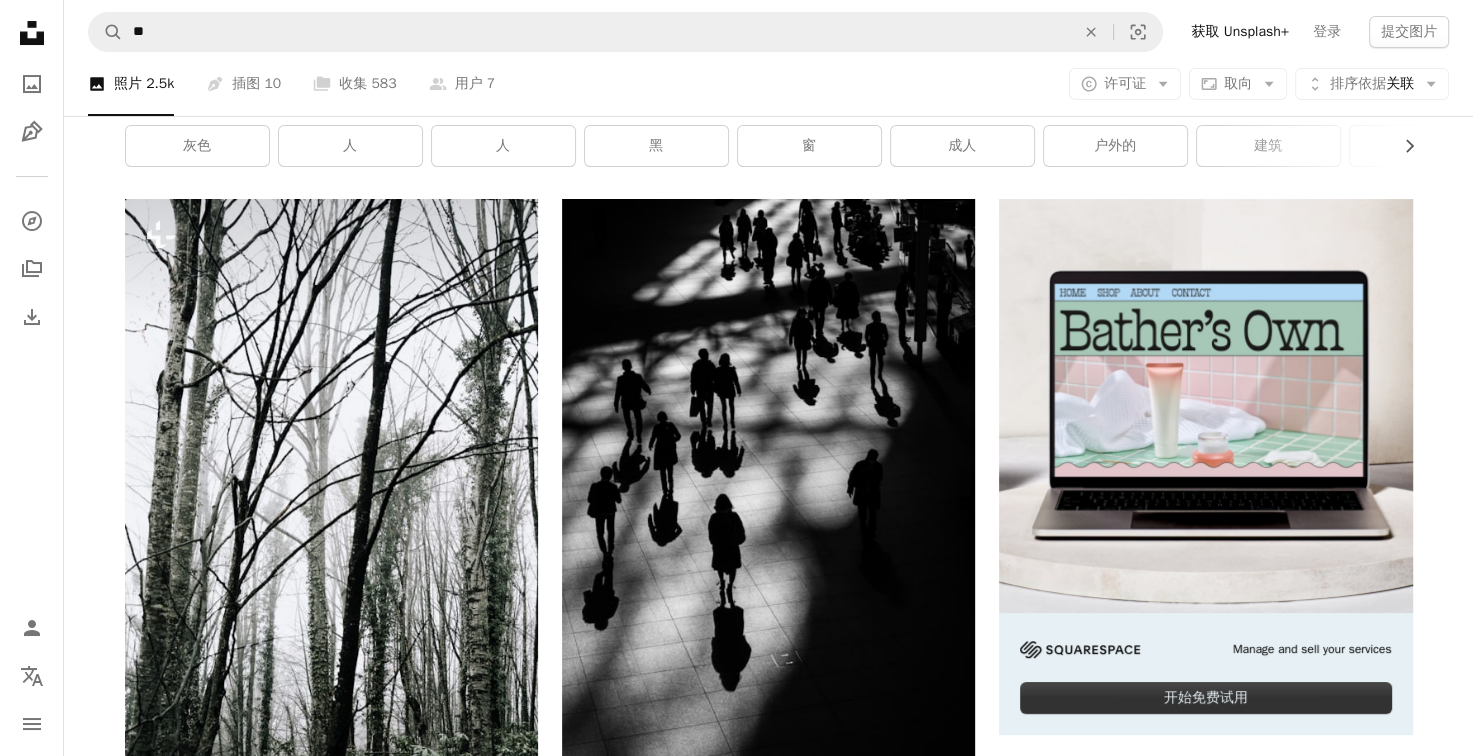 scroll, scrollTop: 27000, scrollLeft: 0, axis: vertical 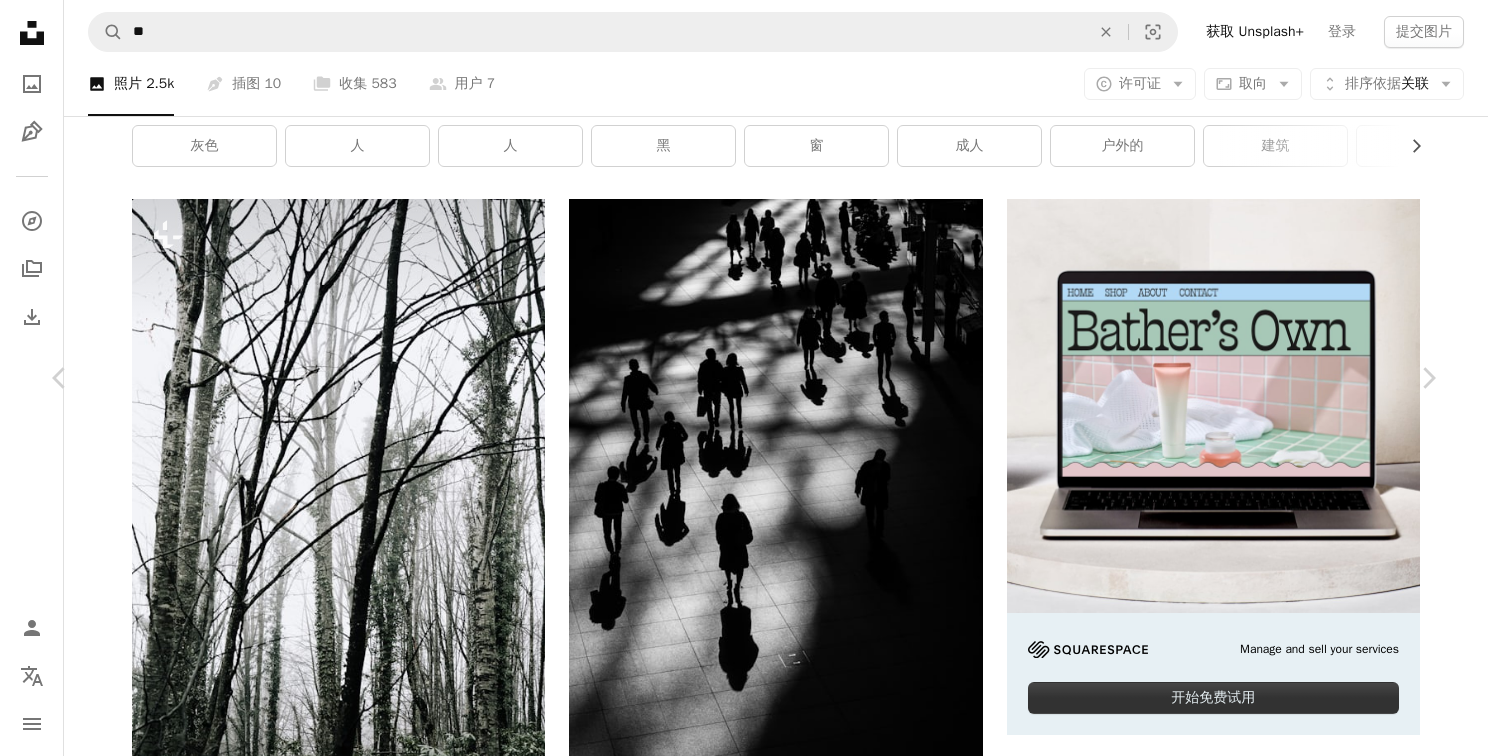 click on "A heart A plus sign Edit Image Plus sign for Unsplash+ Free Download Chevron down Zoom in View 605,125 Downloads 4,171 Featured Photos A forward-right arrow Share Info icon Information More Actions Calendar outlined Published on [MONTH] [DAY], [YEAR] Camera [BRAND], [MODEL] Safety According to Unsplash License Free to Use Flowers Black Plants Flower Daisy Petals Daisy Pollen Asteraceae Public Domain Images Browse premium related images on iStock | Save 20% with code UNSPLASH20 Related Images" at bounding box center [744, 29972] 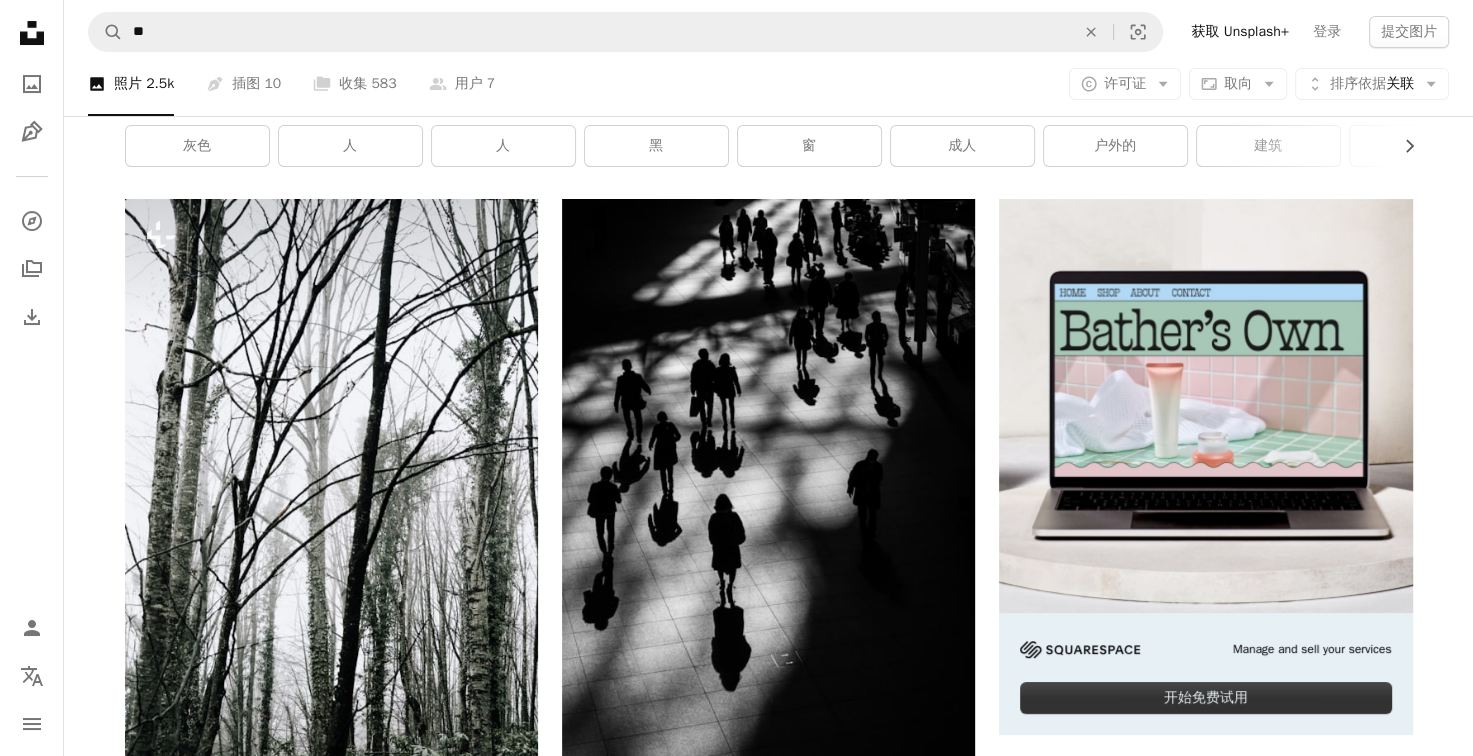 scroll, scrollTop: 28100, scrollLeft: 0, axis: vertical 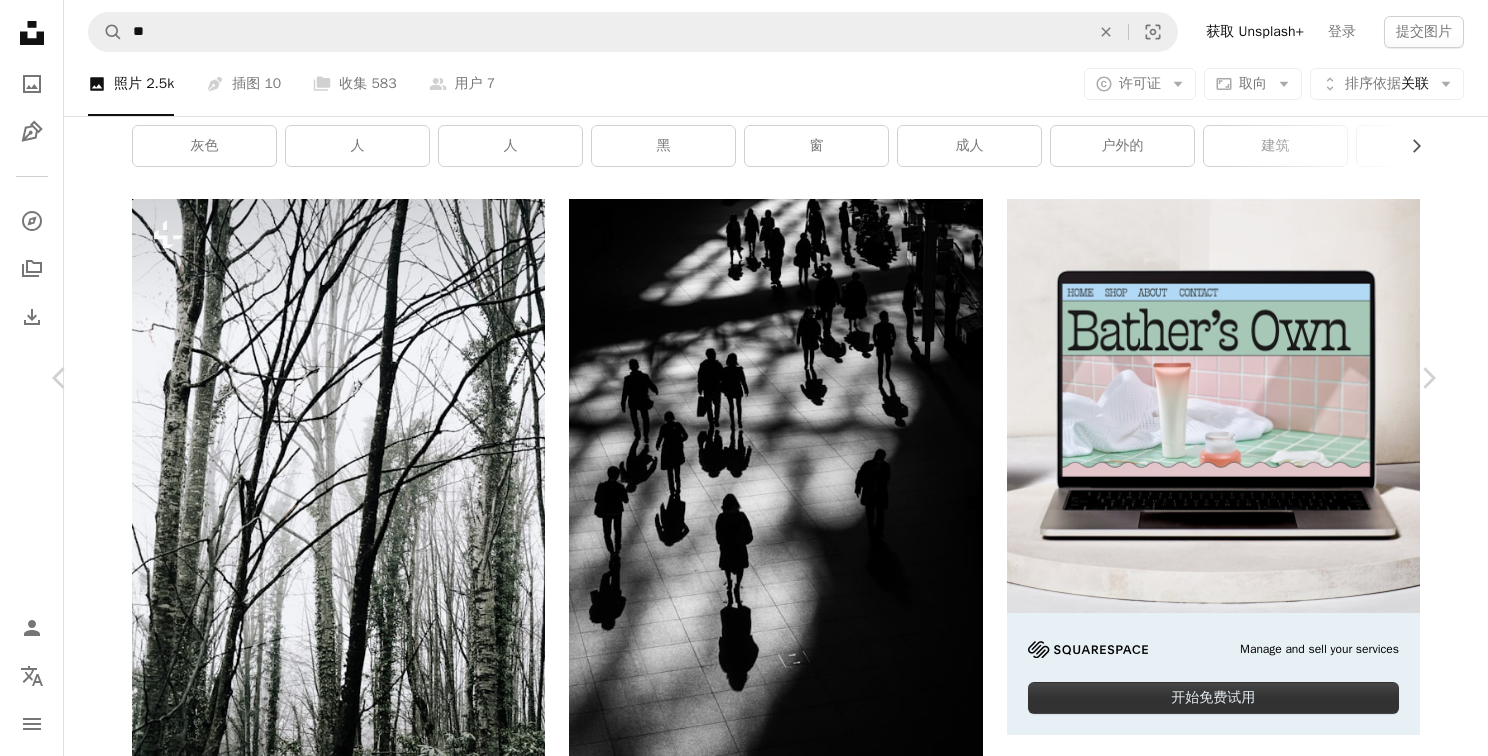 click on "Chevron down" 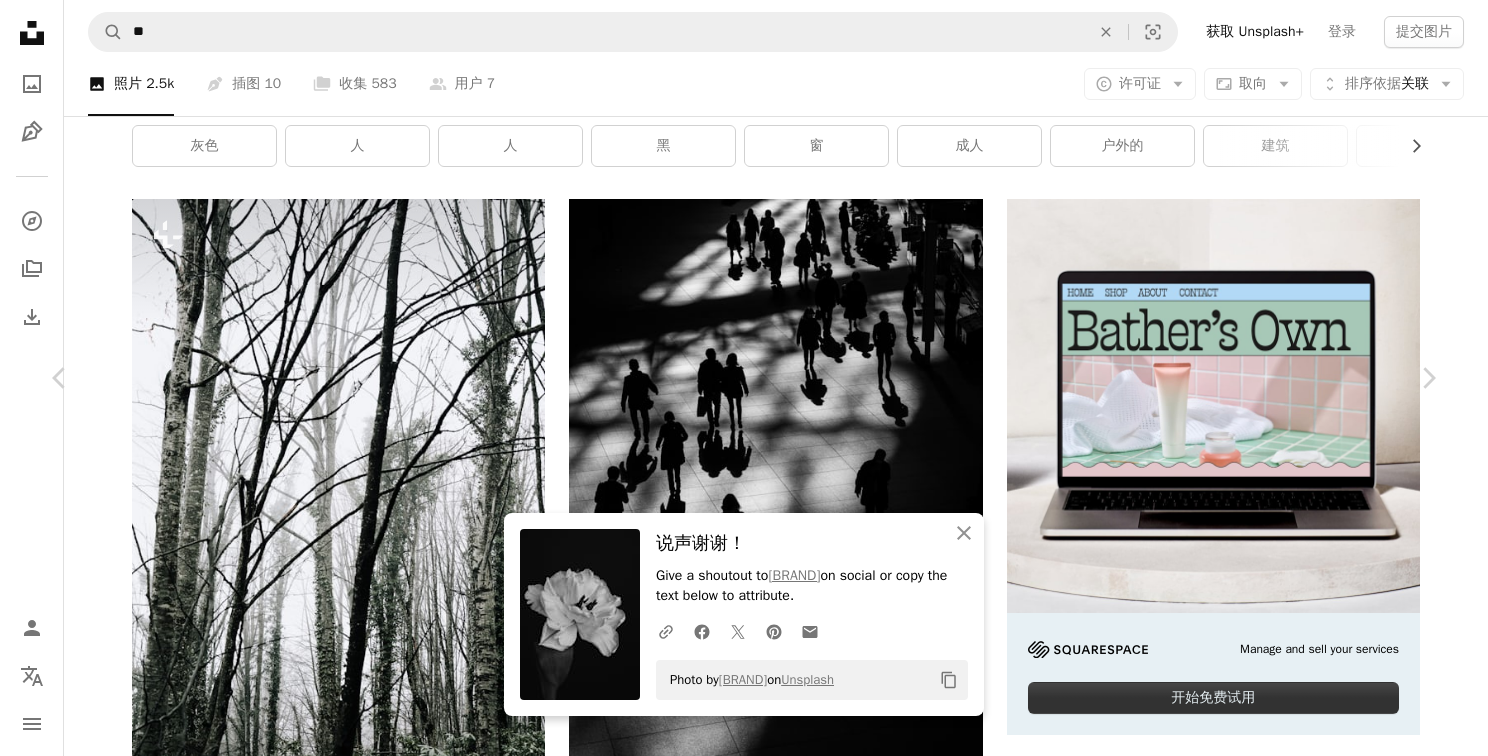 click on "An X shape Chevron left Chevron right An X shape 关闭 说声谢谢！ Give a shoutout to [BRAND] on social or copy the text below to attribute. A URL sharing icon (chains) Facebook icon X (formerly Twitter) icon Pinterest icon An envelope Photo by [BRAND] on Unsplash
Copy content [BRAND] [BRAND] 可供租用 A checkmark inside of a circle A heart A plus sign 编辑图像   Plus sign for Unsplash+ 免费下载 Chevron down Zoom in 视图 10,735 下载 82 A forward-right arrow 共享 Info icon 信息 More Actions Calendar outlined Published on [DATE], [YEAR] Camera SONY, ILCE-7M3 Safety 根据 Unsplash 许可证 免费使用 花 玫 植物 灰色 花 花瓣 carnation 天竺葵 Free images 浏览 iStock 上的优质相关图片 |使用代码节省 20% UNSPLASH20 相关图片 A heart A plus sign [BRAND] Arrow pointing down Plus sign for Unsplash+ A heart A plus sign [BRAND] For Unsplash+ A lock   Download Plus sign for Unsplash+ A heart A plus sign [BRAND]" at bounding box center (744, 32586) 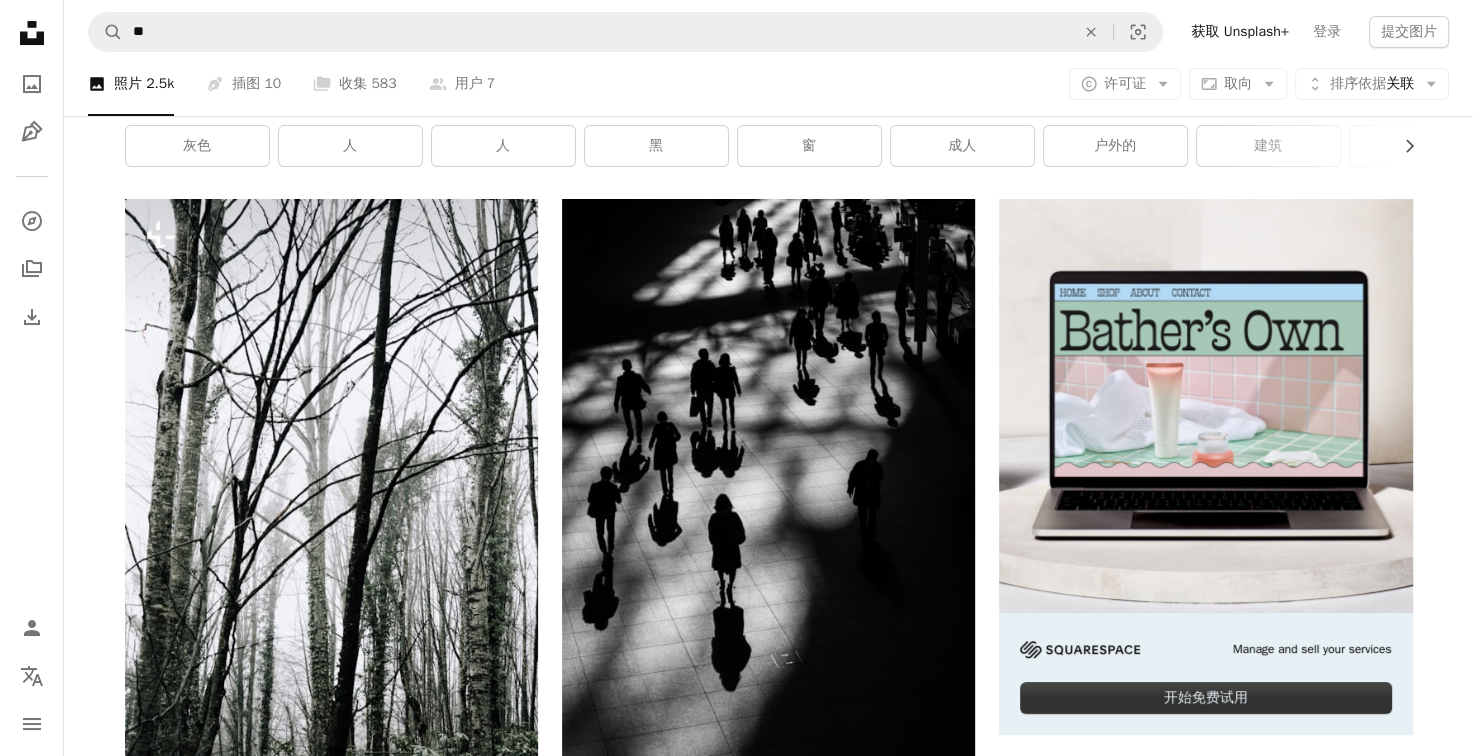 scroll, scrollTop: 30700, scrollLeft: 0, axis: vertical 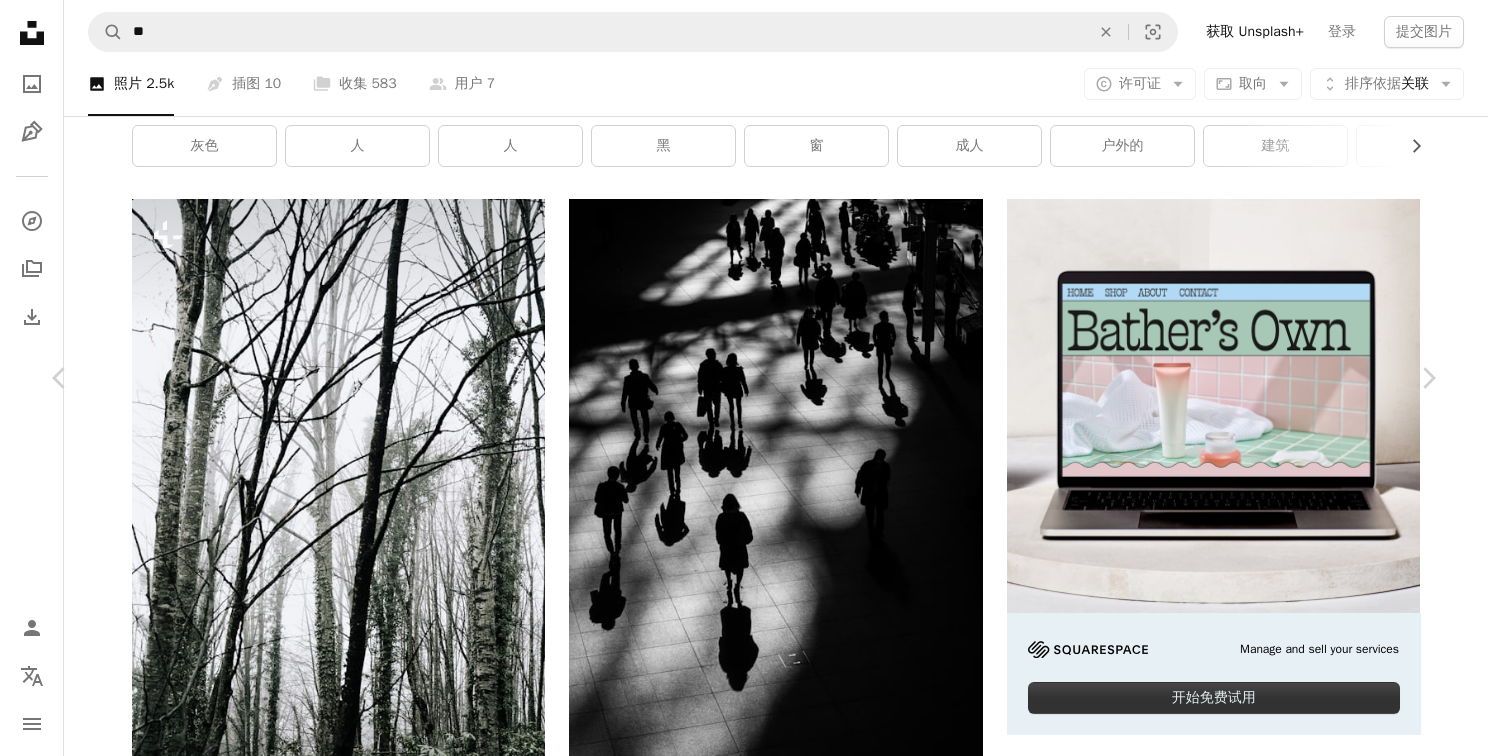click on "下载" at bounding box center [1303, 35882] 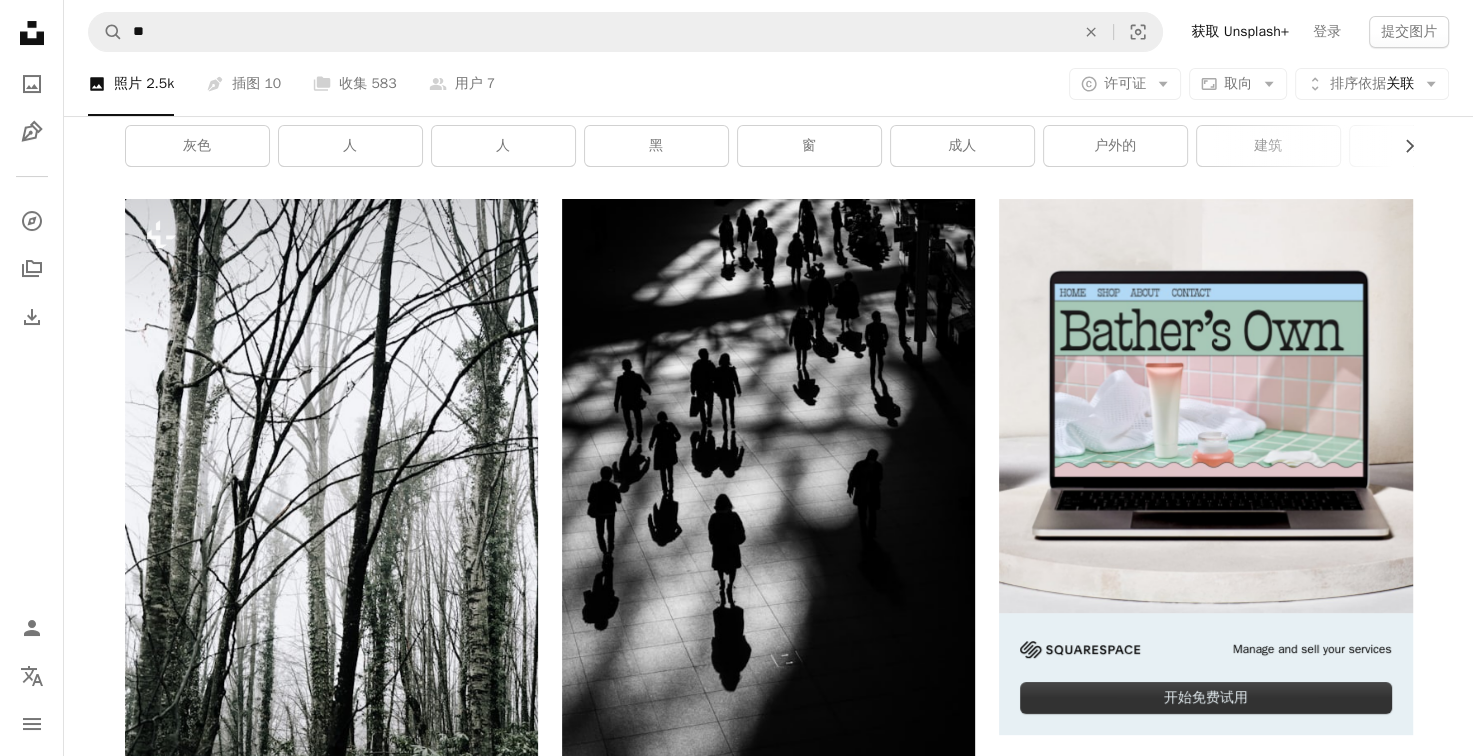 scroll, scrollTop: 16361, scrollLeft: 0, axis: vertical 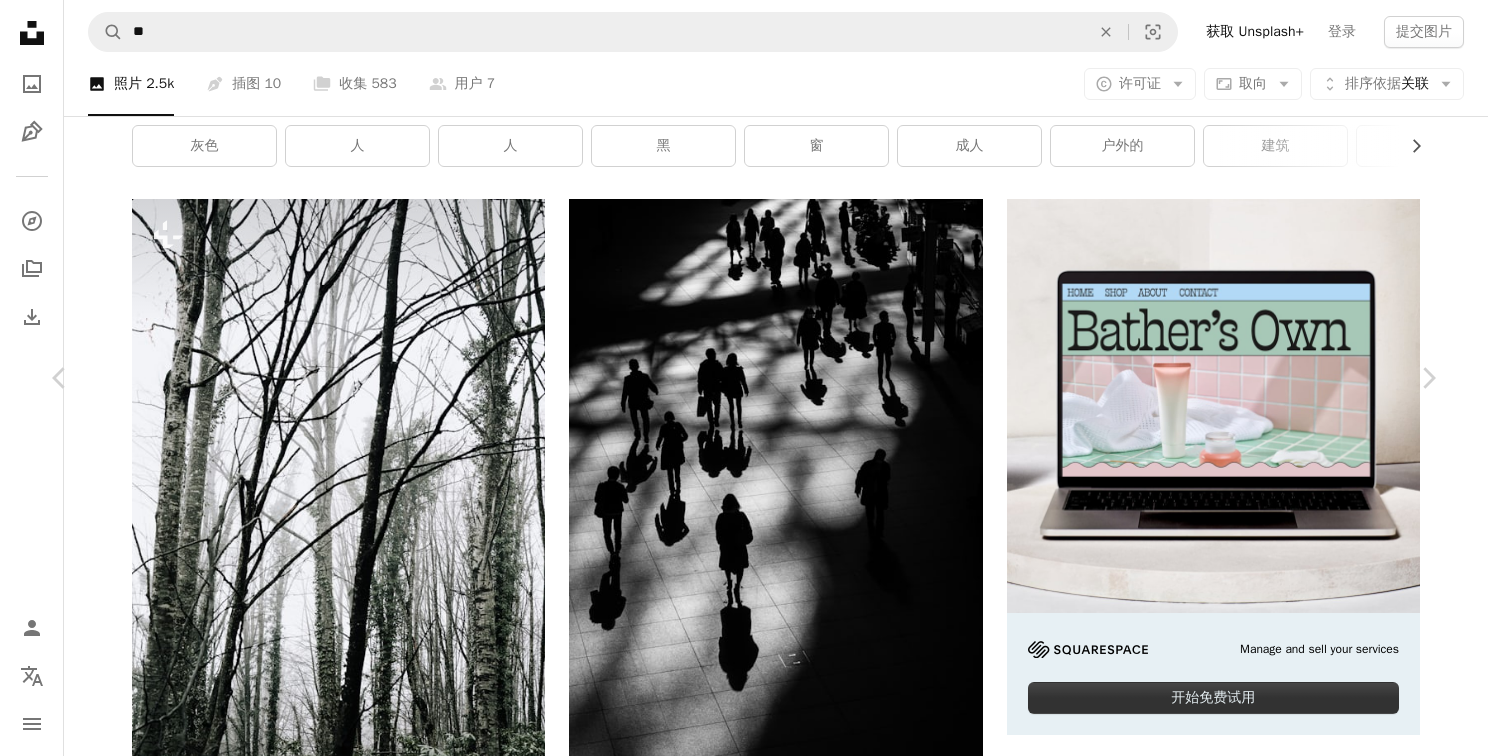click on "Chevron down" 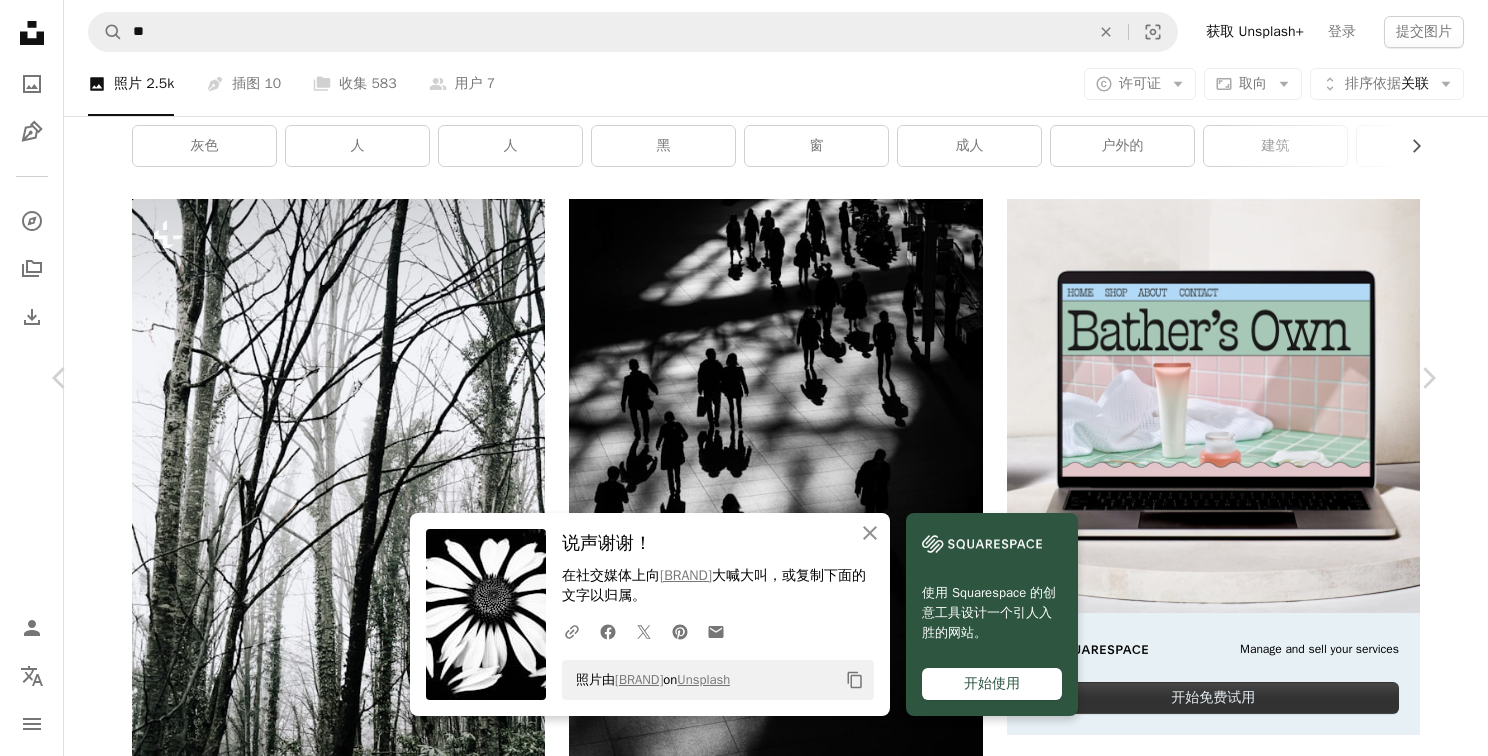 click on "照片由 [PERSON_NAME] on Unsplash
Copy content 使用 Squarespace 的创意工具设计一个引人入胜的网站。 开始使用 [PERSON_NAME] 可供租用 A checkmark inside of a circle A heart A plus sign 编辑图像   Plus sign for Unsplash+ 免费下载 Chevron down Zoom in 视图 260,972 下载 1,945 A forward-right arrow 共享 Info icon 信息 More Actions [TIME_OF_DAY] 在 [LOCATION] [LOCATION] 的 [PARK_NAME] 漫步。 A map marker [COUNTRY] [CITY] Calendar outlined 发布时间： [YEAR] 年 [MONTH] [DAY] 日 Camera [CAMERA_BRAND], [CAMERA_MODEL] Safety 根据  Unsplash 许可证 免费使用 花 自然背景 平静 花卉 自然图片 花背景 单色 花卉背景 平静 注意 单色壁纸 自然背景 单色花 艺术 植物 模式 白 花" at bounding box center (744, 36213) 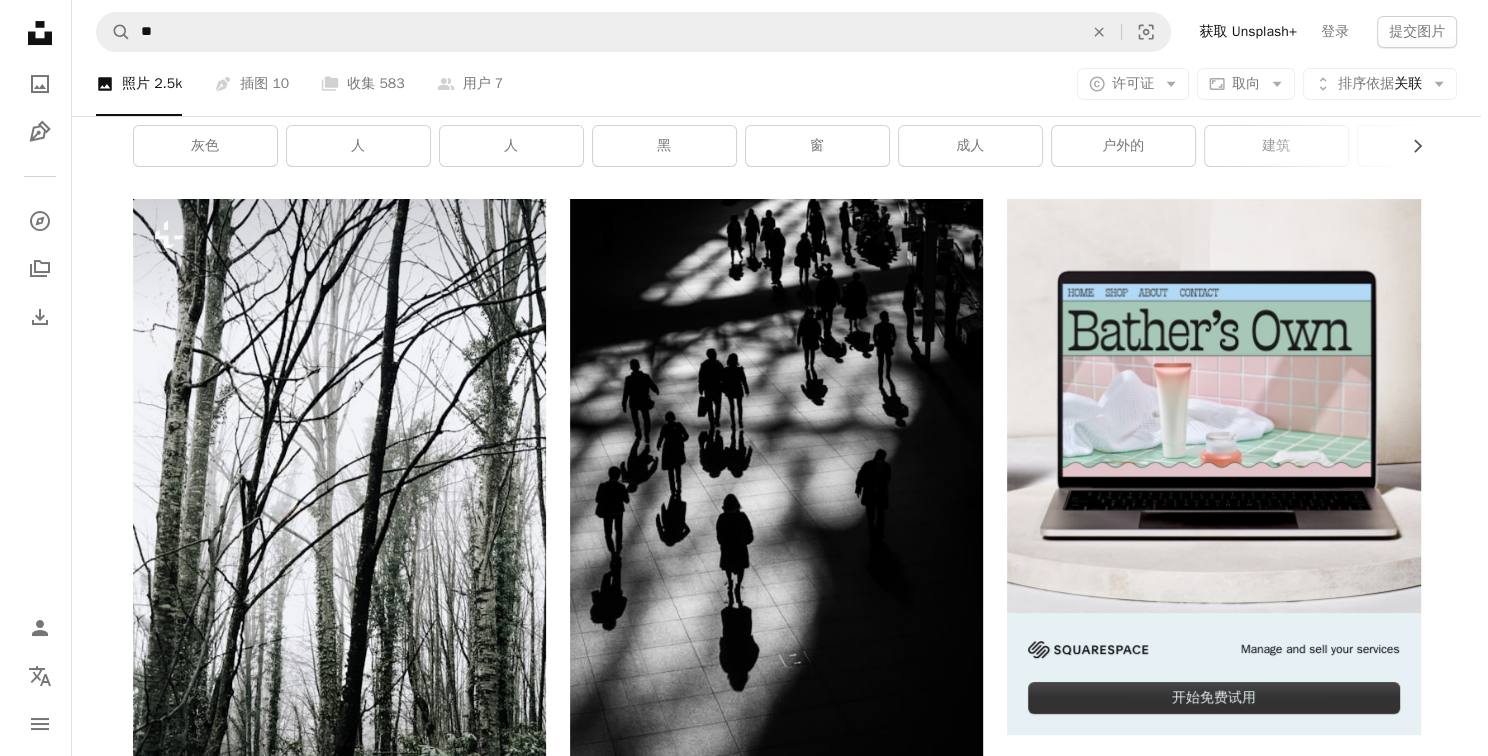 scroll, scrollTop: 15161, scrollLeft: 0, axis: vertical 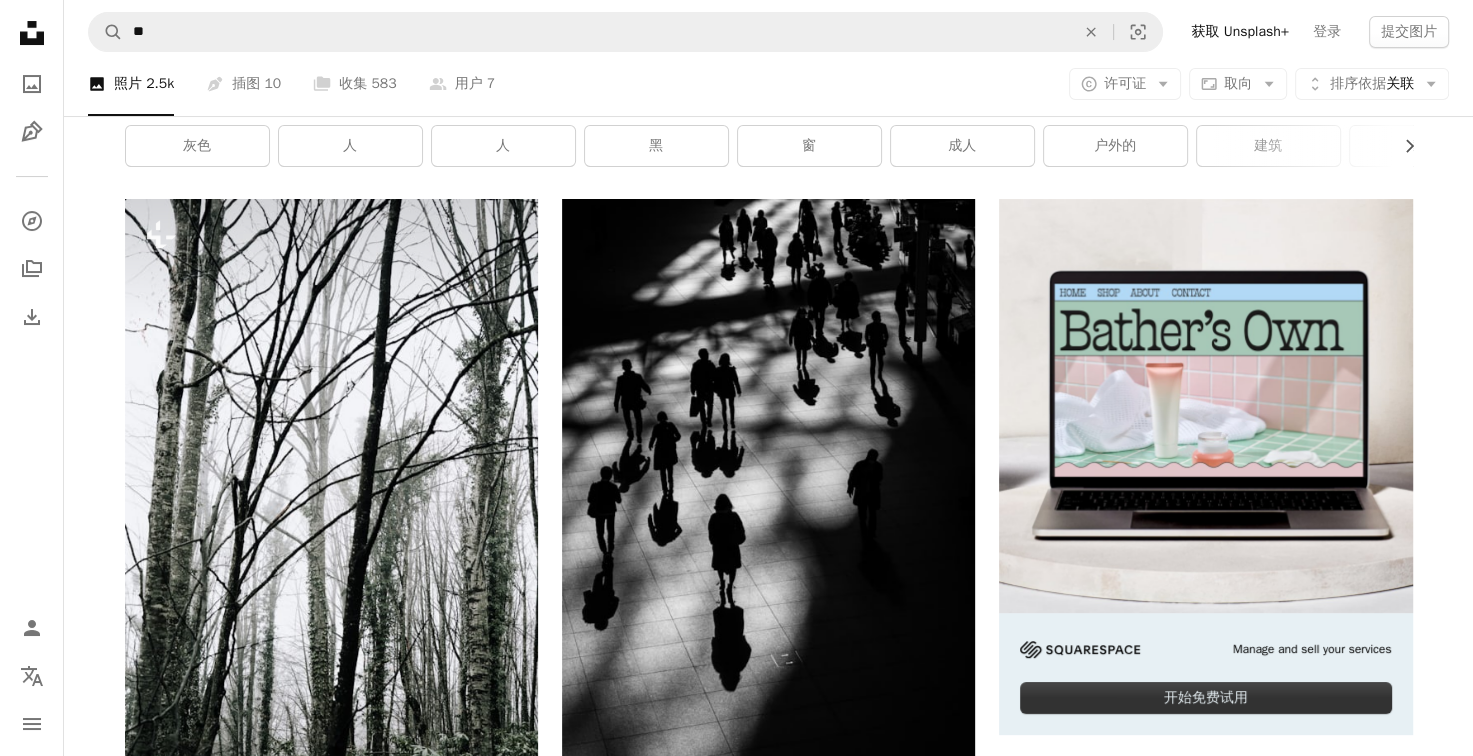 click at bounding box center [331, 15526] 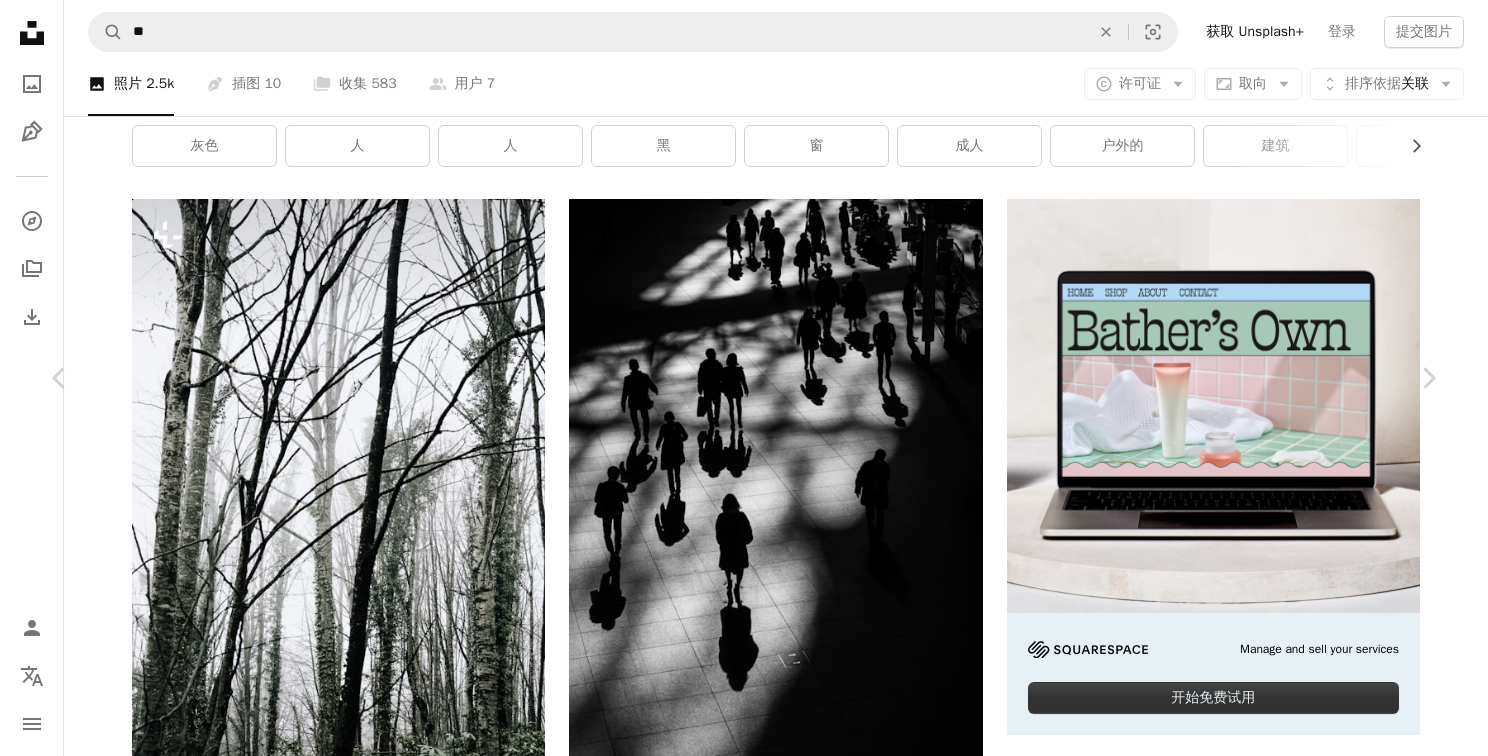 click on "Art Frame For Unsplash+ A heart A plus sign Edit Image Plus sign for Unsplash+ A lock Download Zoom in A forward-right arrow Share More Actions Calendar outlined Published on [MONTH] [DAY], [YEAR] Safety Licensed under Unsplash+ License cat pet mammal close up old cat feline Knowledge Shared Images From This Series Plus sign for Unsplash+ Related Images Plus sign for Unsplash+ A heart A plus sign Curated Lifestyle For Unsplash+ A lock Download Plus sign for Unsplash+ A heart A plus sign [FIRST] [LAST] For Unsplash+ A lock Download Plus sign for Unsplash+ A heart A plus sign [FIRST] [LAST] For Unsplash+ A lock Download Plus sign for Unsplash+ A heart A plus sign [FIRST] [LAST] For Unsplash+ A lock Download Plus sign for Unsplash+ A heart A plus sign Curated Lifestyle For Unsplash+ A lock Download Plus sign for Unsplash+ A heart A plus sign [FIRST] [LAST] For Unsplash+ A lock Download Plus sign for Unsplash+ A heart A plus sign For A lock" at bounding box center (744, 36213) 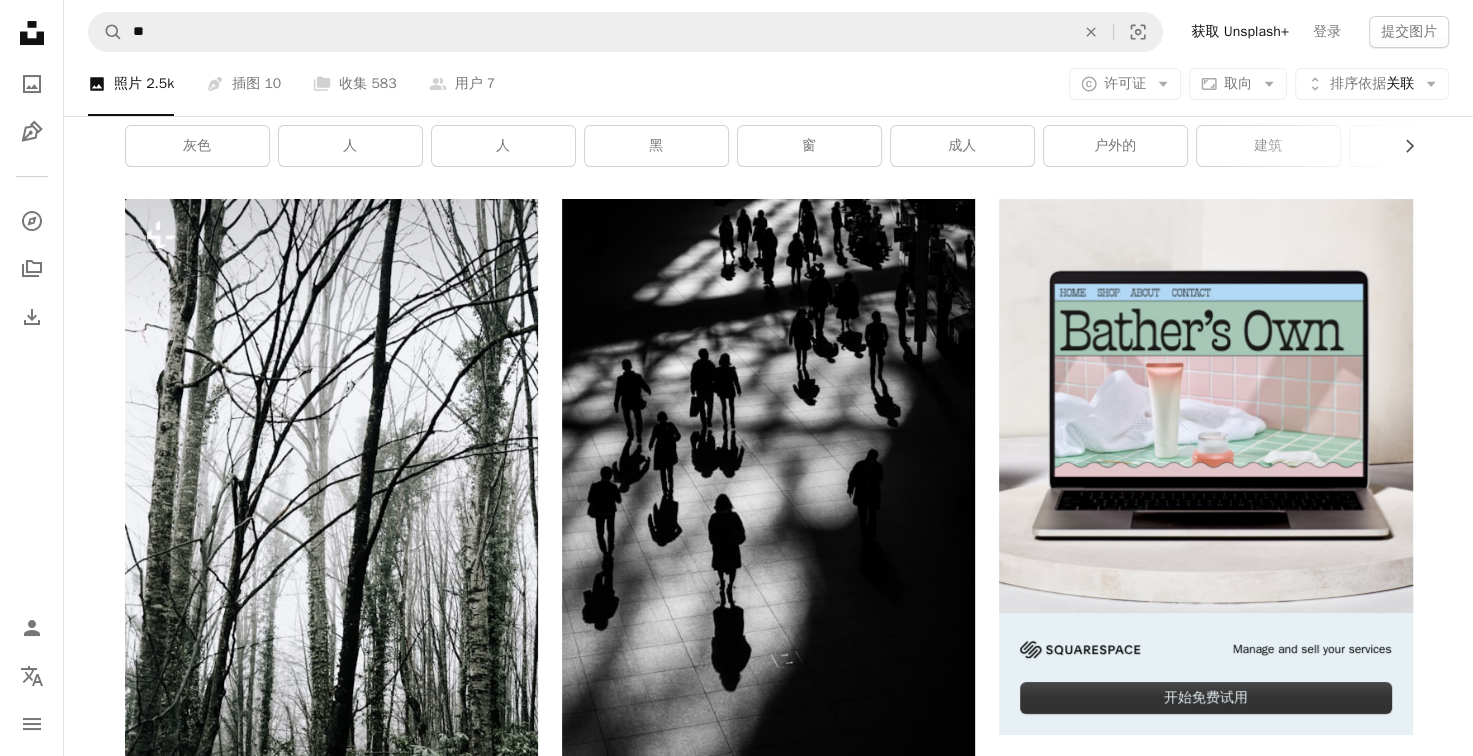 scroll, scrollTop: 7461, scrollLeft: 0, axis: vertical 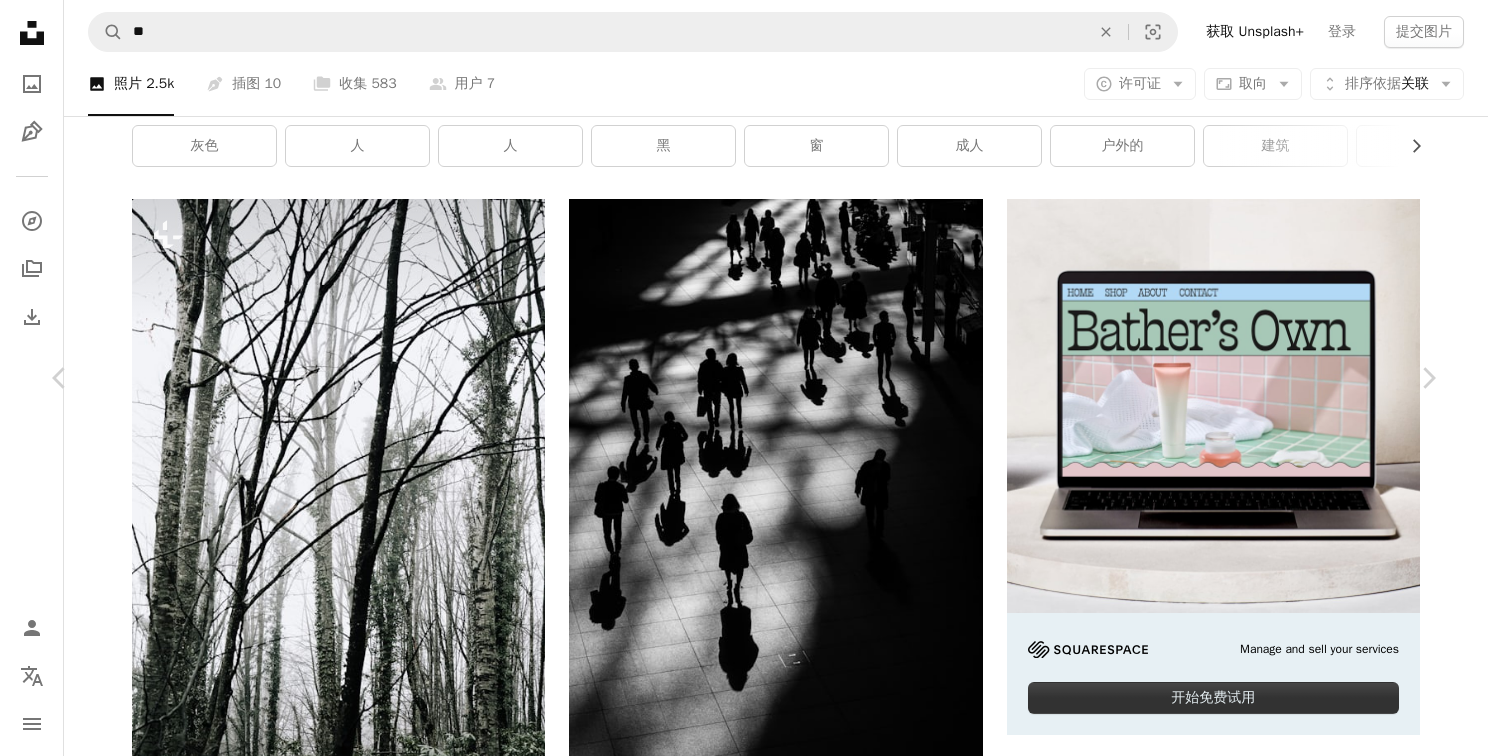 click on "An X shape Chevron left Chevron right [BRAND] 无常 A heart A plus sign 编辑图像   Plus sign for Unsplash+ 免费下载 Chevron down Zoom in ––– ––  –– ––– –––– –––– ––– ––  –– ––– –––– –––– ––– ––  –– ––– –––– –––– ––– ––  –– ––– –––– –––– ––– ––  –– ––– –––– –––– A forward-right arrow 共享 Info icon 信息 More Actions –––   – –––  – – ––  – ––––. ––– ––– ––––  –––– ––– ––– – –––– –––– ––– –––   –––– –––– 浏览 iStock 上的优质相关图片 |使用代码节省 20% UNSPLASH20 相关图片 A heart A plus sign [BRAND] 可供租用 A checkmark inside of a circle Arrow pointing down Plus sign for Unsplash+ A heart A plus sign Minimalism Life® For Unsplash+ A lock   Download A heart A plus sign [BRAND] Arrow pointing down Plus sign for Unsplash+ A heart A plus sign" at bounding box center (744, 36213) 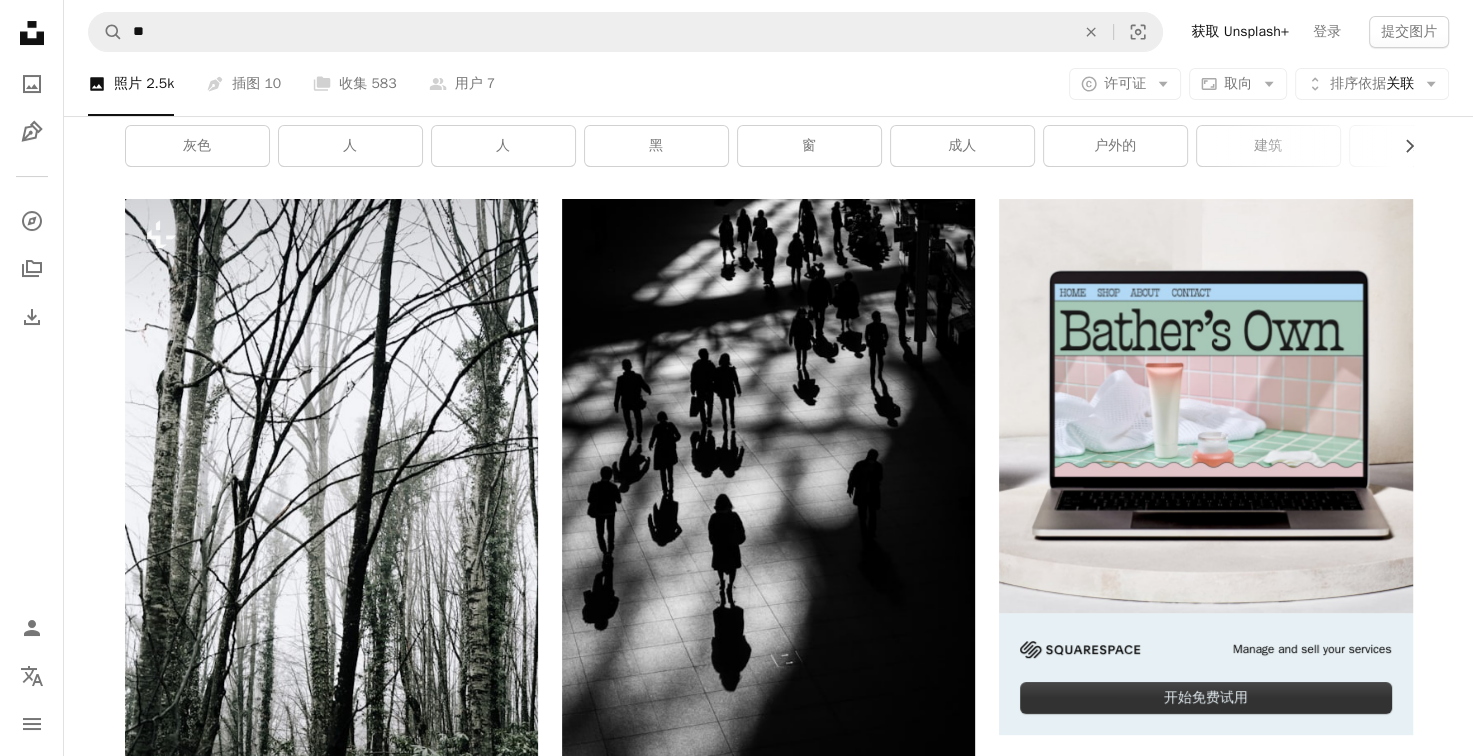 scroll, scrollTop: 5661, scrollLeft: 0, axis: vertical 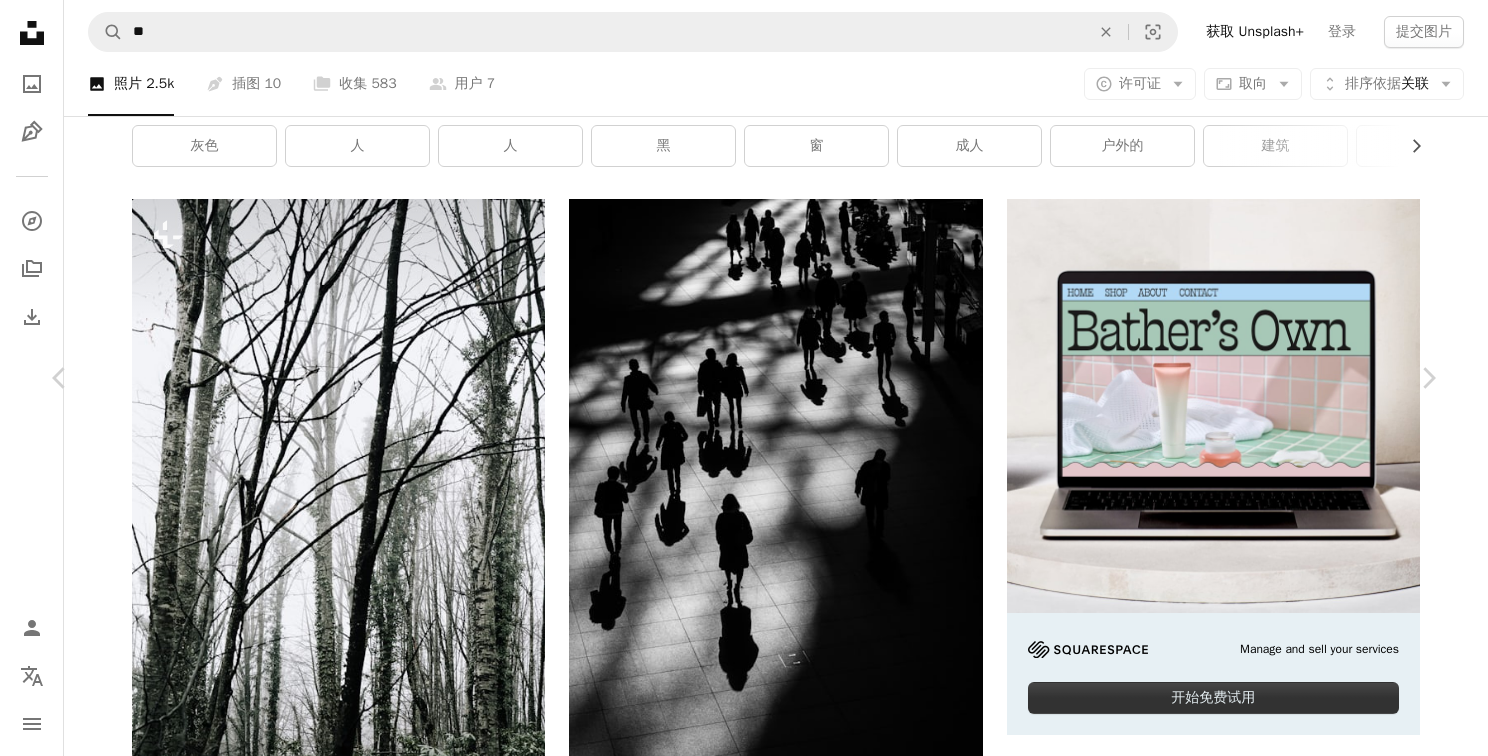 click on "A heart A plus sign Edit Image Plus sign for Unsplash+ Free Download Chevron down Zoom in ––– –– – ––– –––– –––– ––– –– – ––– –––– –––– ––– –– – ––– –––– –––– A forward-right arrow Share Info icon Information More Actions ––– – ––– – – –– – ––––. ––– ––– –––– –––– ––– ––– – –––– –––– ––– ––– –––– –––– Browse premium related images on iStock | Save 20% with code UNSPLASH20 Related Images" at bounding box center [744, 36213] 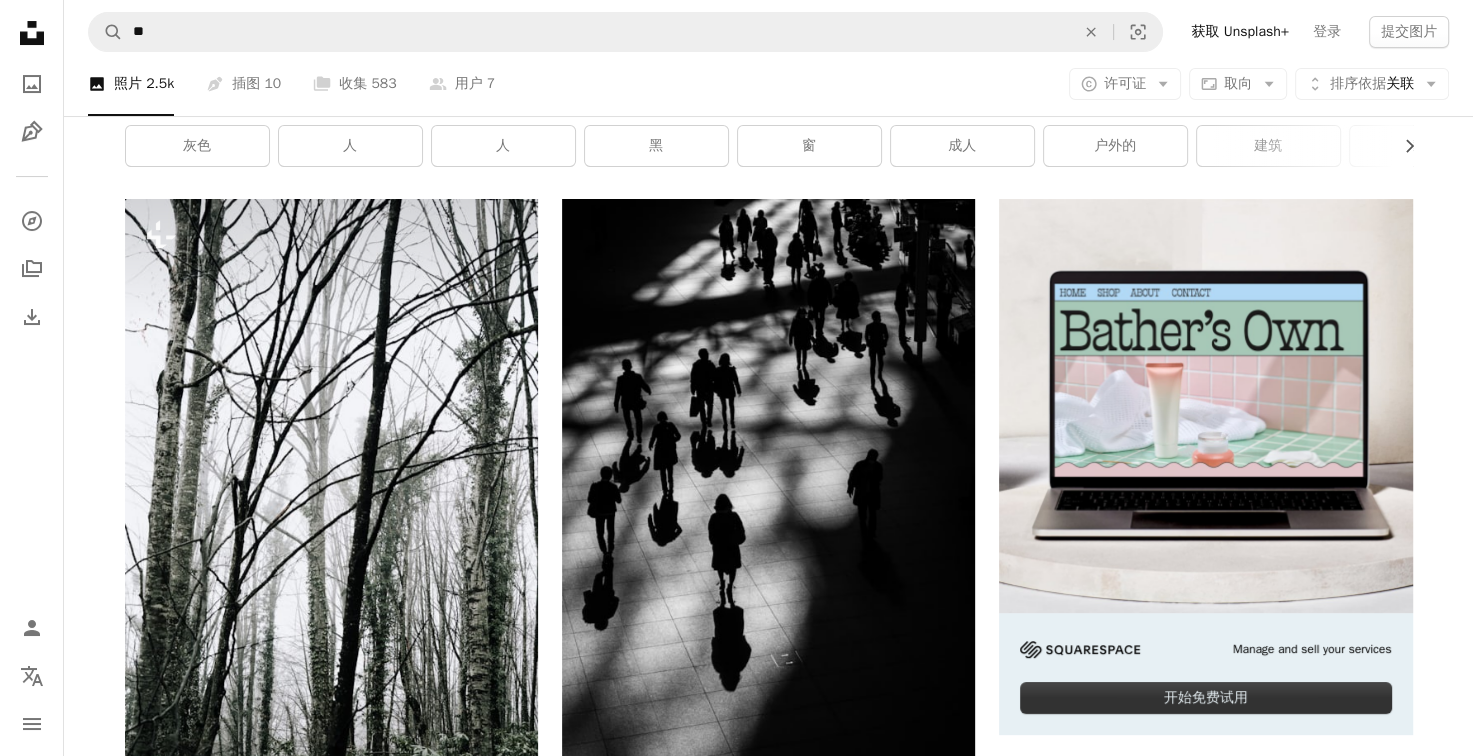 scroll, scrollTop: 2761, scrollLeft: 0, axis: vertical 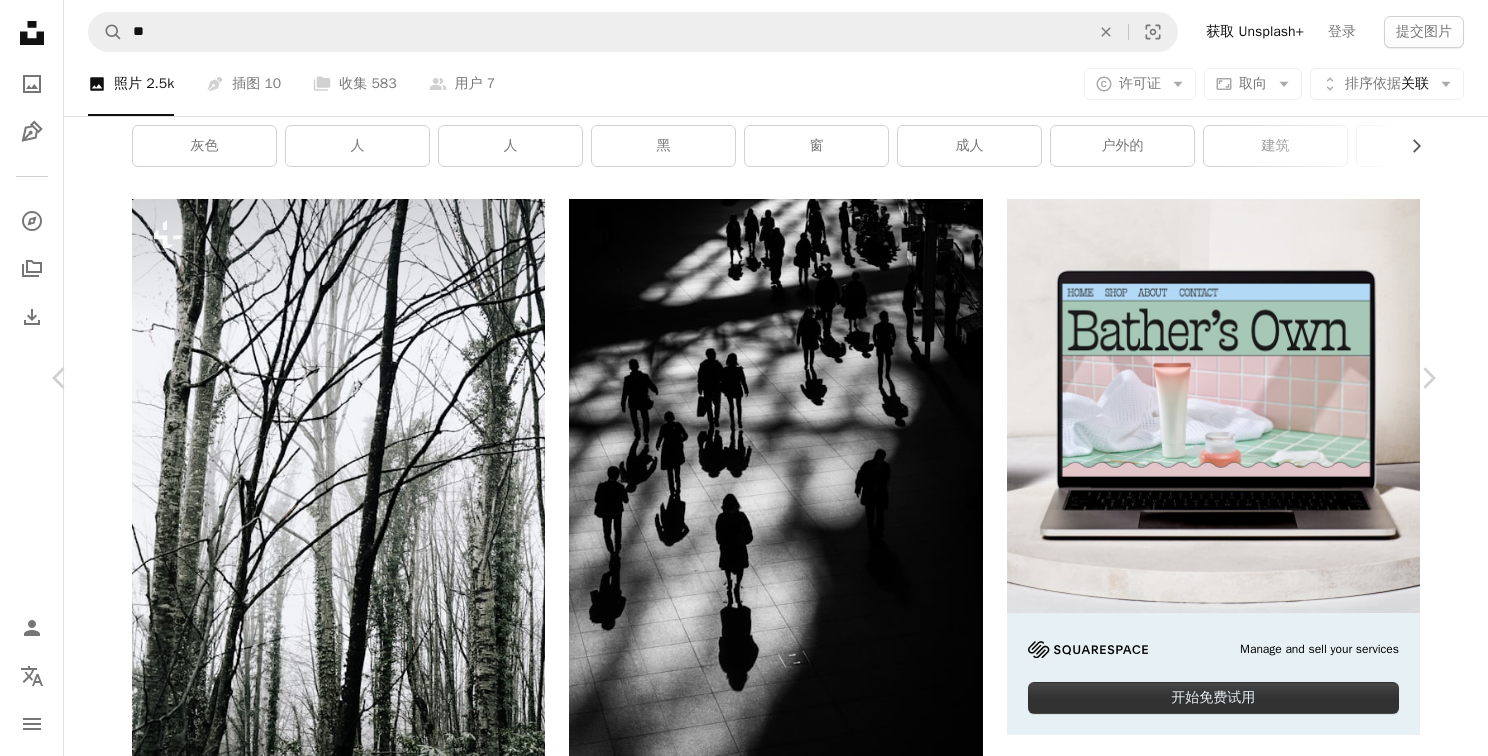 click on "An X shape Chevron left Chevron right 埃琳娜·海拉德 对于  Unsplash+ A heart A plus sign 编辑图像   Plus sign for Unsplash+ A lock   下载 Zoom in A forward-right arrow 共享 More Actions Calendar outlined Published on  November 18, 2024 Camera Canon, EOS R6 Safety 根据  Unsplash+ 许可证 获得许可 dark dark wallpaper dark background dark aesthetic 单色 darkness mood moody atmospheric 免费图片 来自本系列 Plus sign for Unsplash+ 相关图片" at bounding box center [744, 36213] 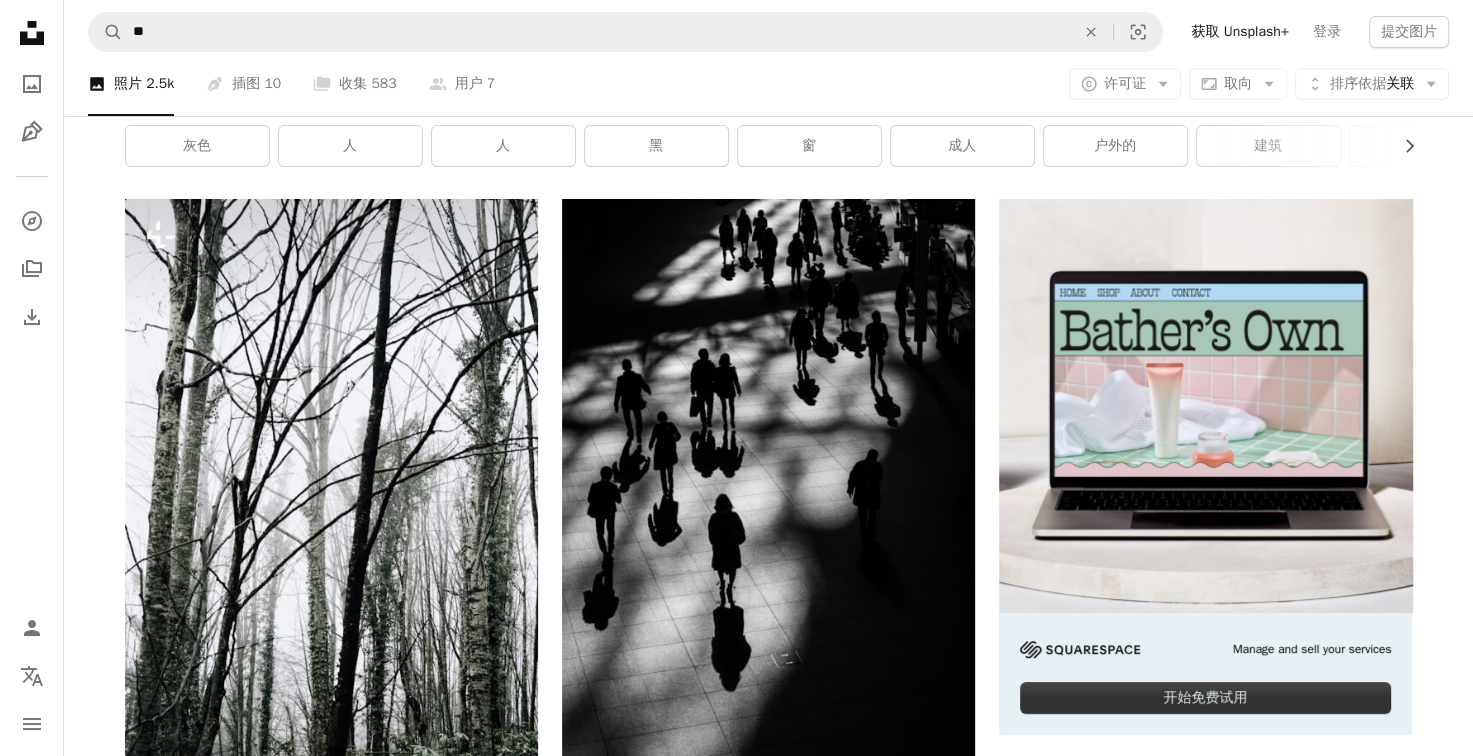 scroll, scrollTop: 2161, scrollLeft: 0, axis: vertical 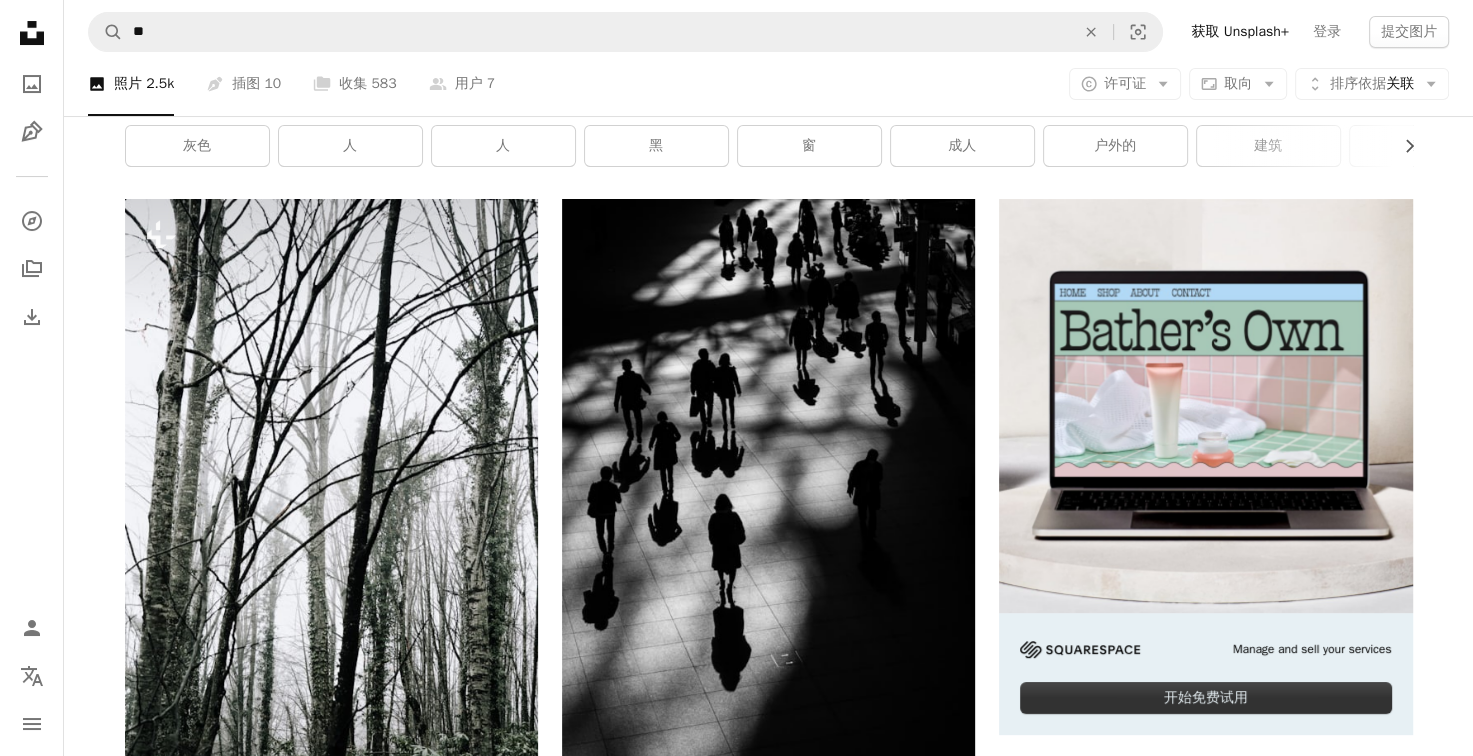 click at bounding box center (331, 2399) 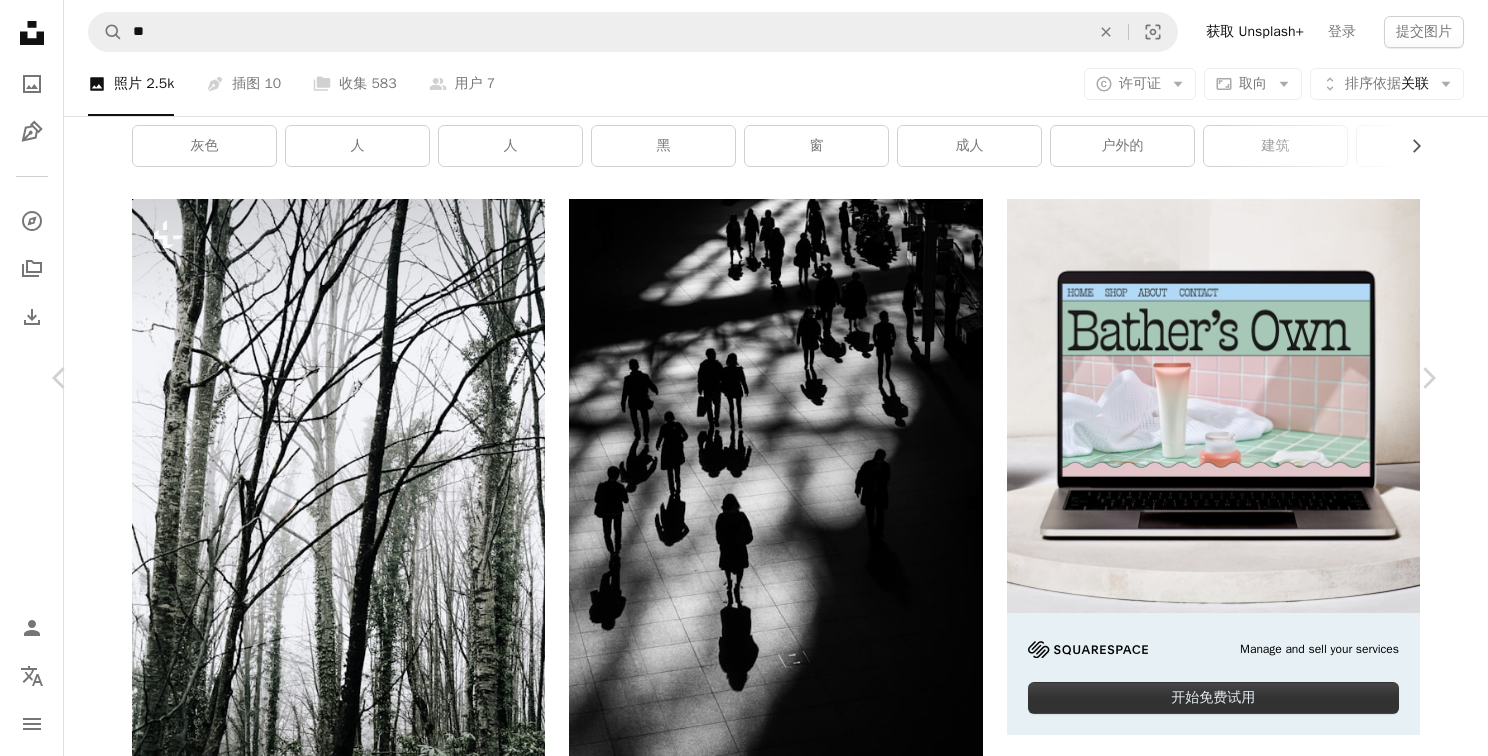 click on "免费下载" at bounding box center (1254, 35882) 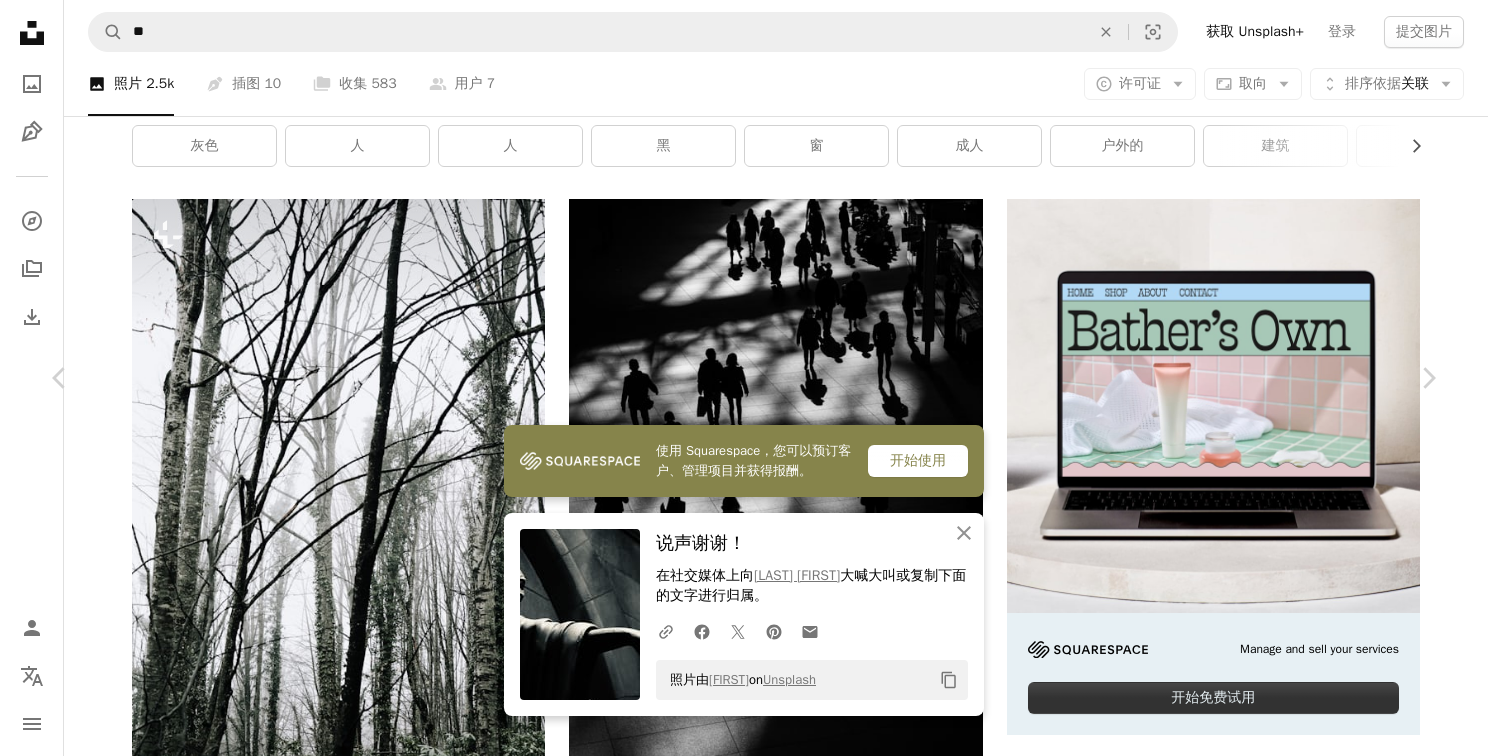 click on "照片由 [PERSON_NAME] on Unsplash
Copy content [PERSON_NAME] [INITIALS] A heart A plus sign 编辑图像   Plus sign for Unsplash+ 免费下载 Chevron down Zoom in 视图 58,042 下载 484 A forward-right arrow 共享 Info icon 信息 More Actions Calendar outlined 发布时间： [YEAR] 年 [MONTH] [DAY] 日 Safety 根据  Unsplash 许可证 免费使用 艺术 黑 男人 人 灰色 设计 成人 手 雄 雕塑 手指 明智 哈利·波特 脸 塑像 头 公共领域图片 浏览 iStock 上的优质相关图片 |使用代码节省 20% UNSPLASH20 在 iStock ↗ 上查看更多 相关图片 A heart A plus sign [FIRST] [LAST] Available for hire A heart For" at bounding box center (744, 36213) 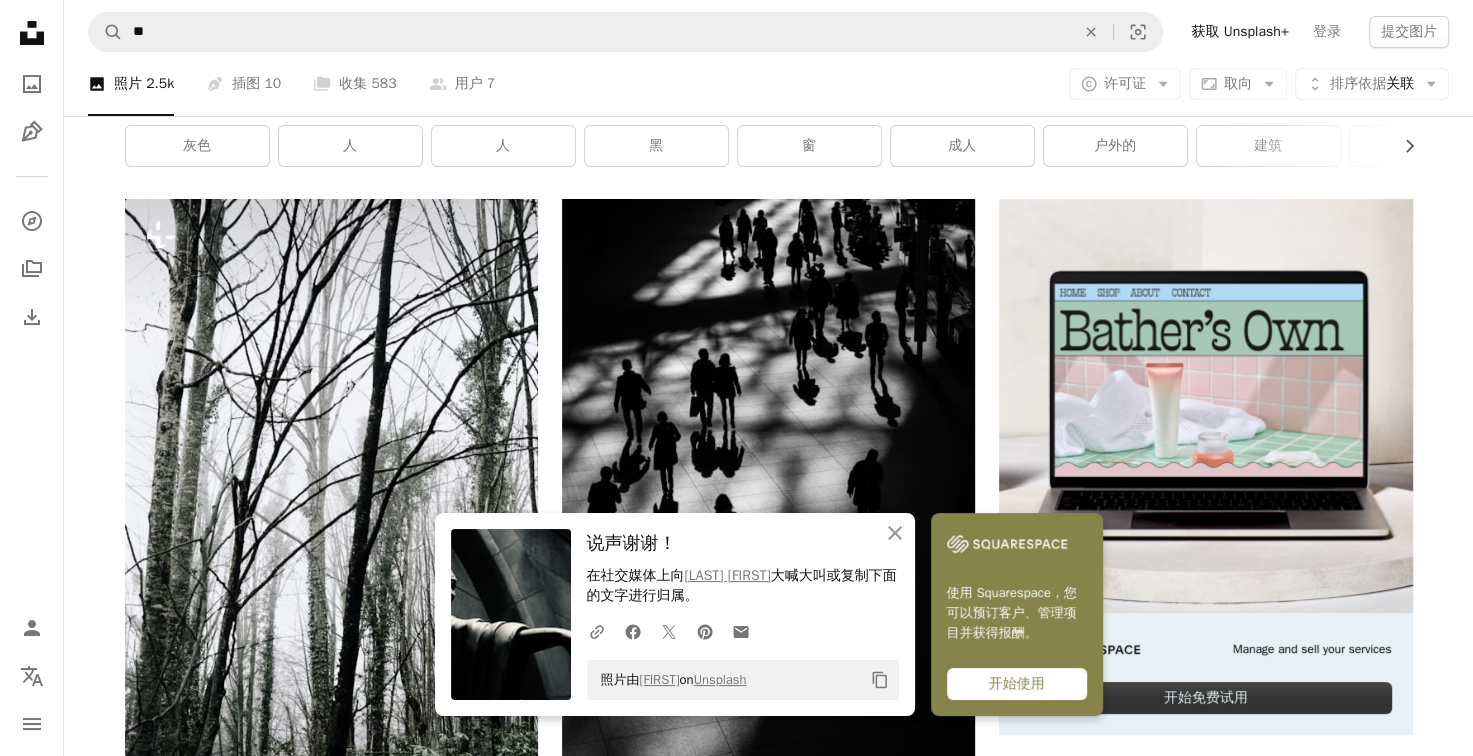 scroll, scrollTop: 1461, scrollLeft: 0, axis: vertical 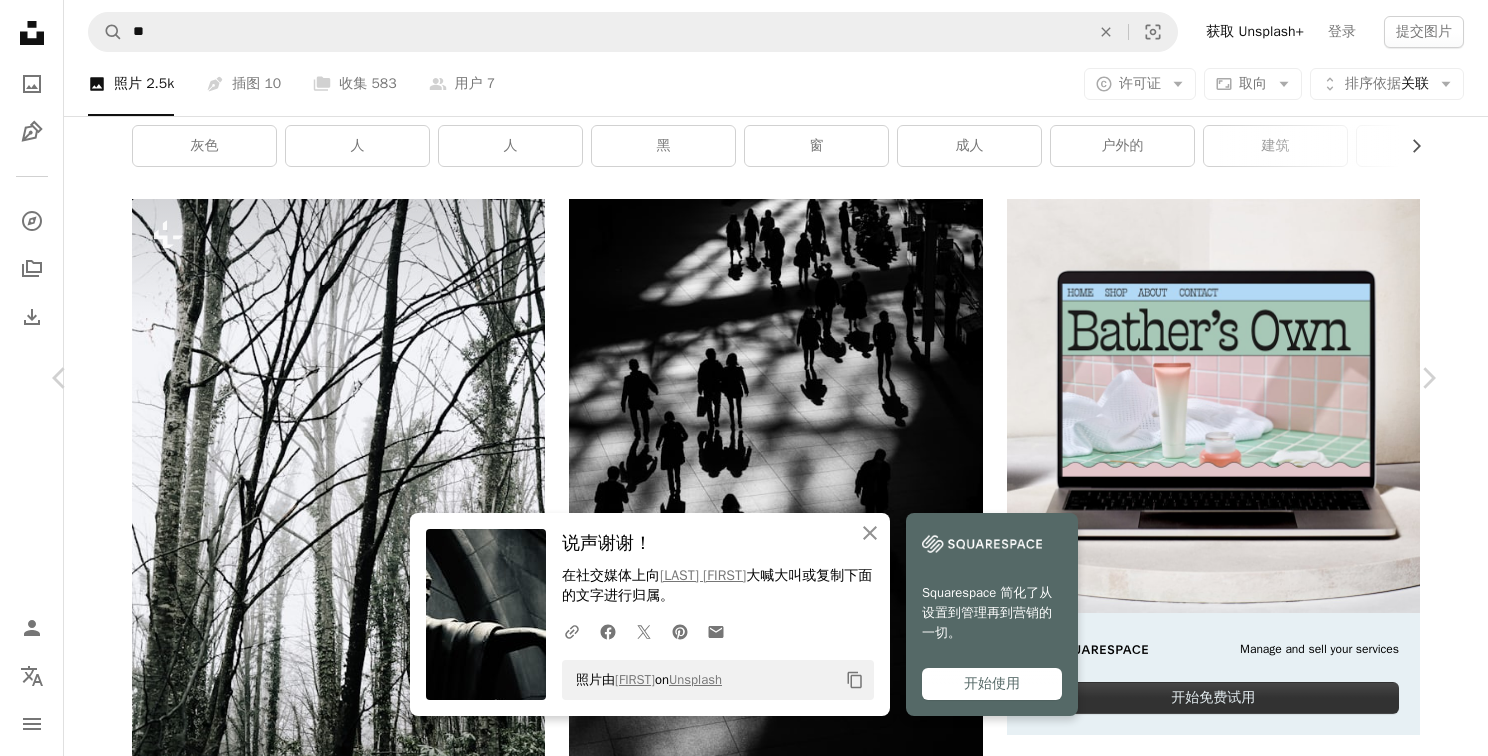 click on "Chevron down" 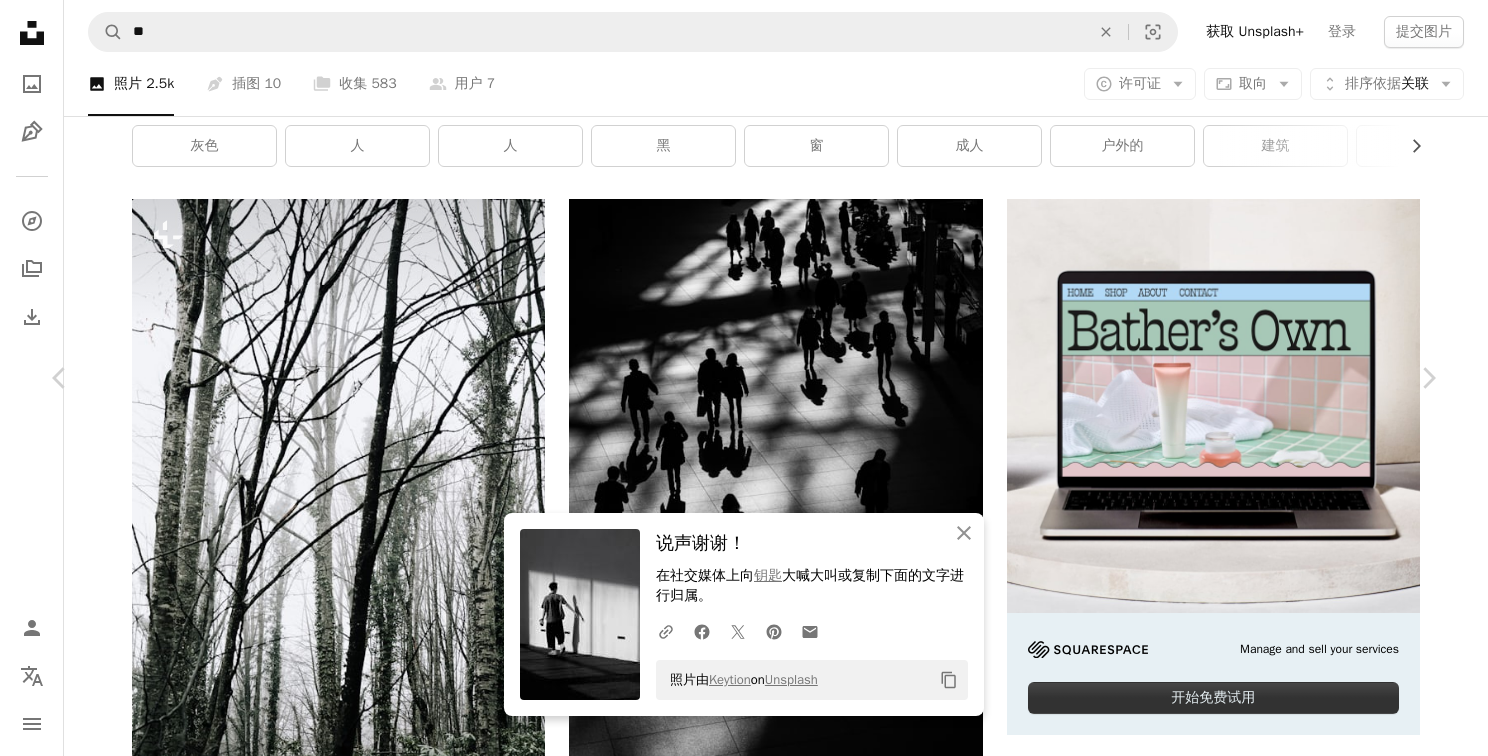 click on "An X shape Chevron left Chevron right An X shape 关闭 说声谢谢！ 在社交媒体上向 [BRAND] 大喊大叫或复制下面的文字进行归属。 A URL sharing icon (chains) Facebook icon X (formerly Twitter) icon Pinterest icon An envelope 照片由 [BRAND] on Unsplash
Copy content [BRAND] [BRAND] A heart A plus sign 编辑图像   Plus sign for Unsplash+ 免费下载 Chevron down Zoom in 视图 445,763 下载 4,579 A forward-right arrow 共享 Info icon 信息 More Actions Calendar outlined 发布时间： [YEAR] [MONTH] [DAY] Camera 佳能， EOS 80D Safety 根据 Unsplash 许可证 免费使用 人 墙 灰色 服装 走 混凝土 剪影 服装 地板 沥青 地板 站 走廊 行人 停机坪 背景 浏览 iStock 上的优质相关图片 |使用代码节省 20% UNSPLASH20 在 iStock ↗ 上查看更多 相关图片 A heart A plus sign 黑暗叙事。 Arrow pointing down Plus sign for Unsplash+ A heart A plus sign Minimalism Life® For Unsplash+ A lock   Download A heart A plus sign For" at bounding box center (744, 36213) 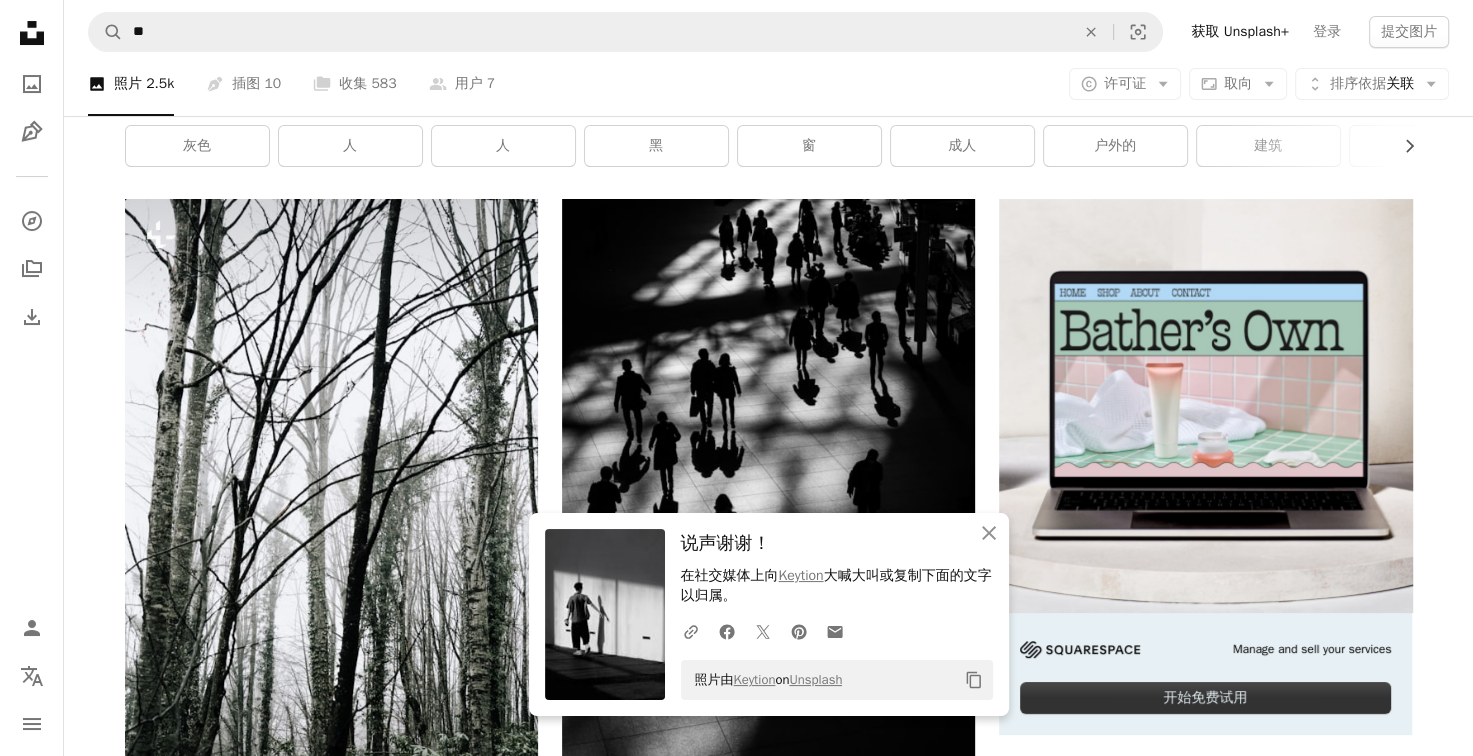 click at bounding box center (331, 1717) 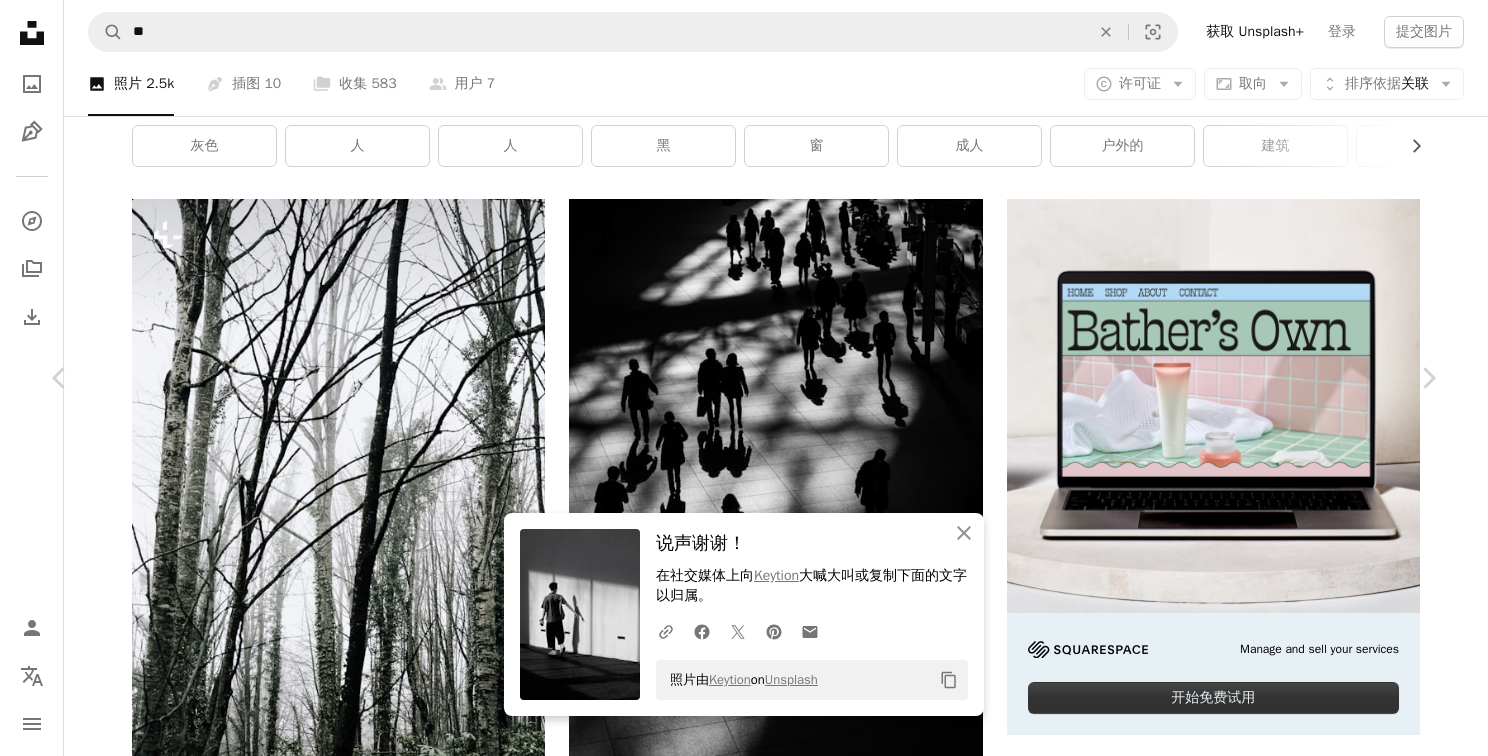click on "Chevron down" 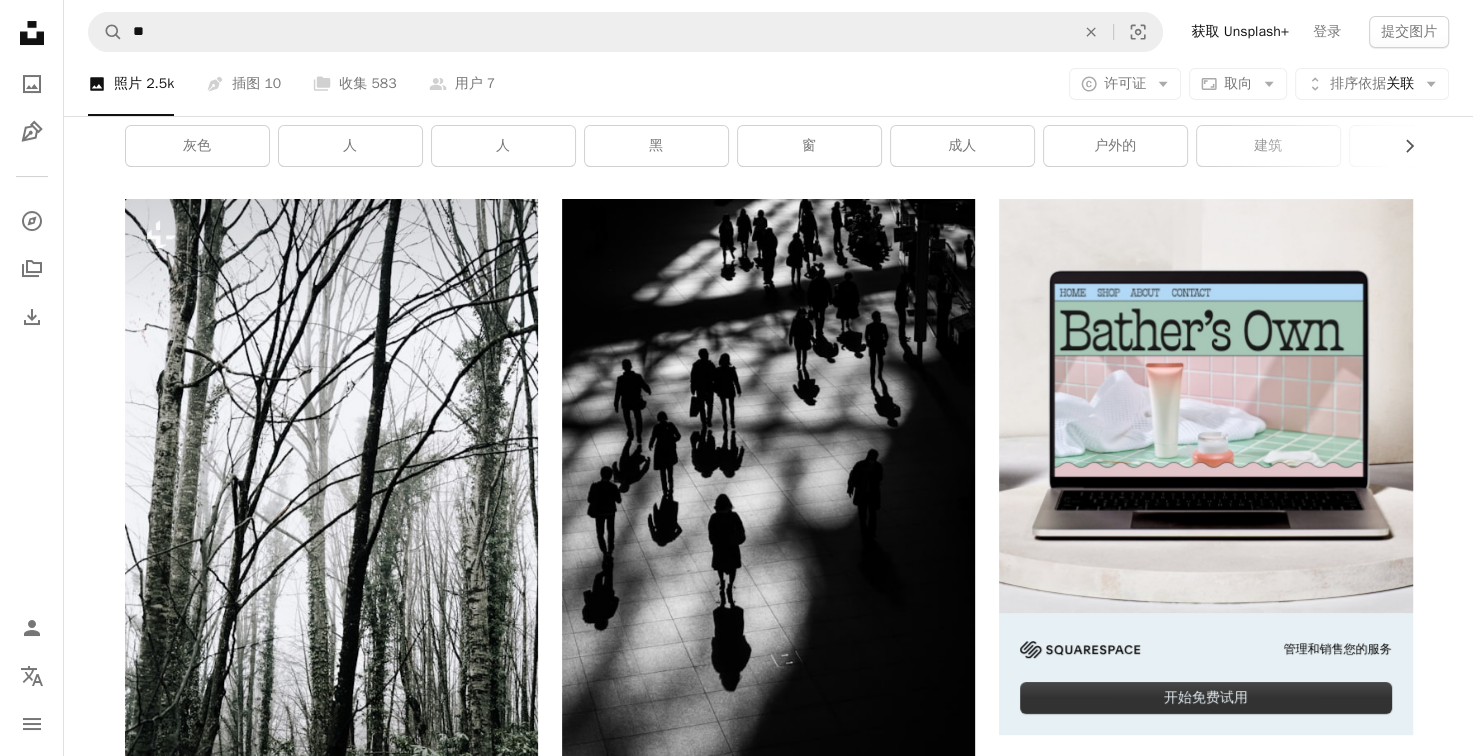 scroll, scrollTop: 500, scrollLeft: 0, axis: vertical 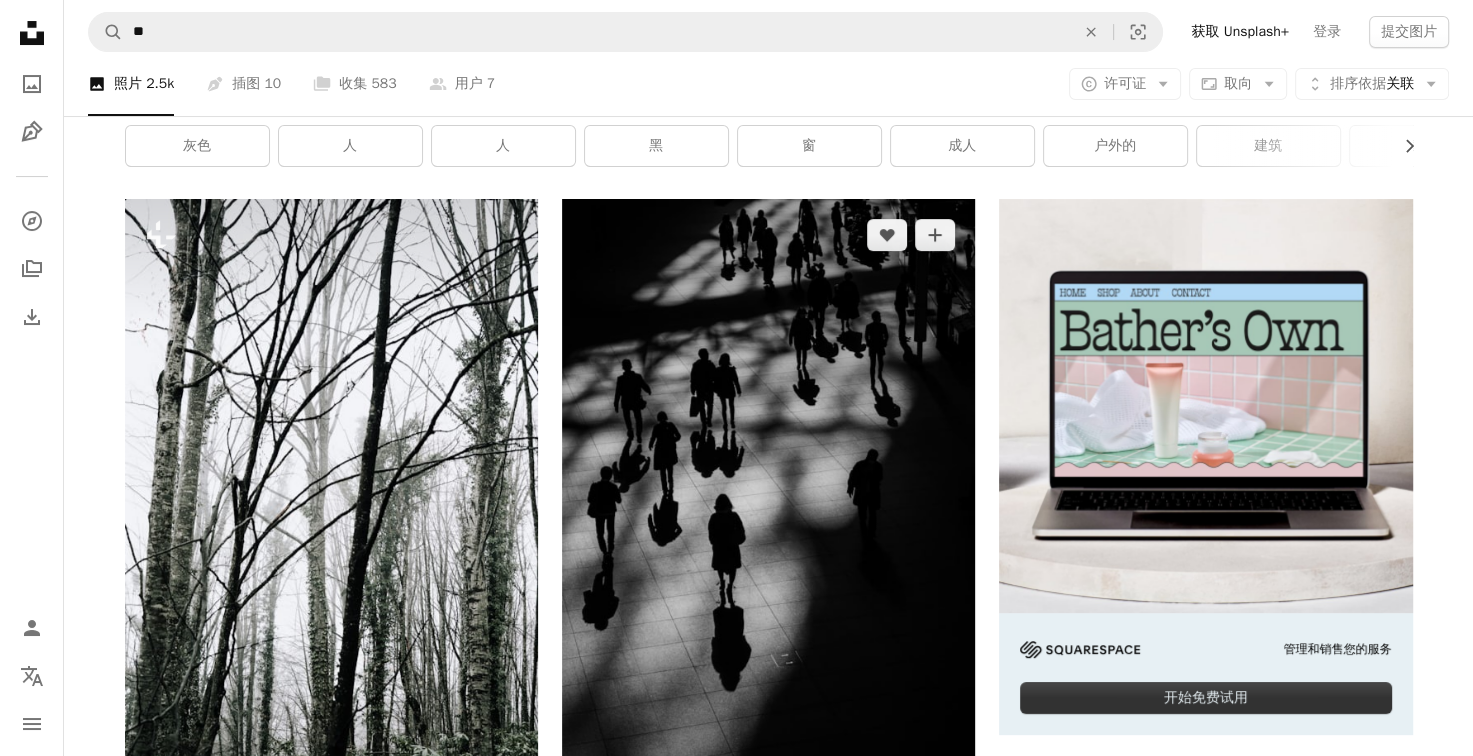 click at bounding box center (768, 509) 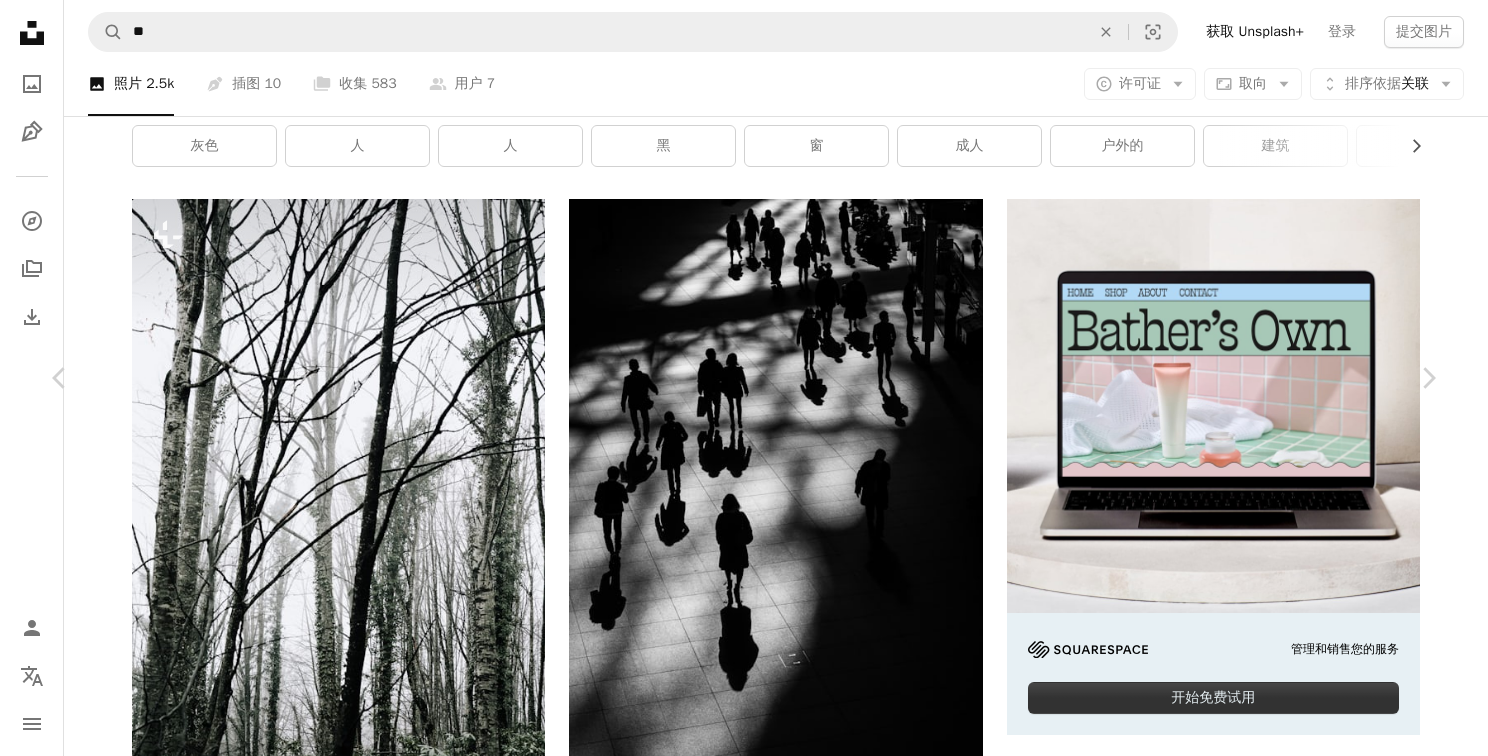 click on "Chevron down" 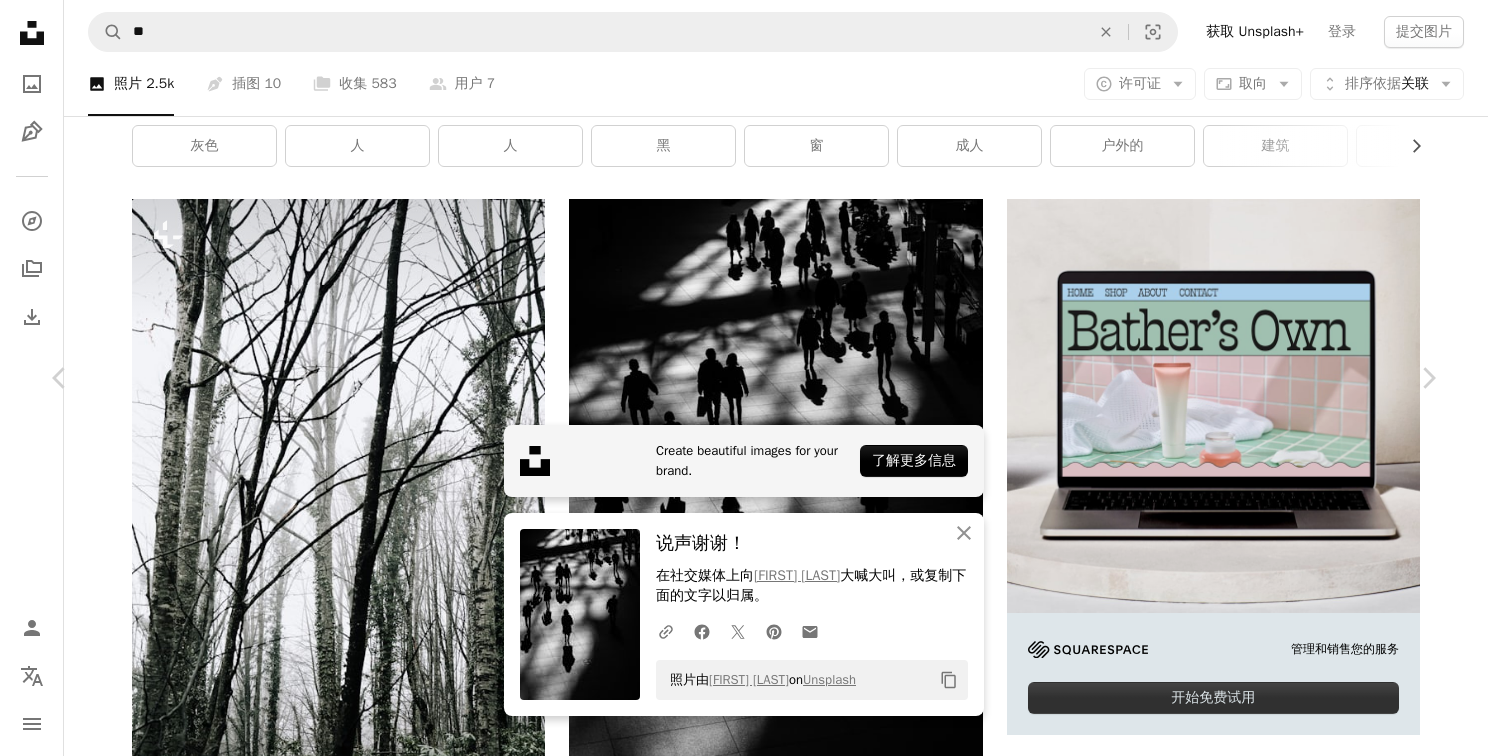 click on "An X shape Chevron left Chevron right Create beautiful images for your brand. 了解更多信息 An X shape 关闭 说声谢谢！ 在社交媒体上向 富坚隼人 大喊大叫，或复制下面的文字以归属。 A URL sharing icon (chains) Facebook icon X (formerly Twitter) icon Pinterest icon An envelope 照片由  富坚隼人  on  Unsplash
Copy content 富坚隼人 Hayato Togashi 可供租用 A checkmark inside of a circle A heart A plus sign 编辑图像   Plus sign for Unsplash+ 免费下载 Chevron down Zoom in 视图 459,903 下载 3,082 特色于 街头摄影 A forward-right arrow 共享 Info icon 信息 More Actions 人影の往来 Calendar outlined Published on  June 2, 2023 Camera NIKON CORPORATION, NIKON Z 7 Safety 根据  Unsplash 许可证 免费使用 shadow street photography 单色 people 走 剪影 路径 bag shoe 地板 handbag accessories 地板 人行道 行人 walkway 背景 浏览 iStock 上的优质相关图片 |使用代码节省 20% UNSPLASH20 相关图片 A heart For" at bounding box center [744, 36213] 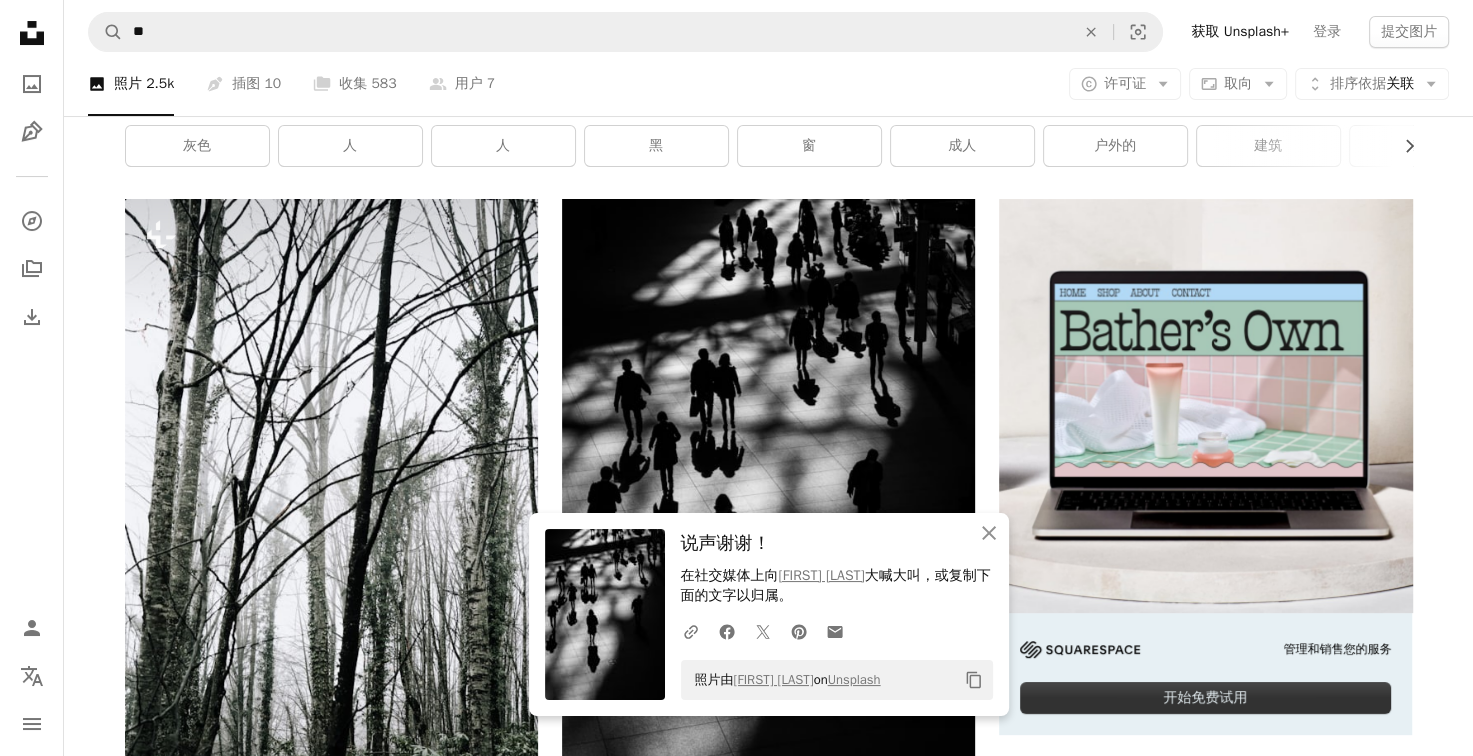 click on "照片由 [PERSON_NAME] on Unsplash
Copy content Unsplash logo Unsplash Home 一张照片 Pen Tool A compass A stack of folders Download Person Localization icon navigation menu A magnifying glass ** An X shape Visual search 获取 Unsplash+ 登录 提交图片 在  iStock 上浏览优质图片 |  iStock ↗ 20% 折扣 Browse premium images on iStock 20% off at iStock  ↗ View more  ↗ 在 iStock ↗ 上查看更多 A photo 照片  2.5k Pen Tool 插图  10 A stack of folders 收集  583 A group of people 用户  7 A copyright icon © 许可证 Arrow down Aspect ratio 取向 Arrow down Unfold 排序依据 关联 Arrow down Filters Filters 黑白 Chevron right 灰色 人 人 黑 窗 成人 户外的 建筑 建筑 自然界 建设 花 Plus sign for Unsplash+ A heart A plus sign" at bounding box center [736, 17767] 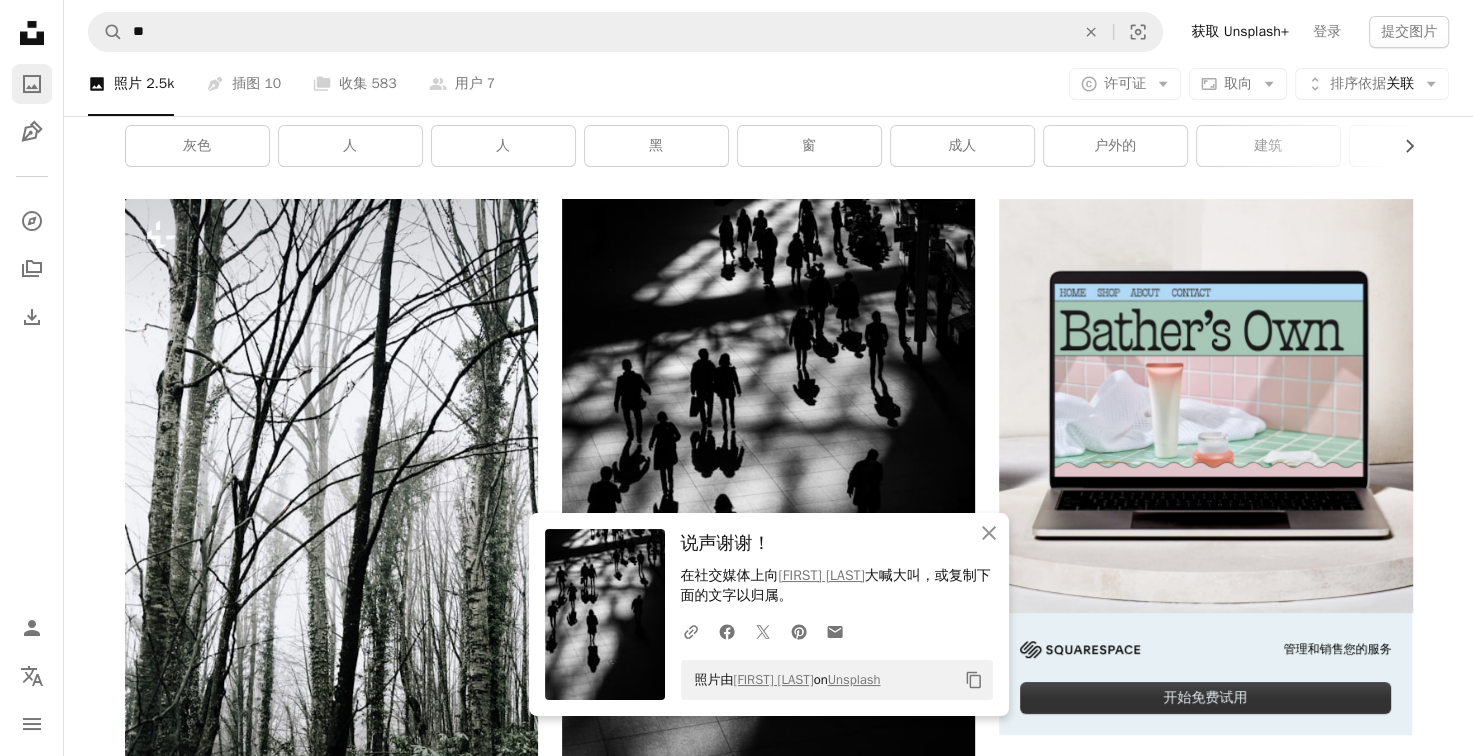 click on "一张照片" at bounding box center (32, 84) 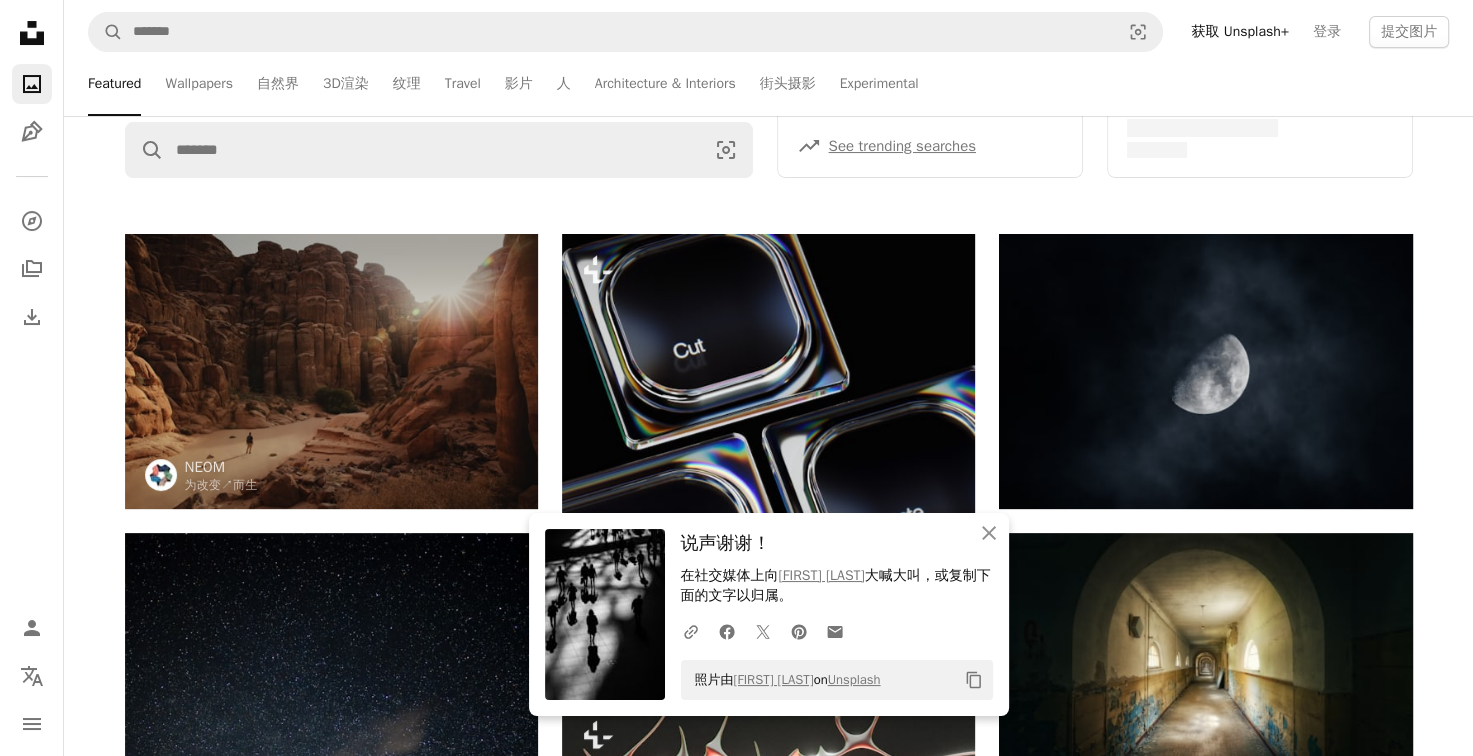 scroll, scrollTop: 0, scrollLeft: 0, axis: both 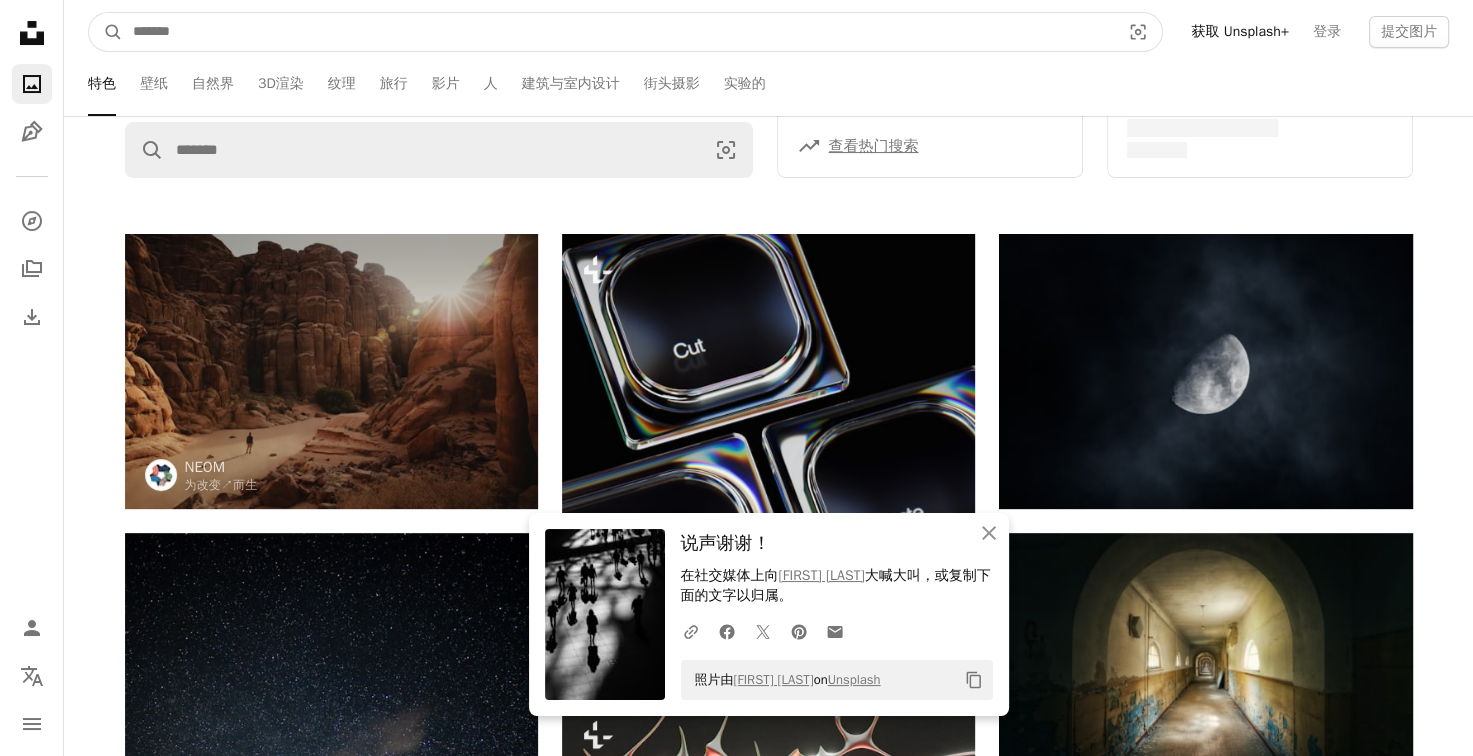 click at bounding box center [618, 32] 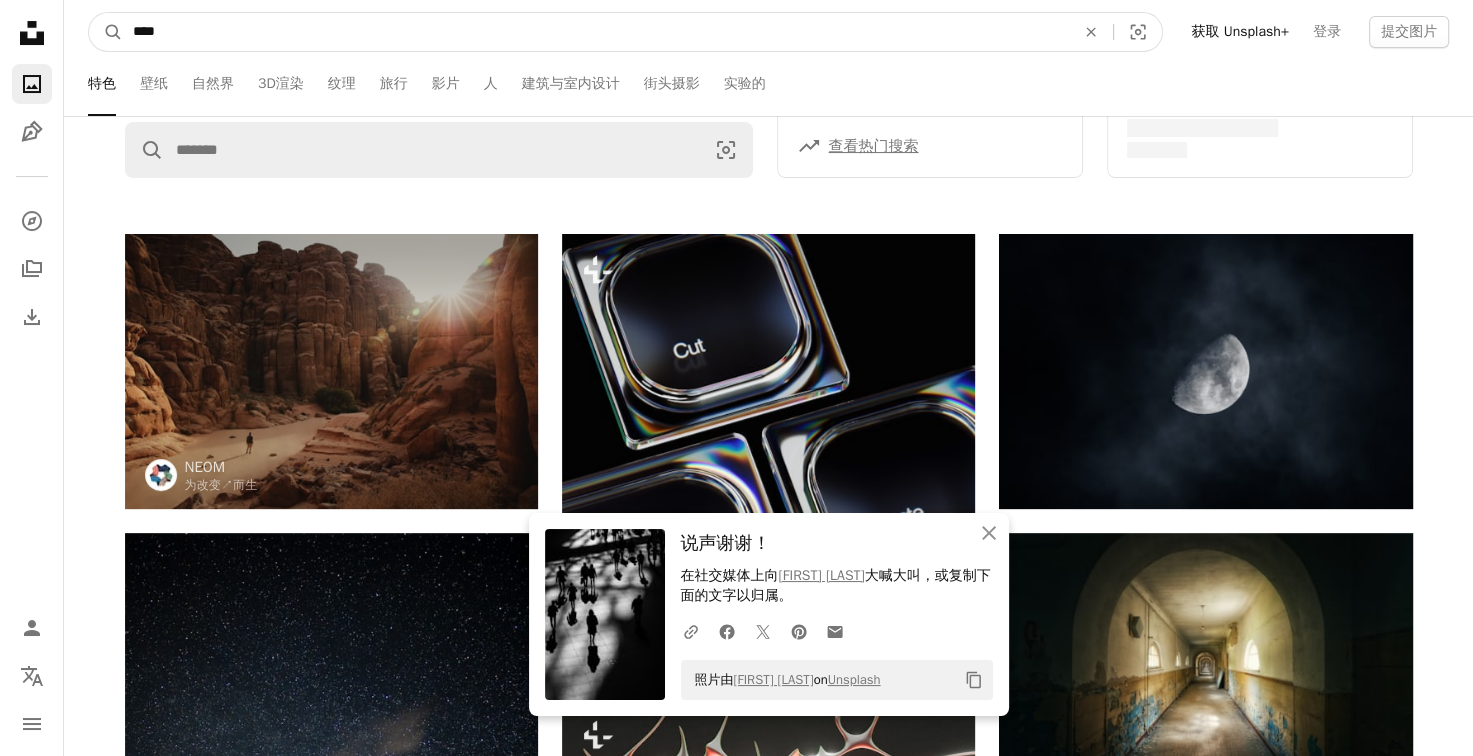 type on "*****" 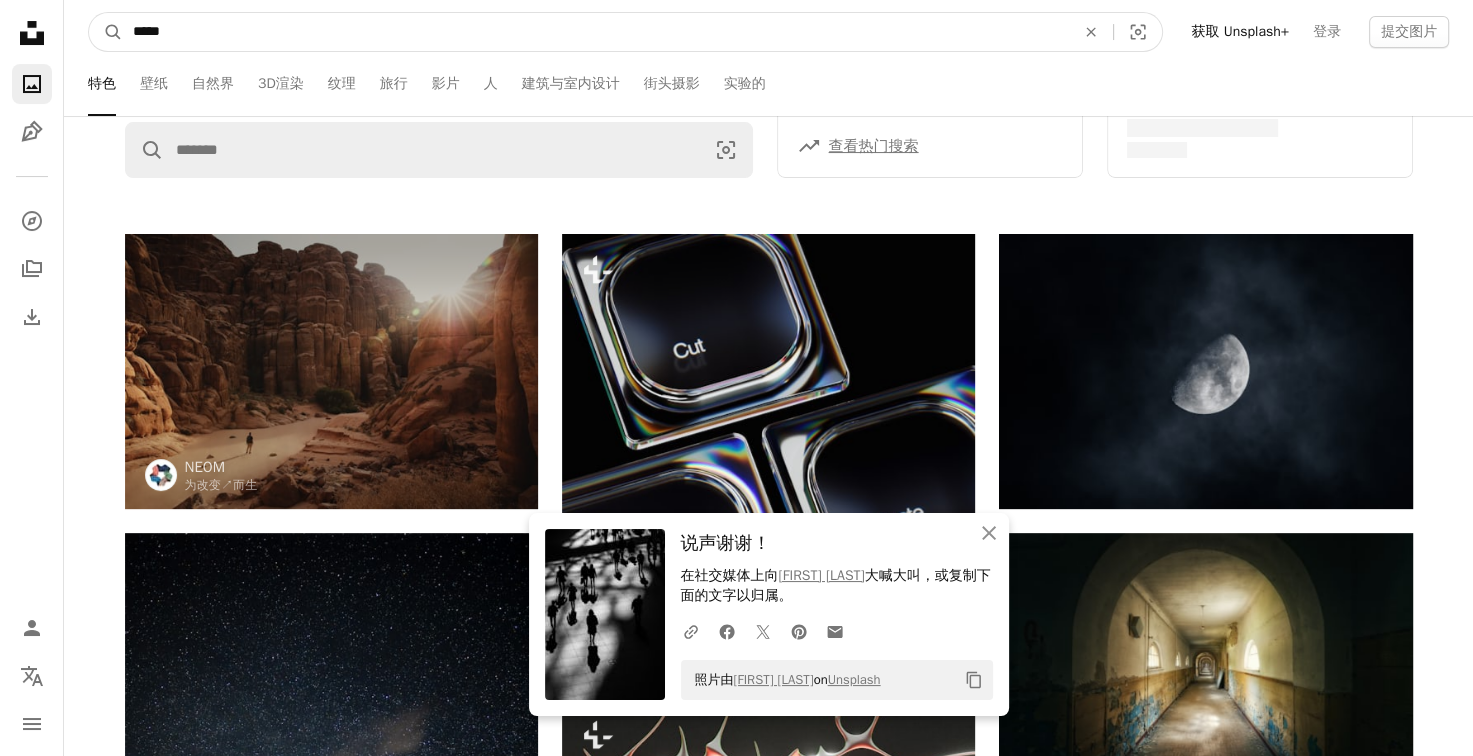 click on "A magnifying glass" at bounding box center [106, 32] 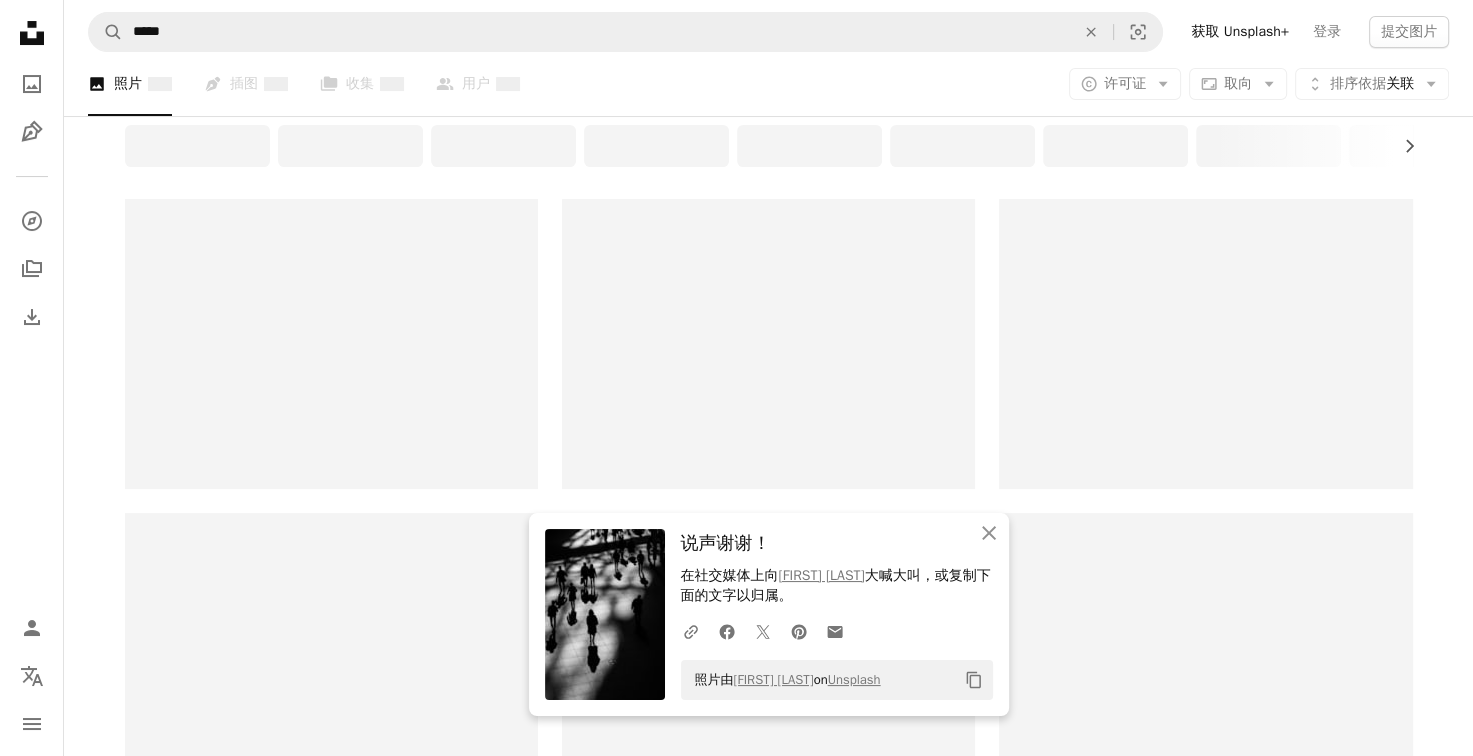 scroll, scrollTop: 100, scrollLeft: 0, axis: vertical 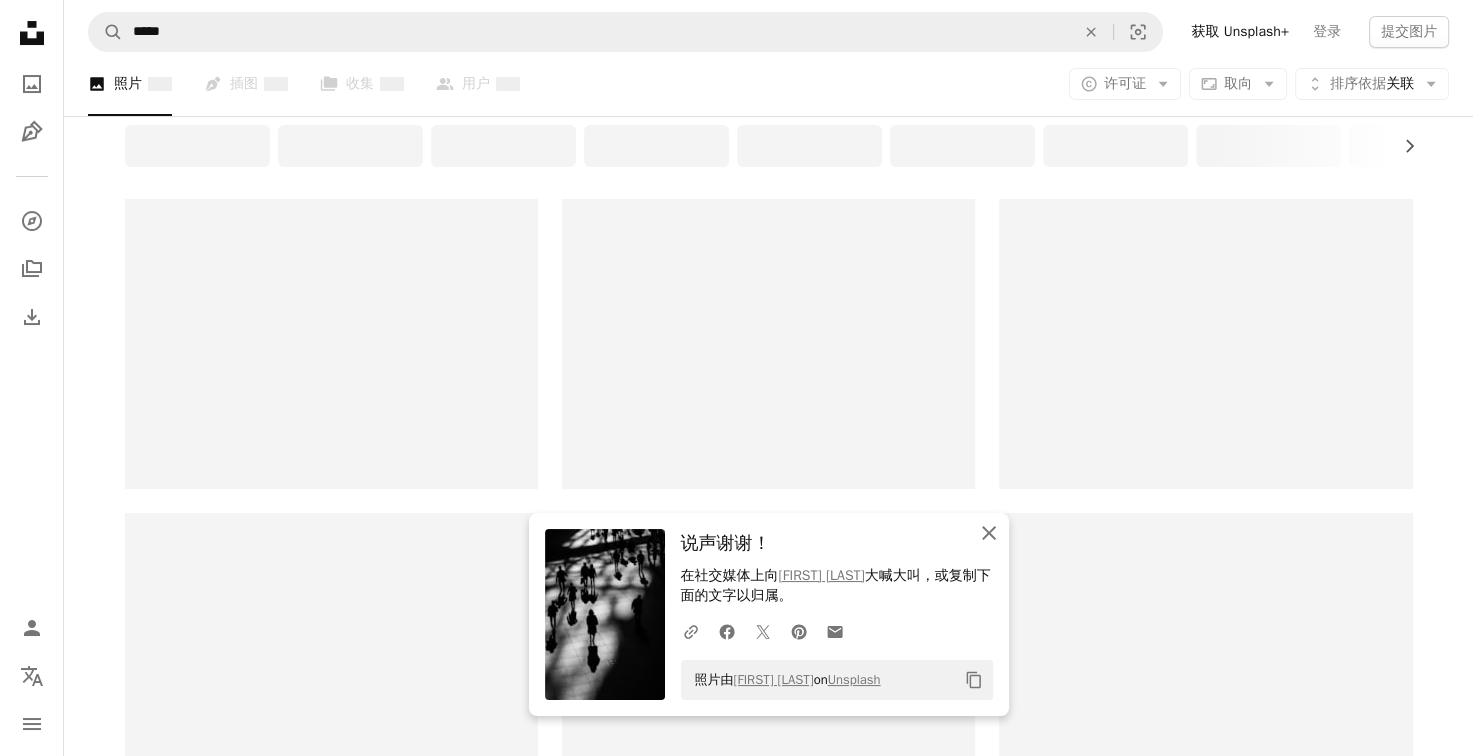 click on "An X shape" 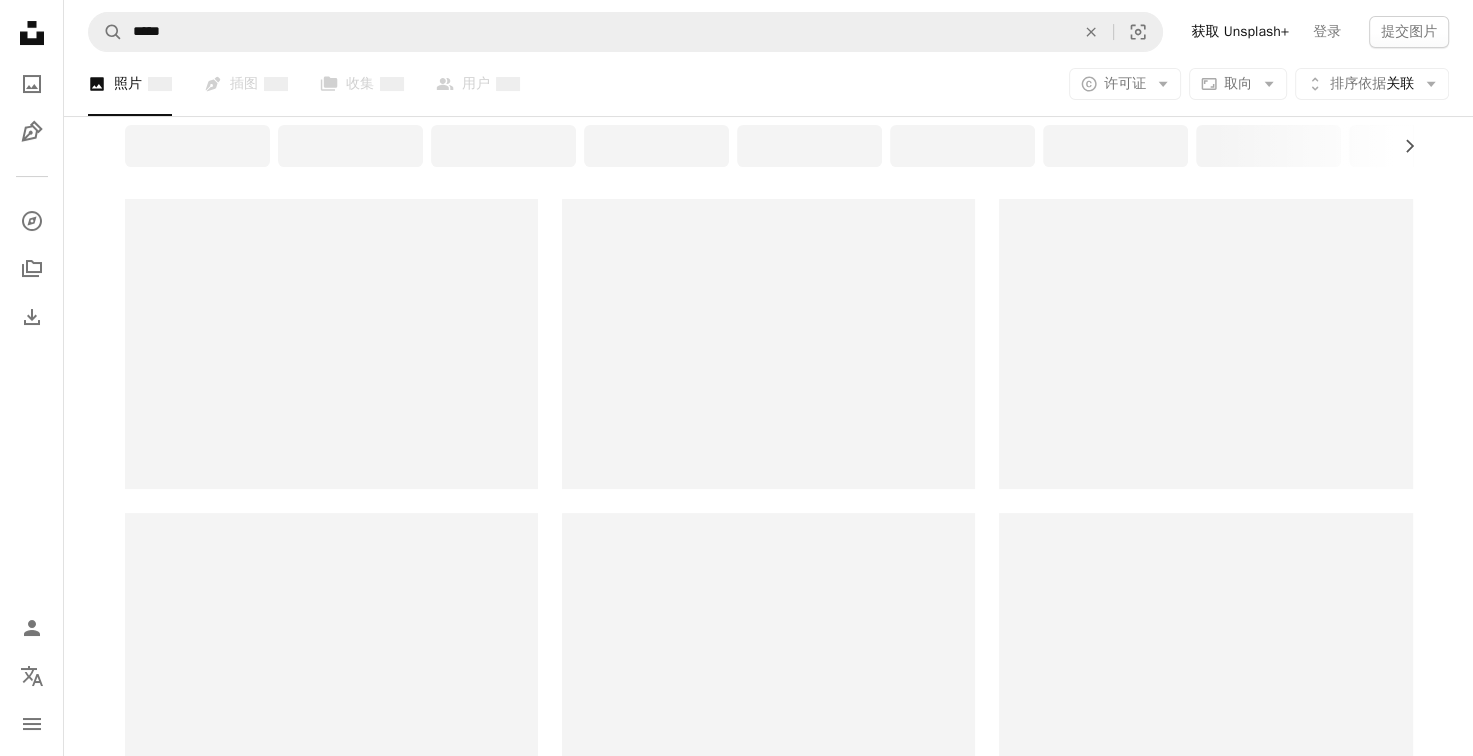 scroll, scrollTop: 300, scrollLeft: 0, axis: vertical 